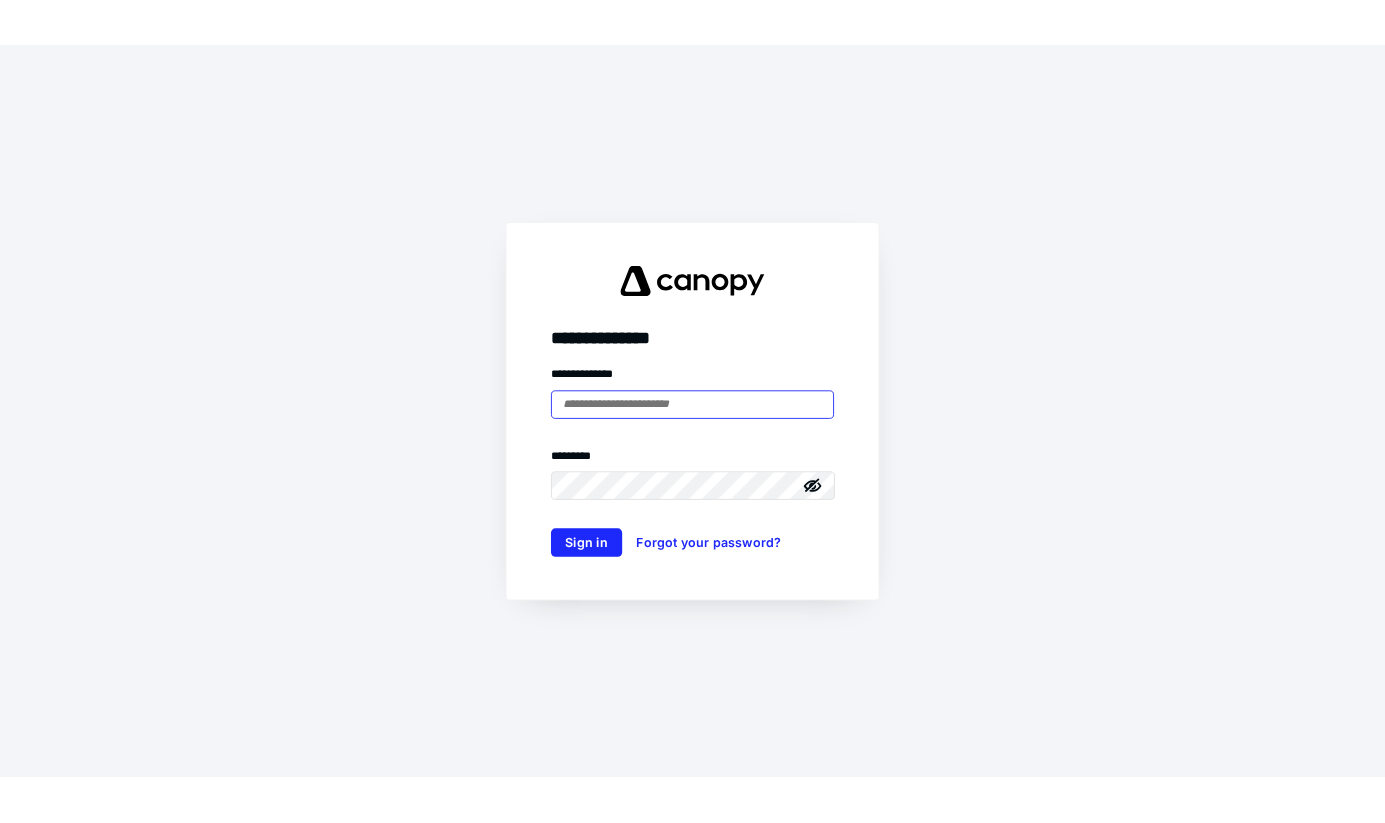 scroll, scrollTop: 0, scrollLeft: 0, axis: both 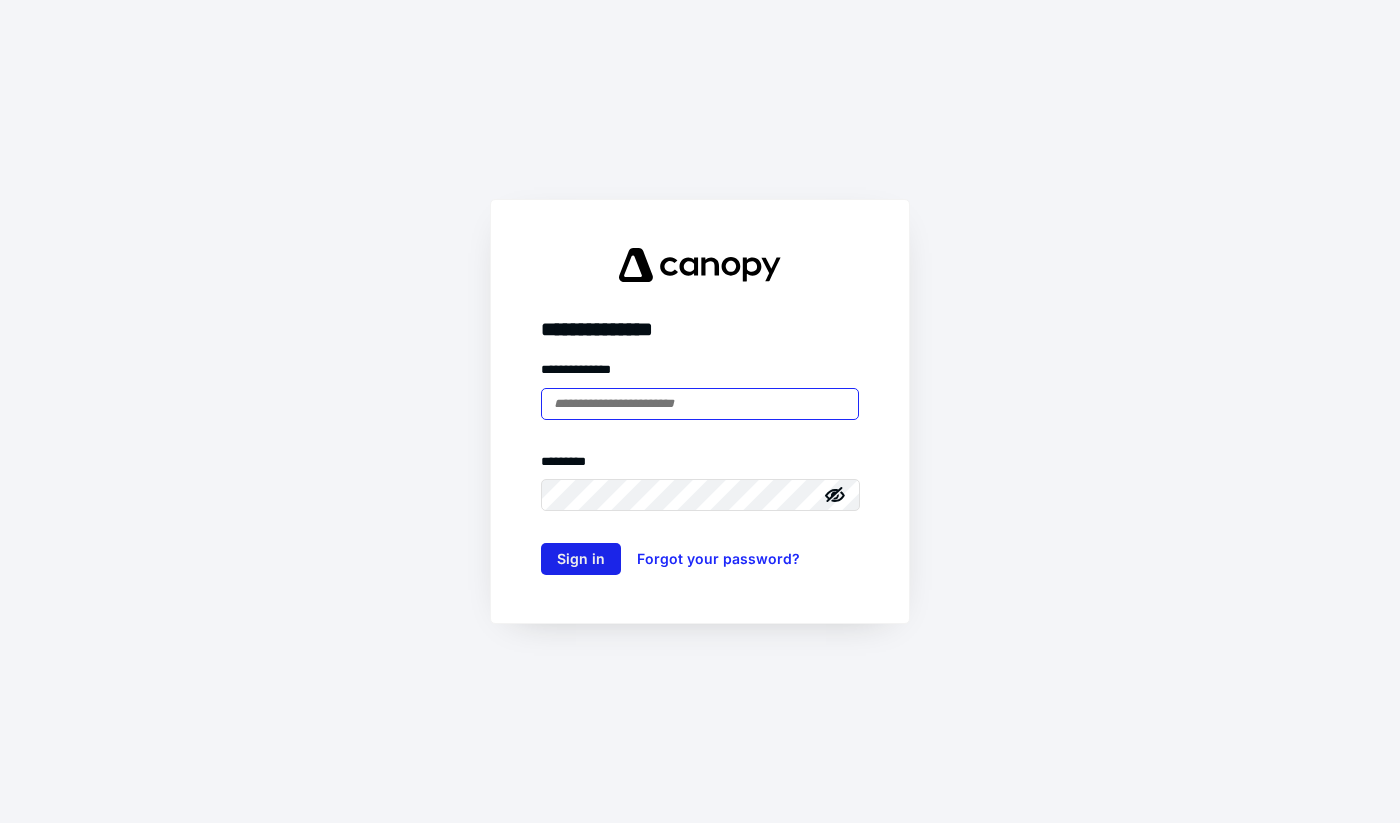 type on "**********" 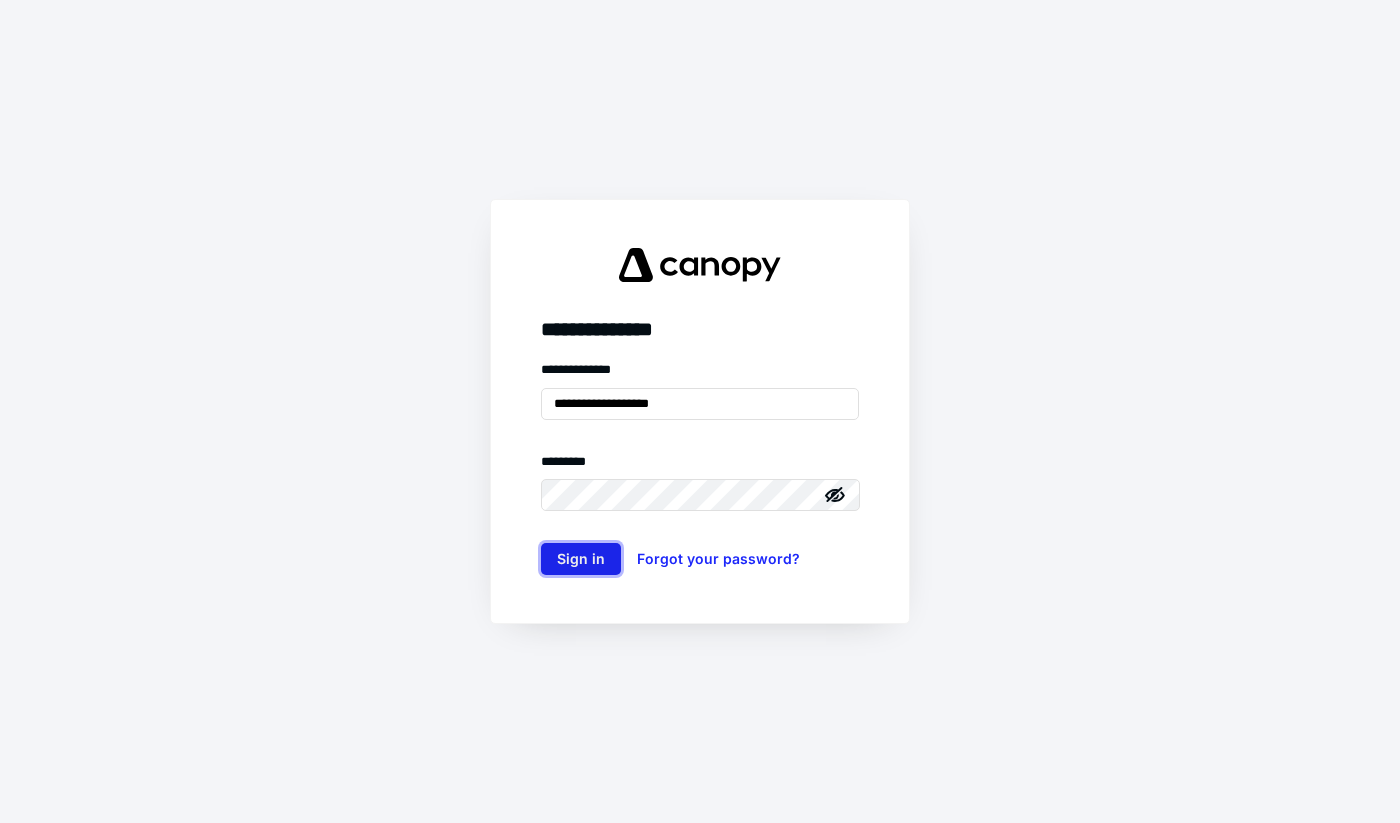 click on "Sign in" at bounding box center [581, 559] 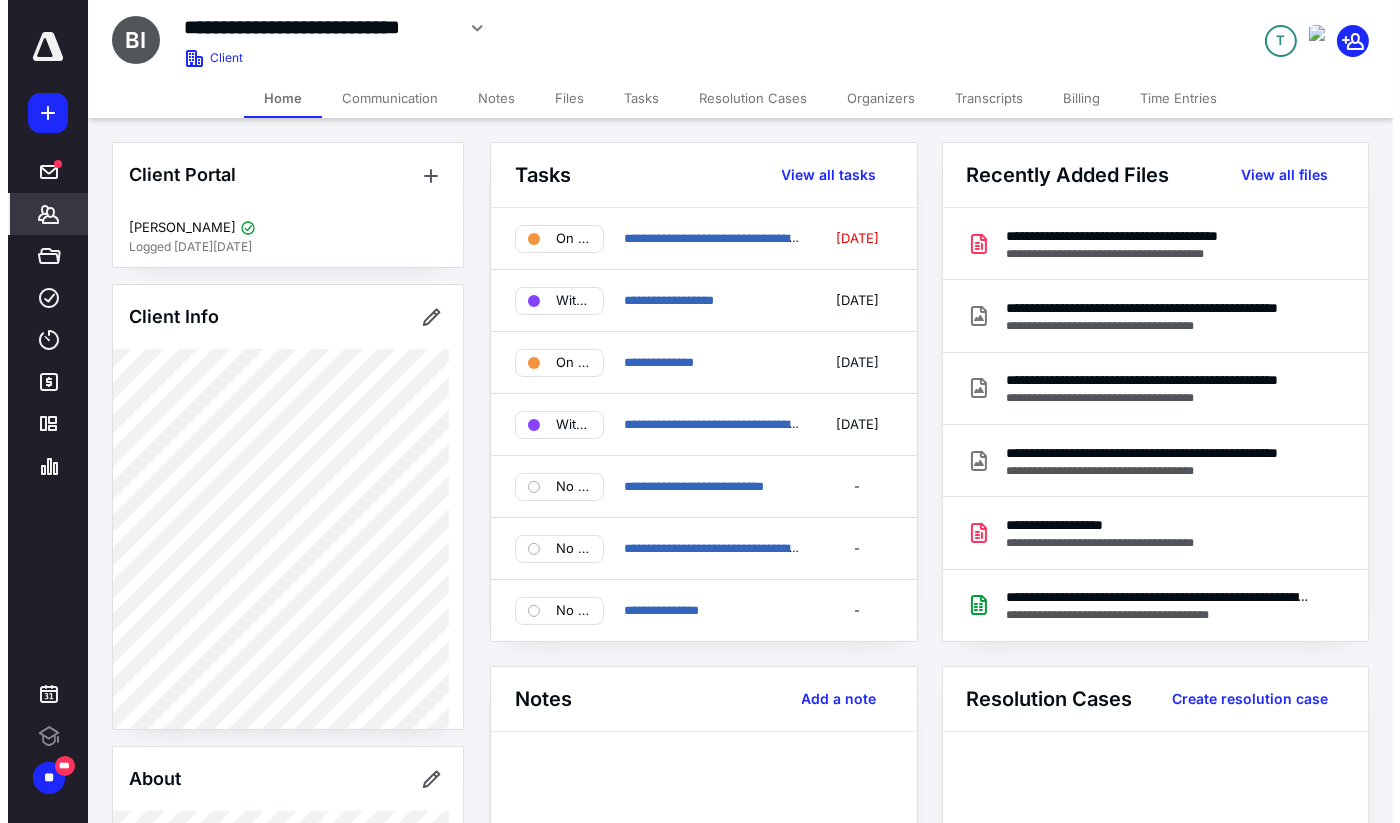 scroll, scrollTop: 0, scrollLeft: 0, axis: both 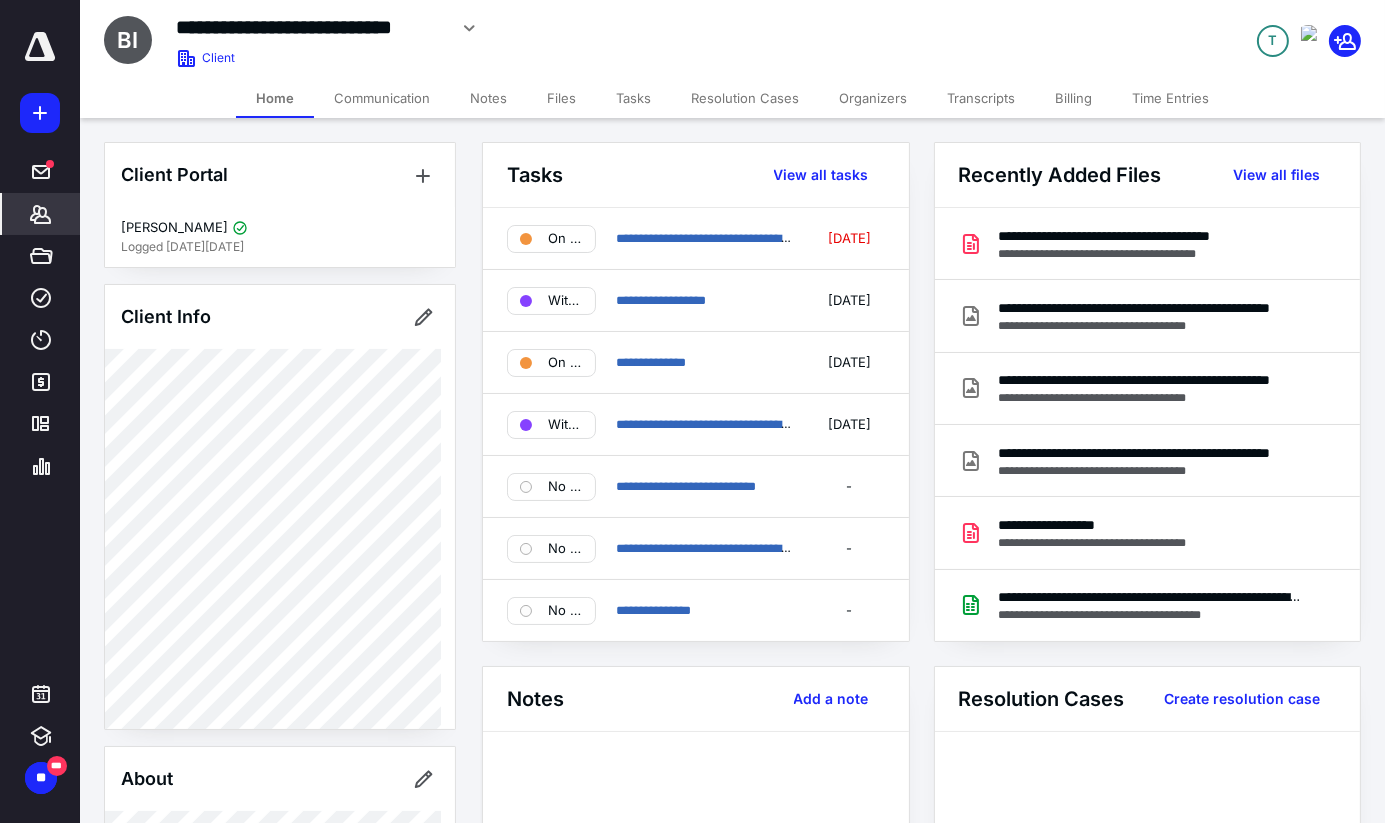 click 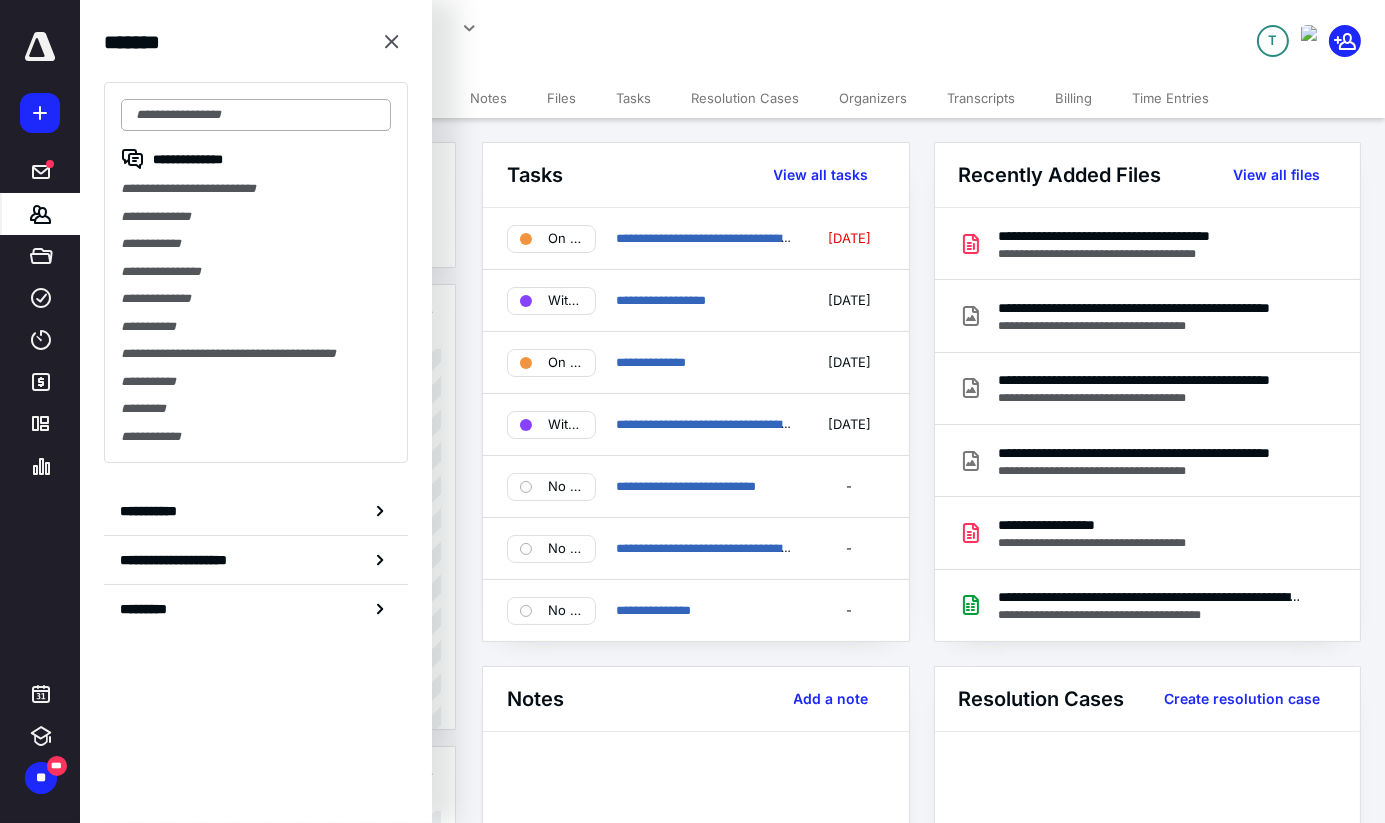 click at bounding box center [256, 115] 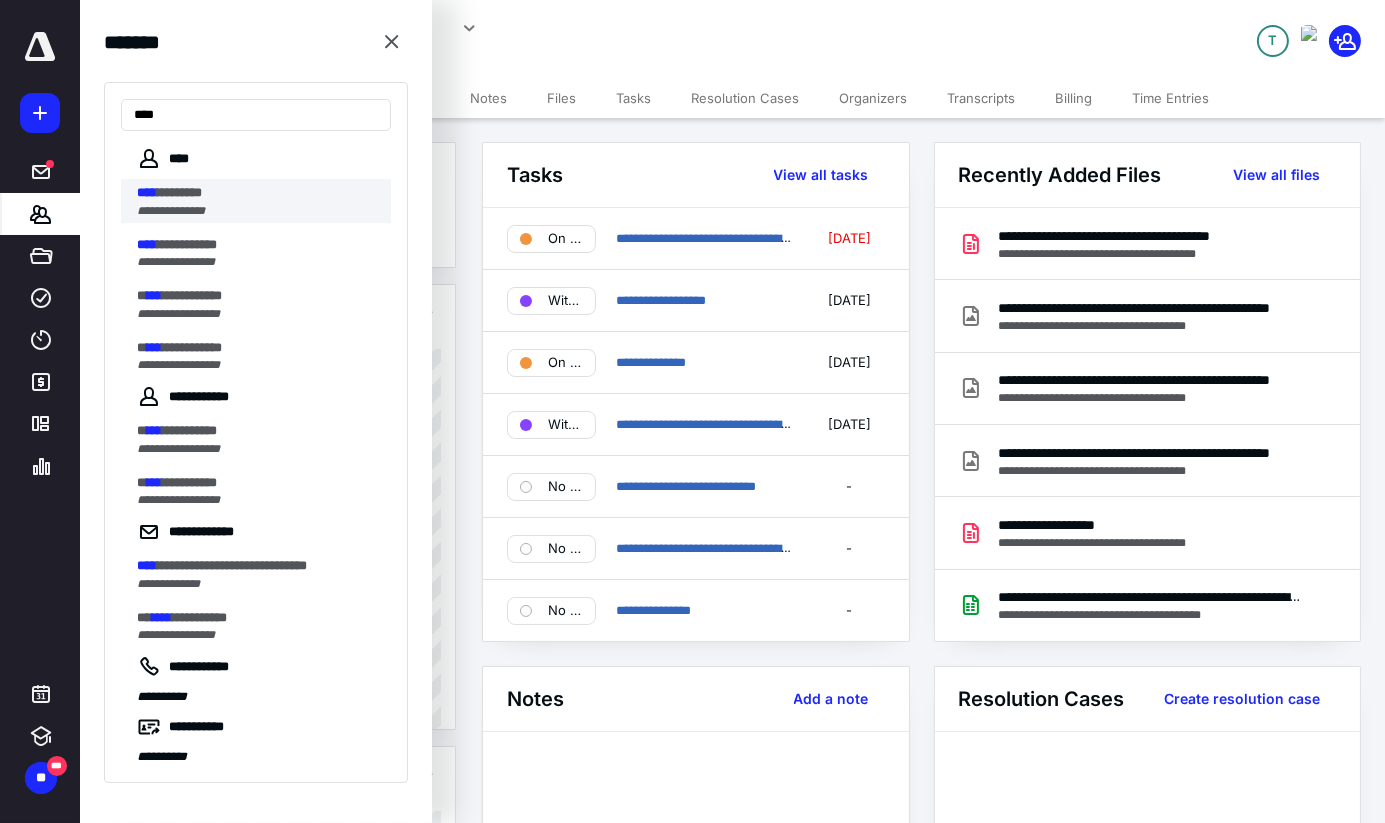type on "****" 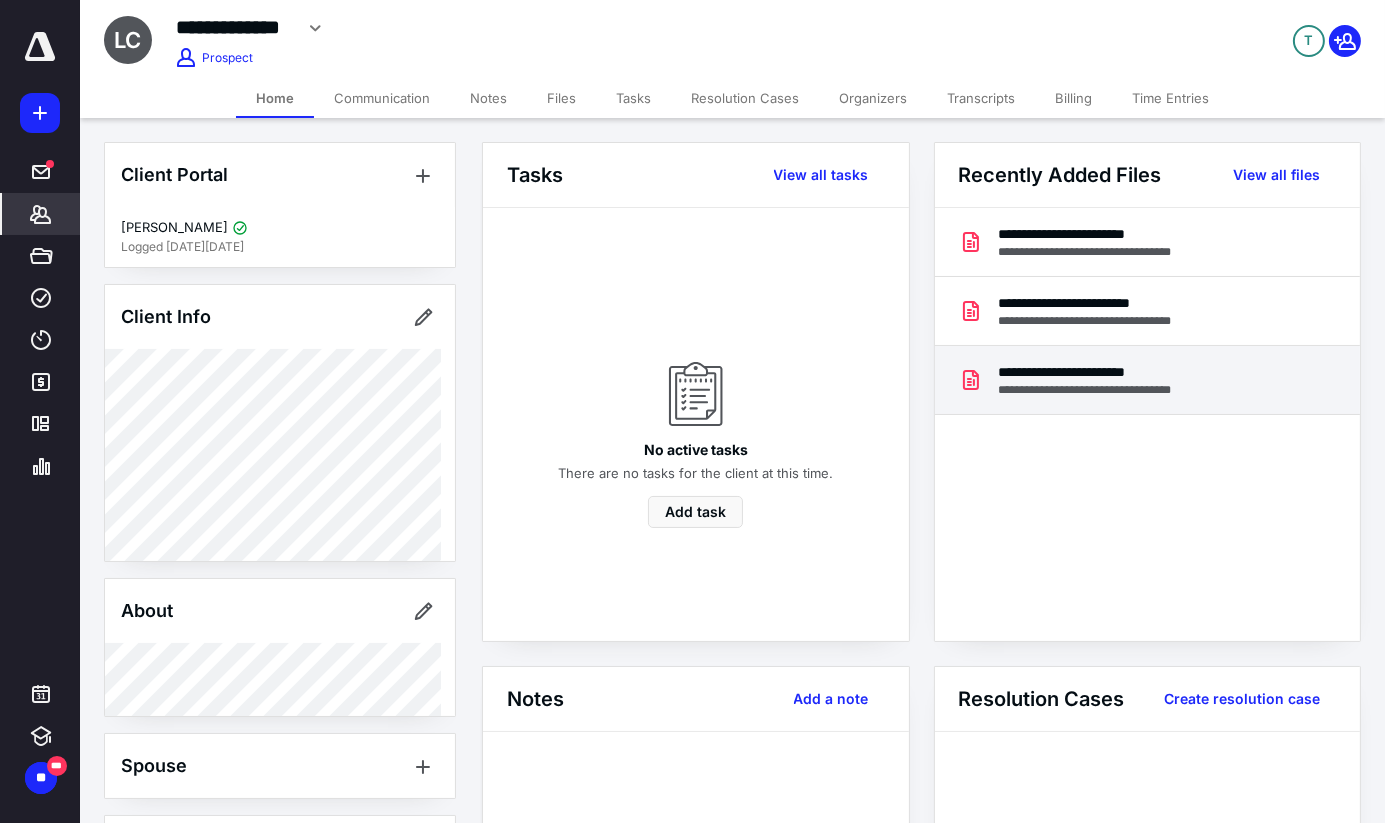 click on "**********" at bounding box center [1097, 372] 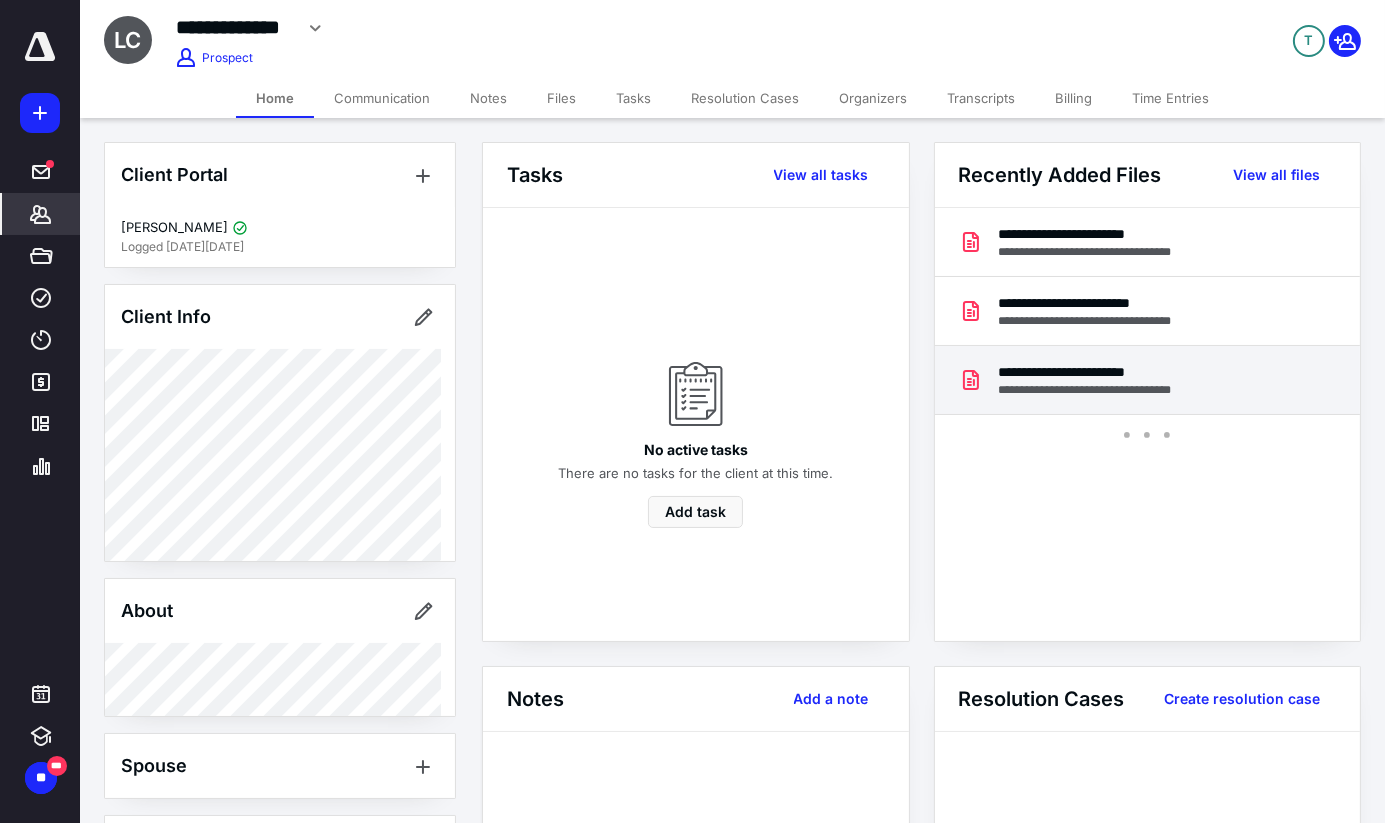click on "**********" at bounding box center (692, 823) 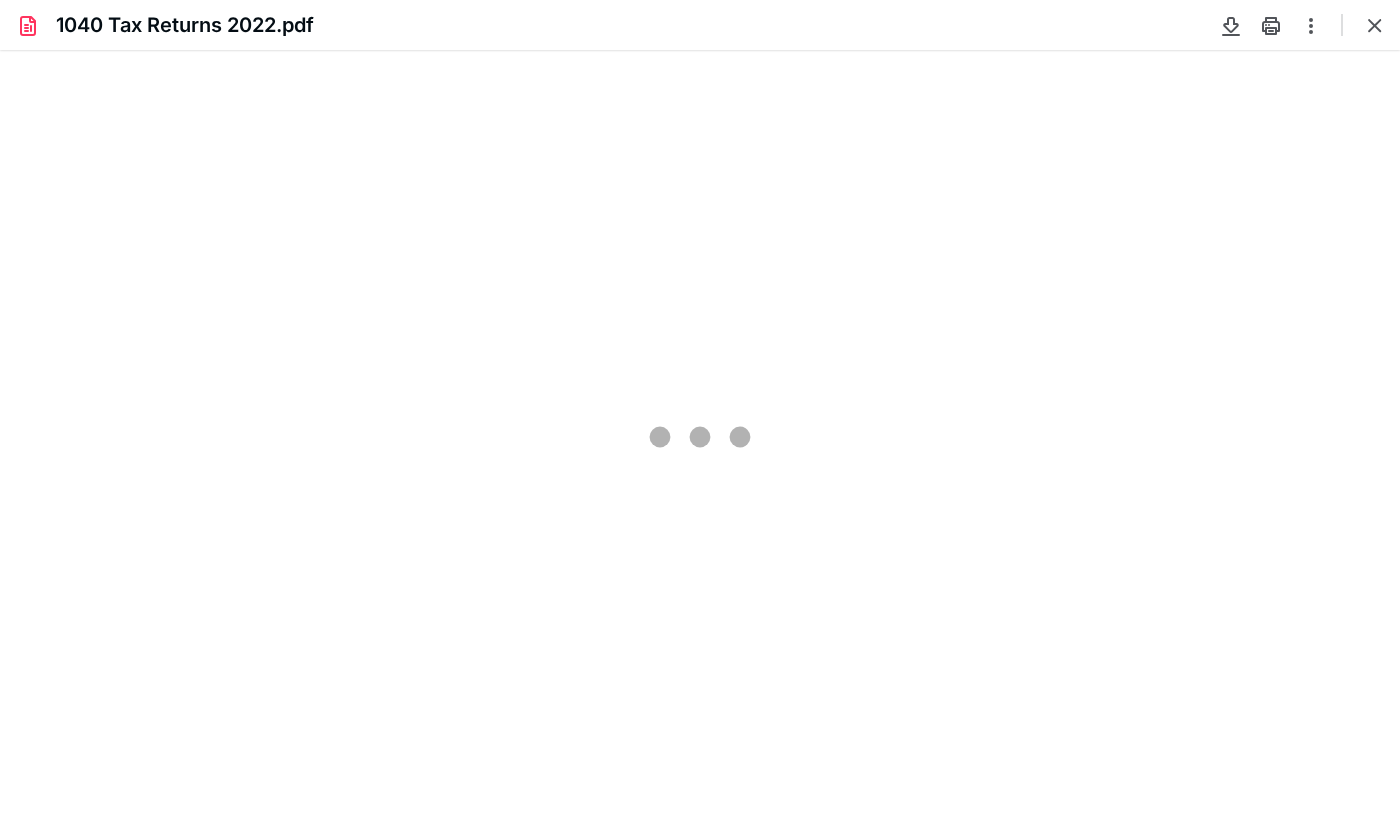 scroll, scrollTop: 0, scrollLeft: 0, axis: both 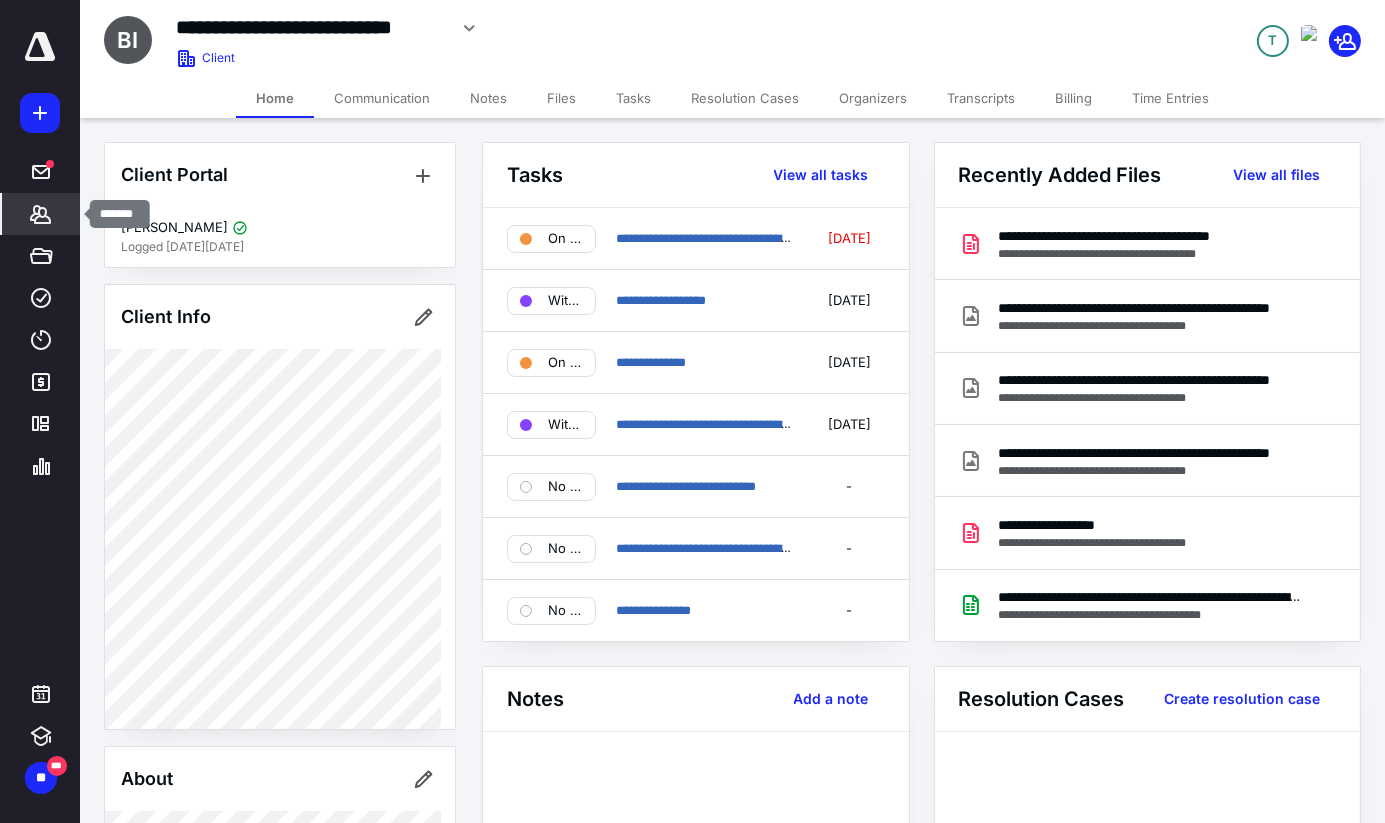 click 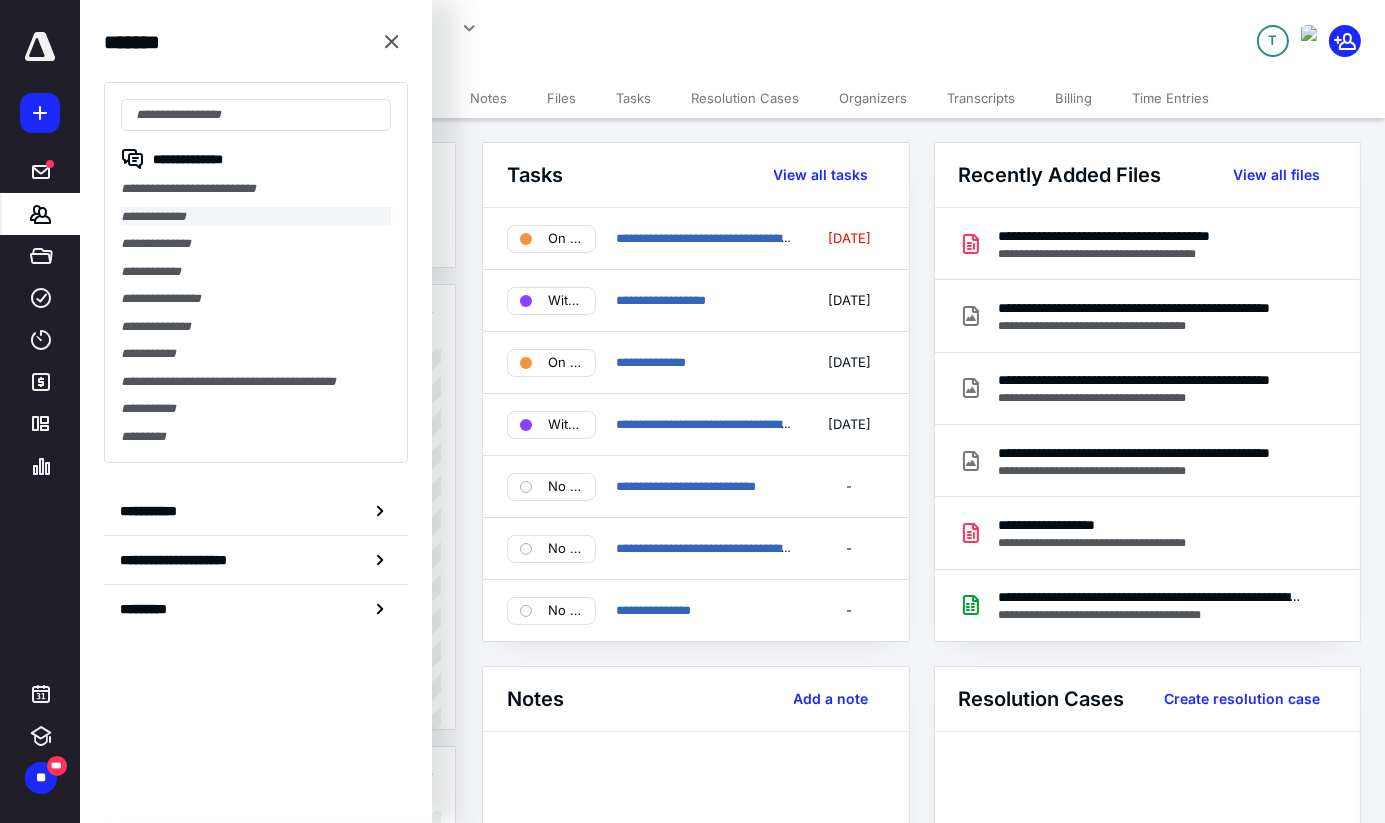 click on "**********" at bounding box center [256, 217] 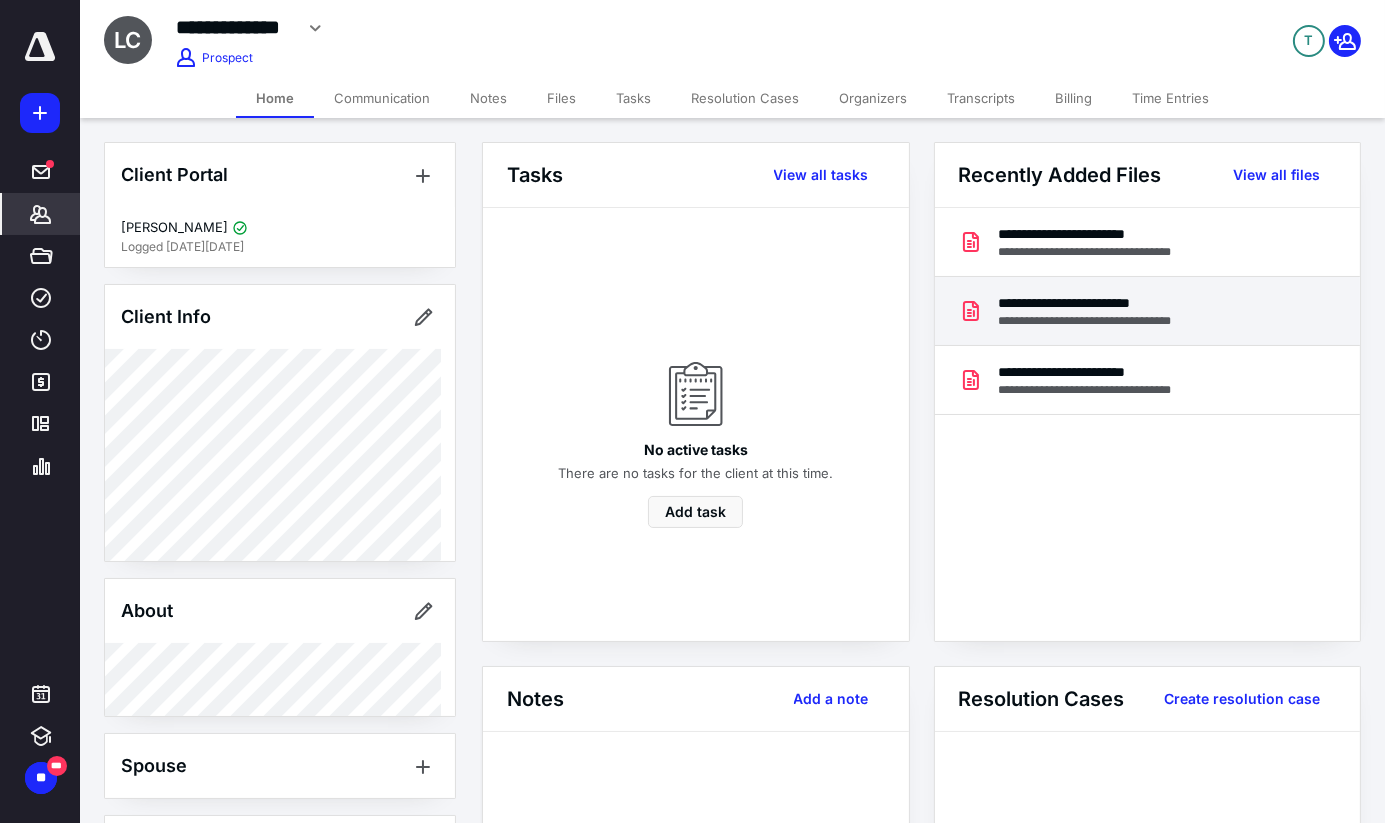 click on "**********" at bounding box center (1097, 321) 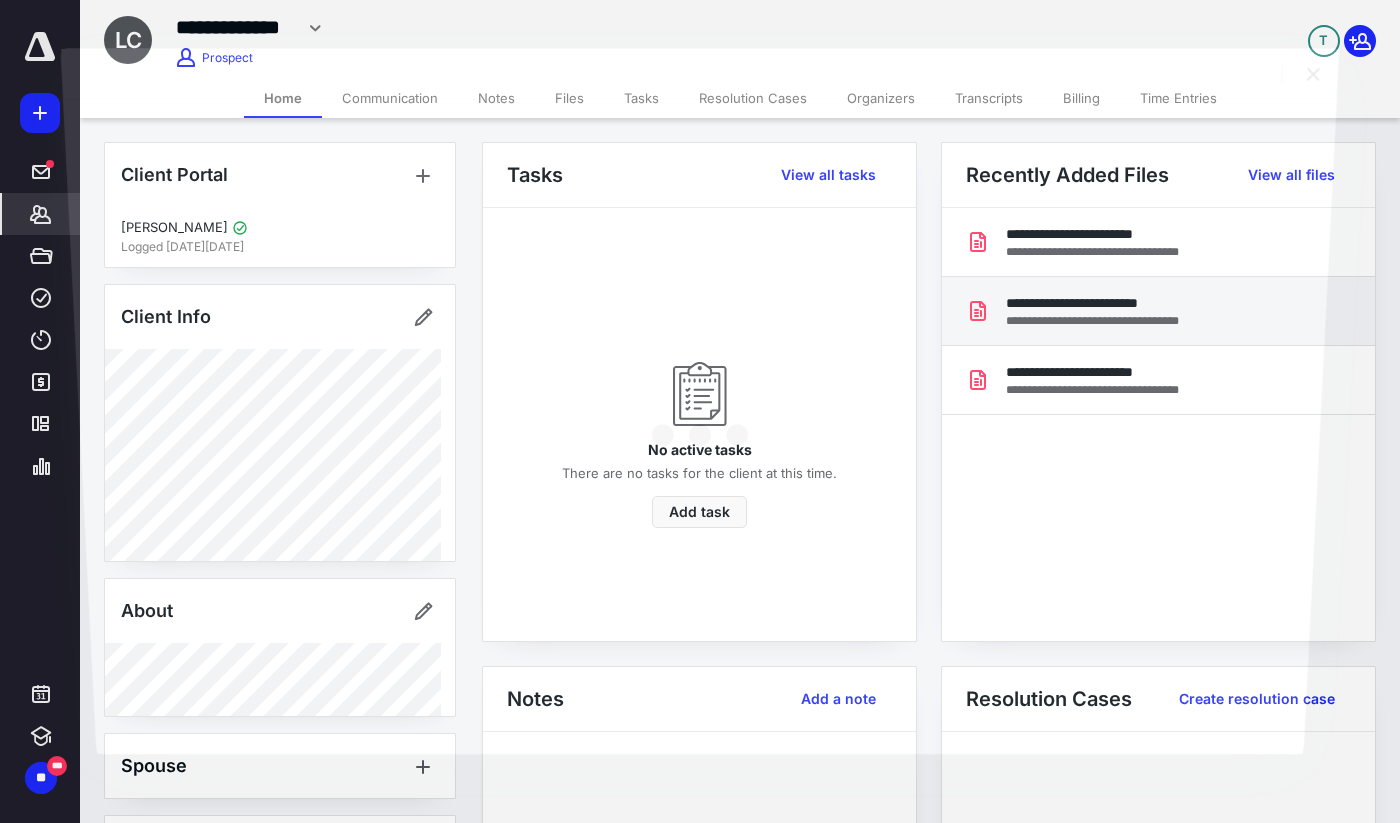 click at bounding box center (700, 425) 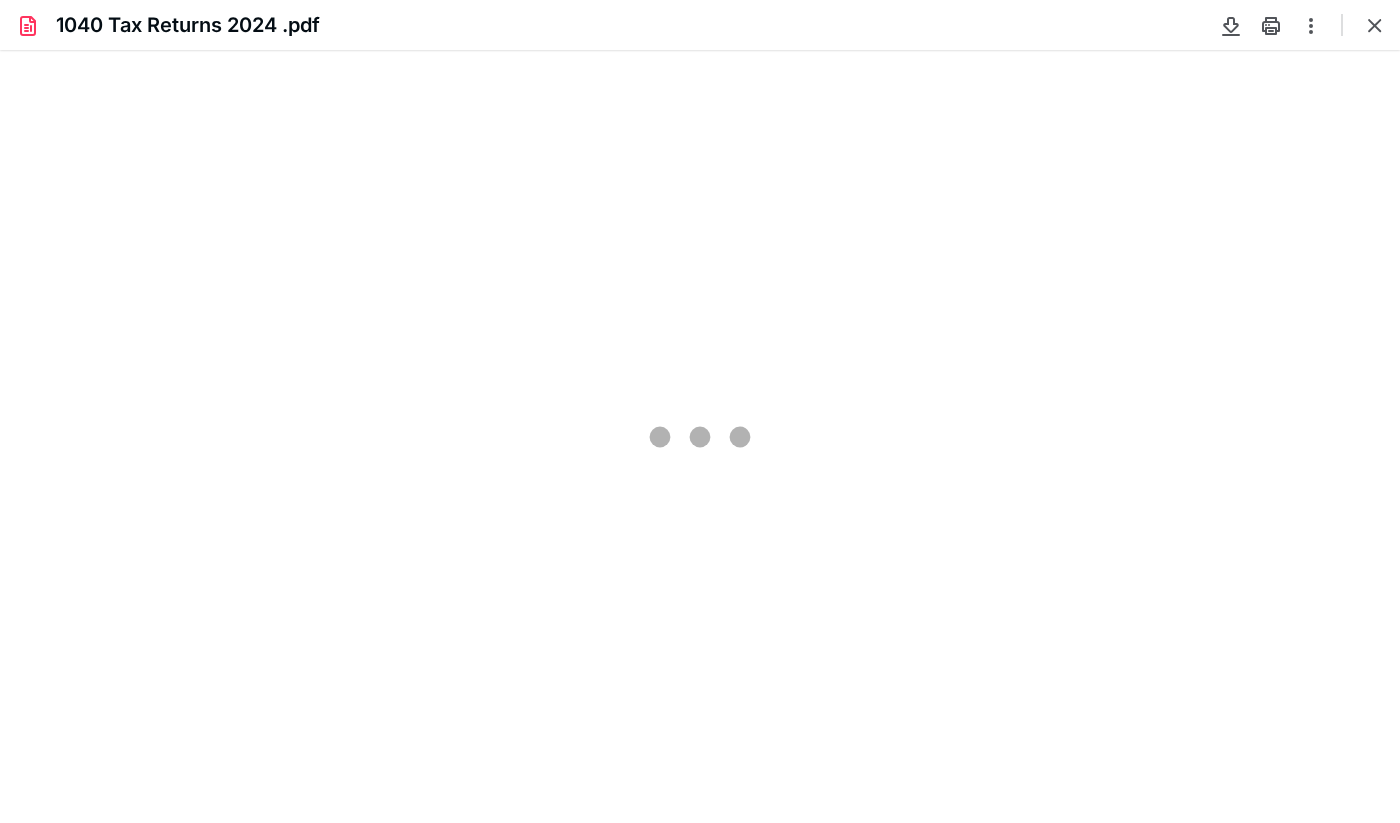 scroll, scrollTop: 0, scrollLeft: 0, axis: both 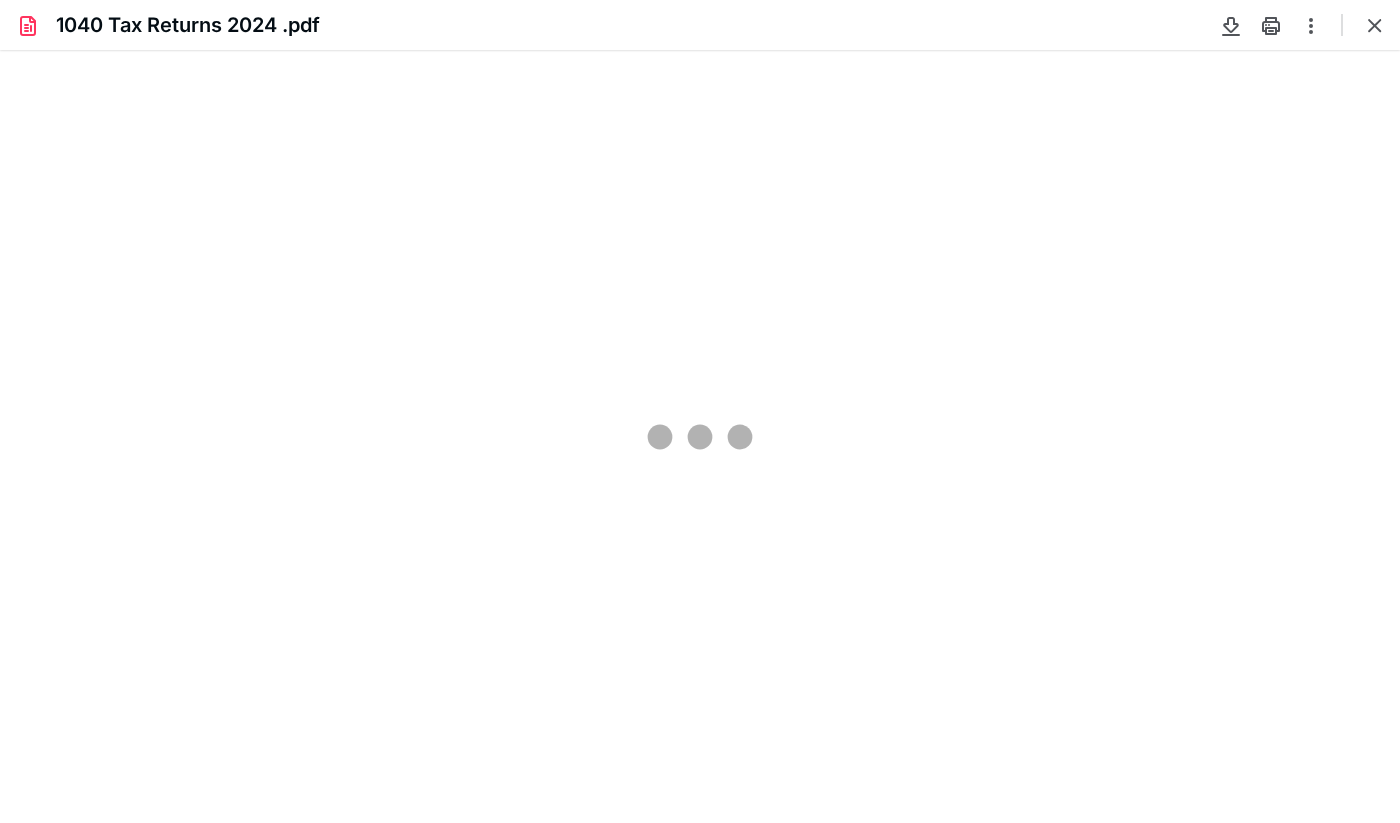 type on "93" 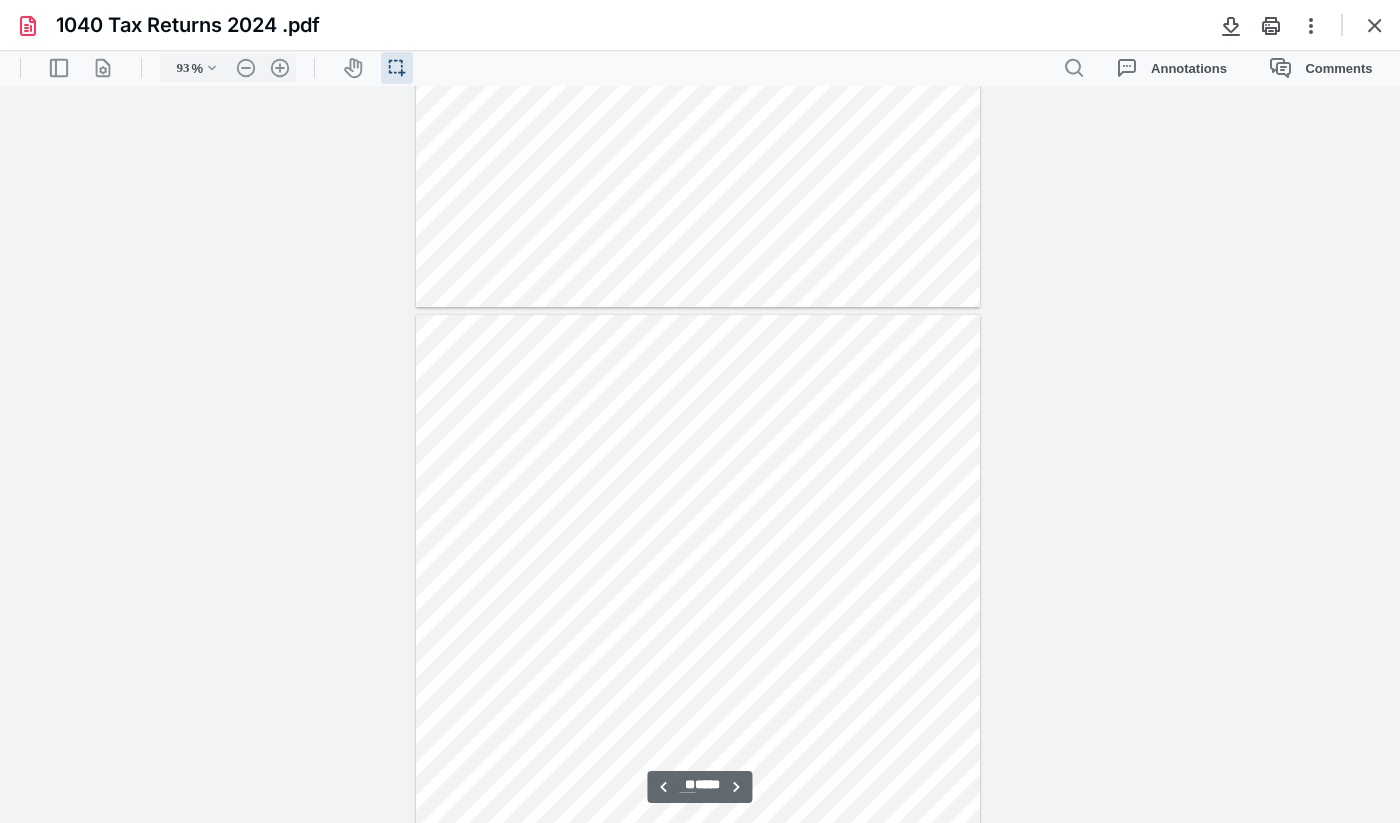 scroll, scrollTop: 11040, scrollLeft: 0, axis: vertical 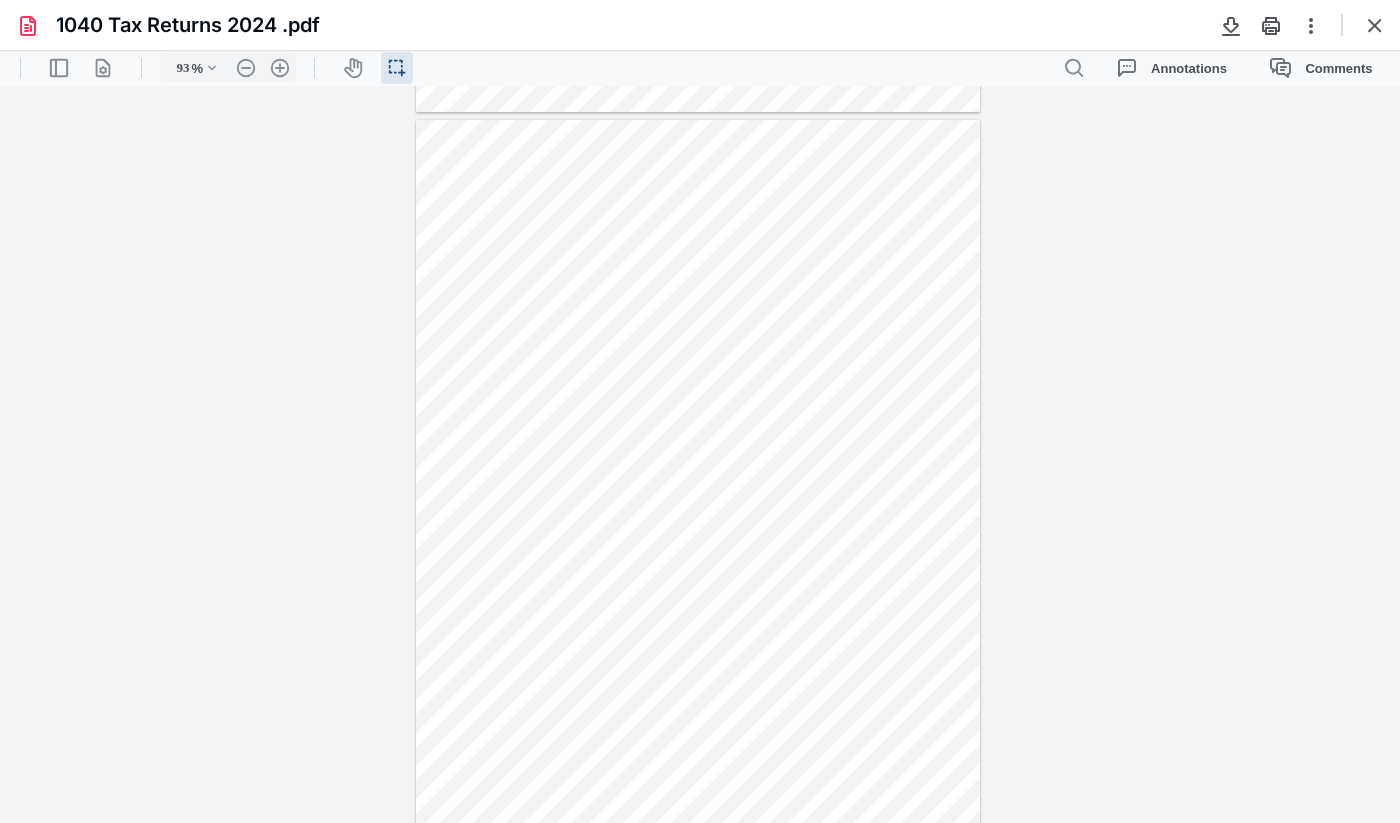 type on "**" 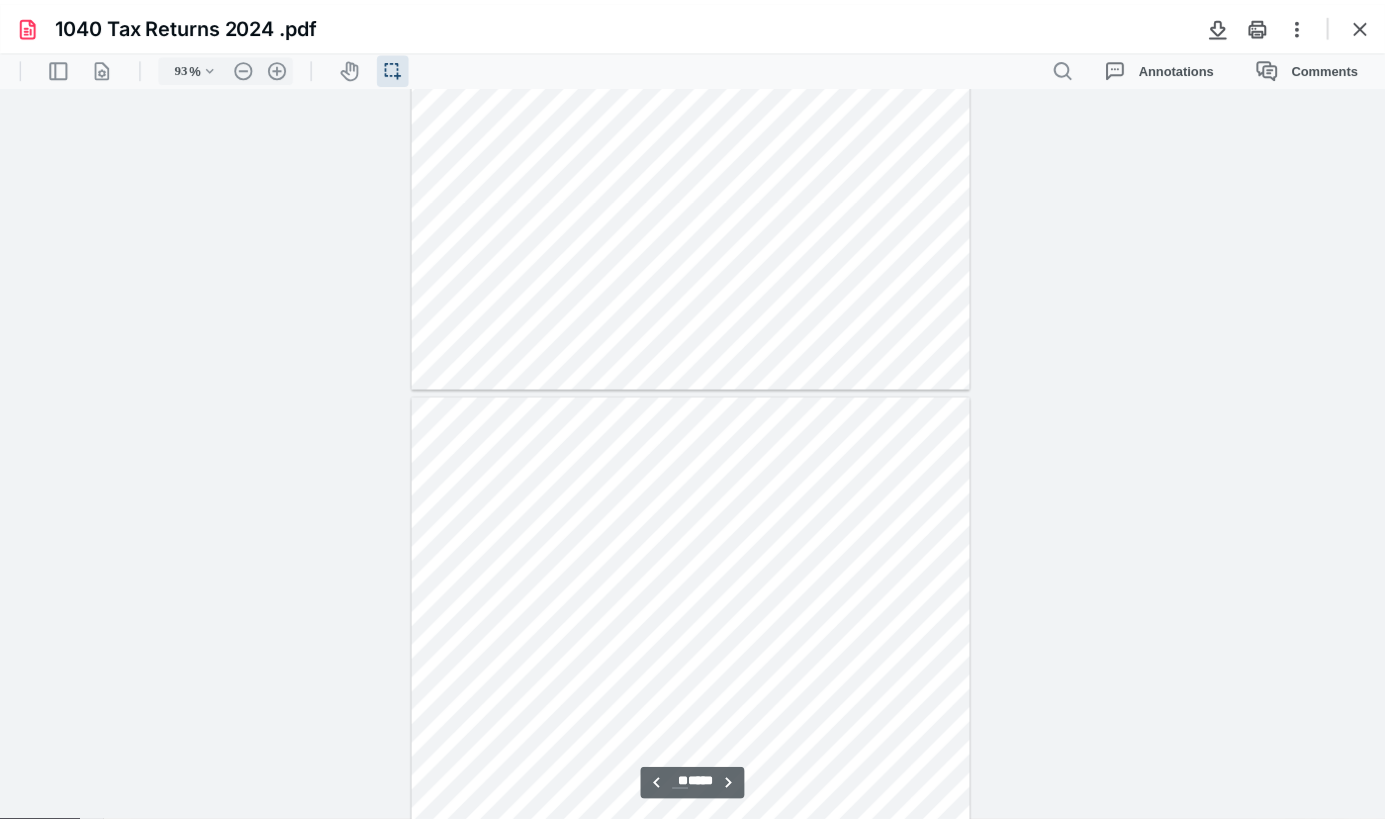 scroll, scrollTop: 11540, scrollLeft: 0, axis: vertical 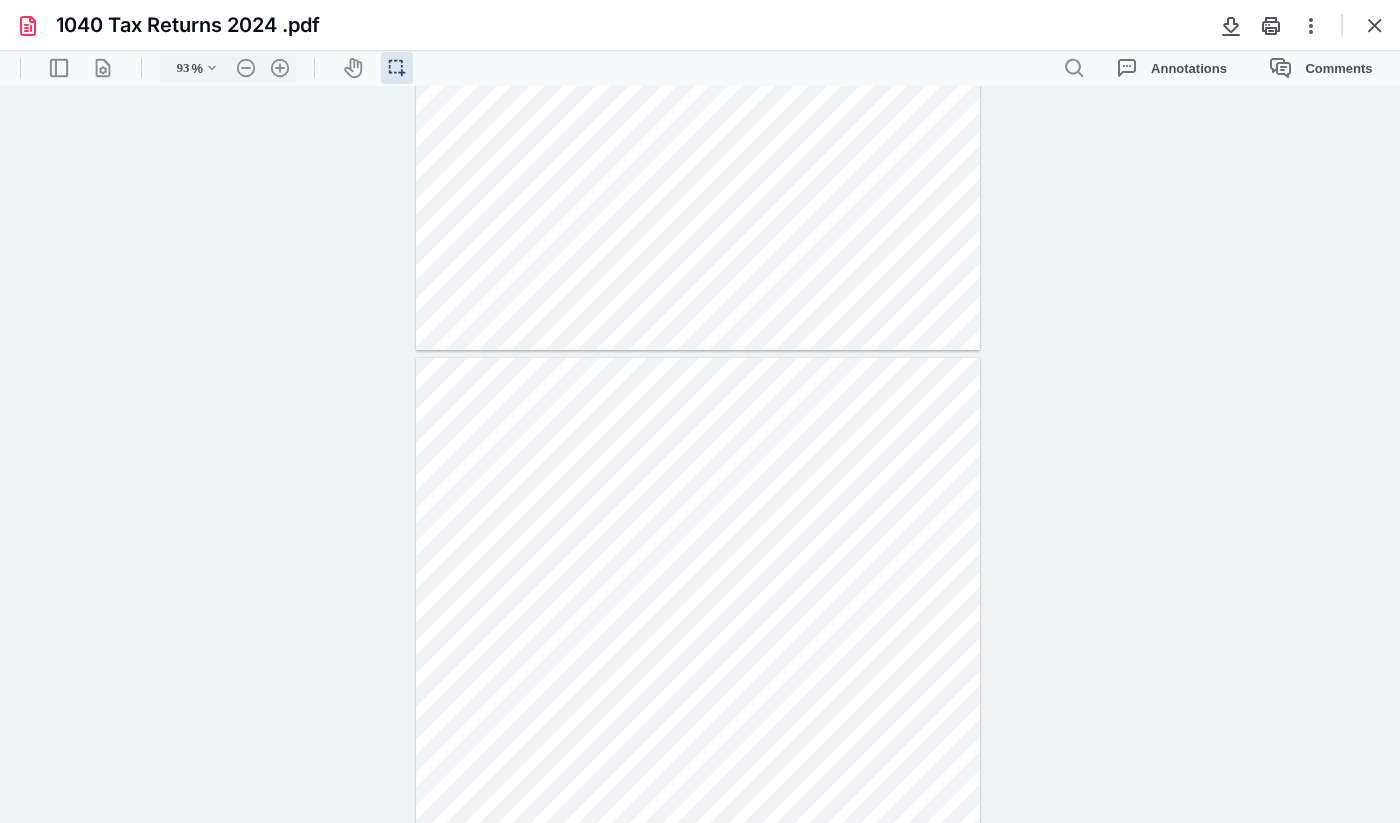 click at bounding box center [700, 455] 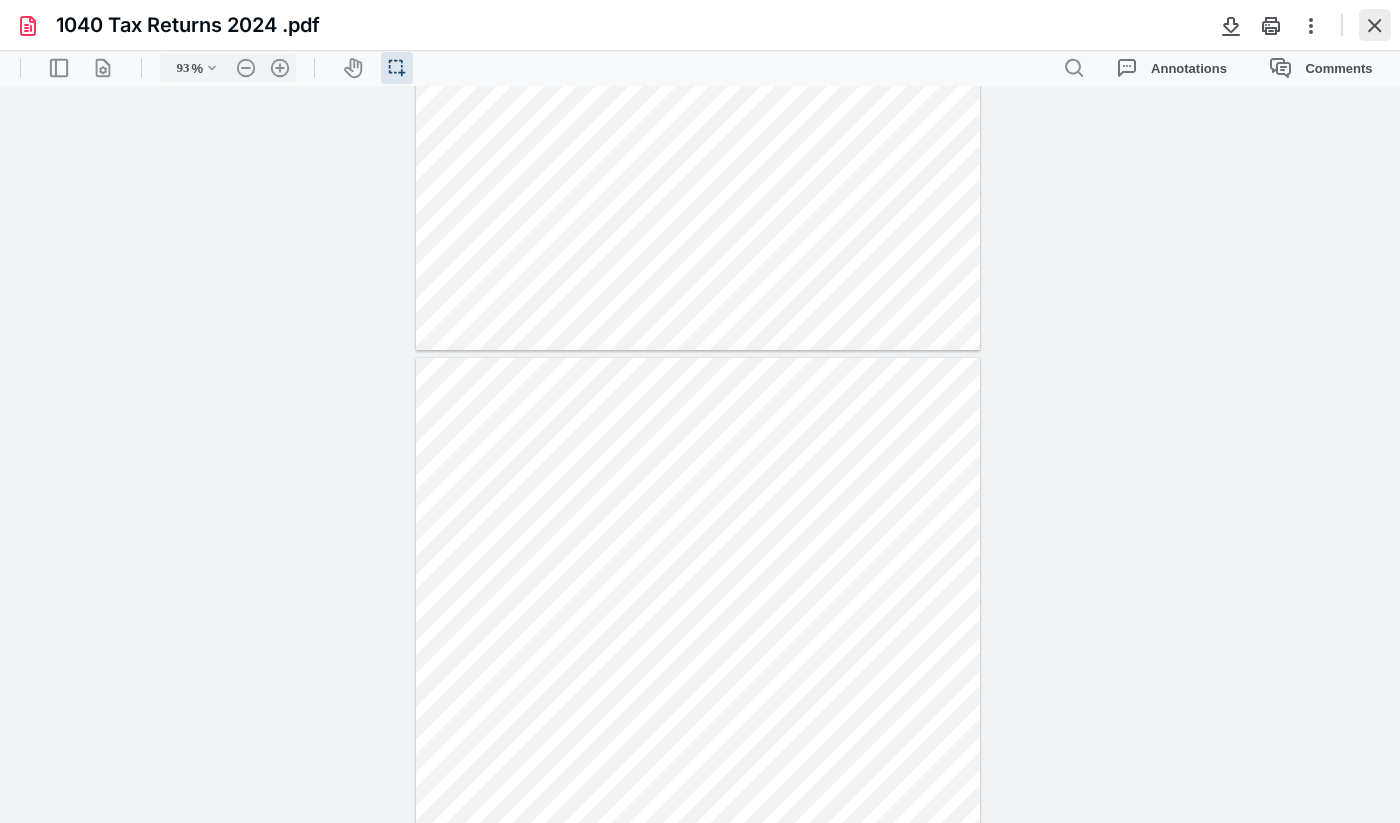 click at bounding box center (1375, 25) 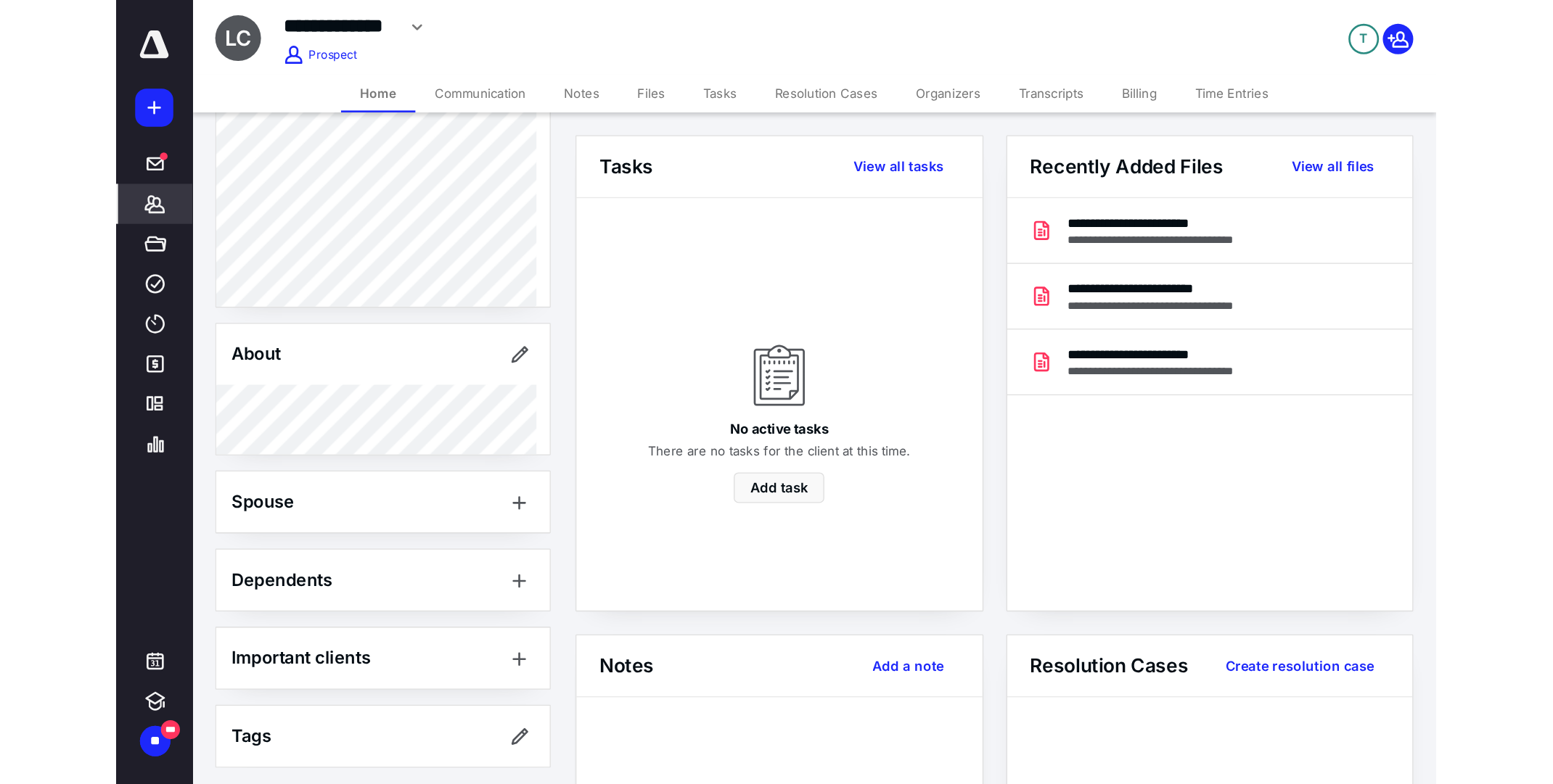 scroll, scrollTop: 0, scrollLeft: 0, axis: both 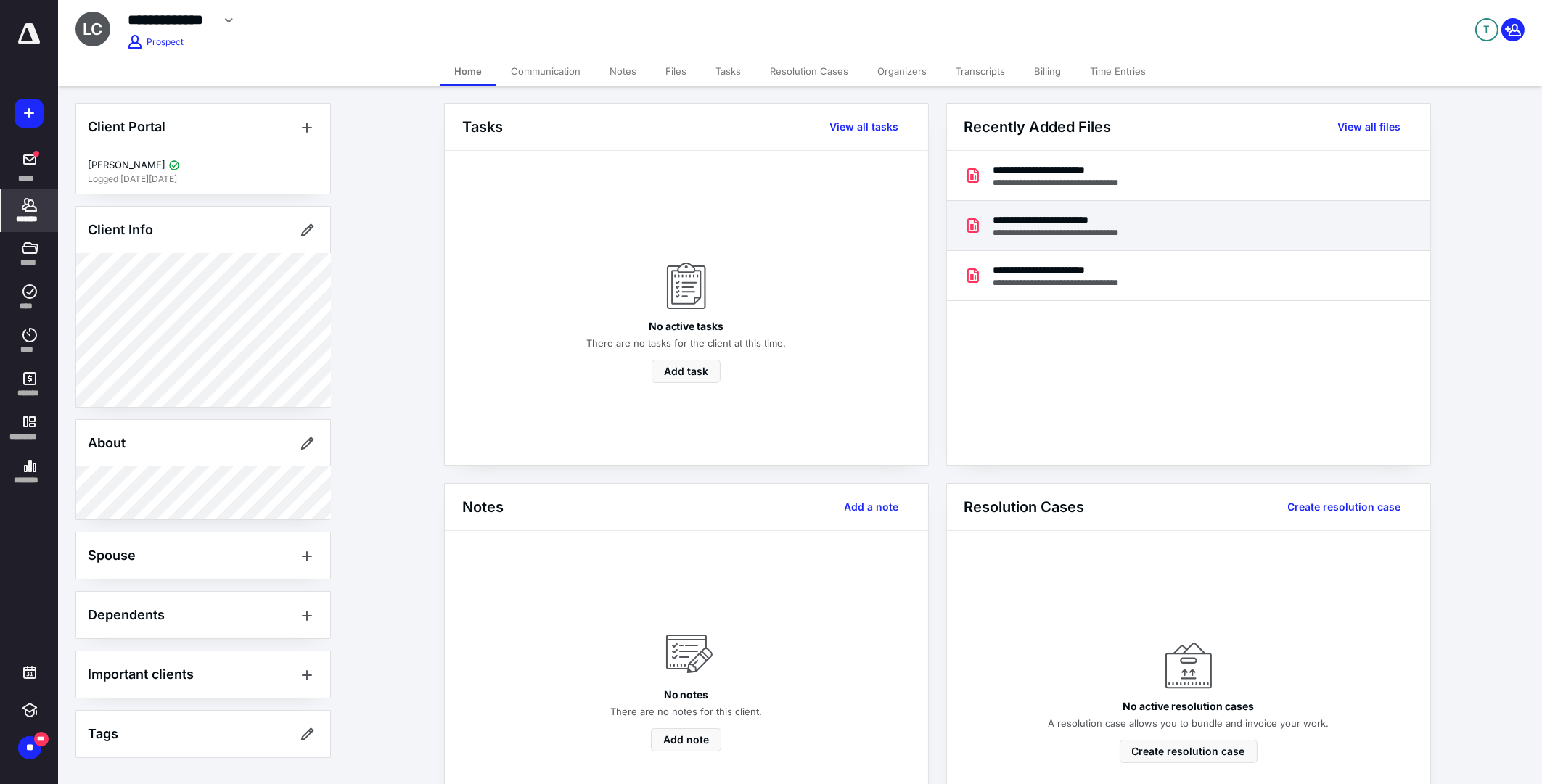 click on "**********" at bounding box center [1065, 220] 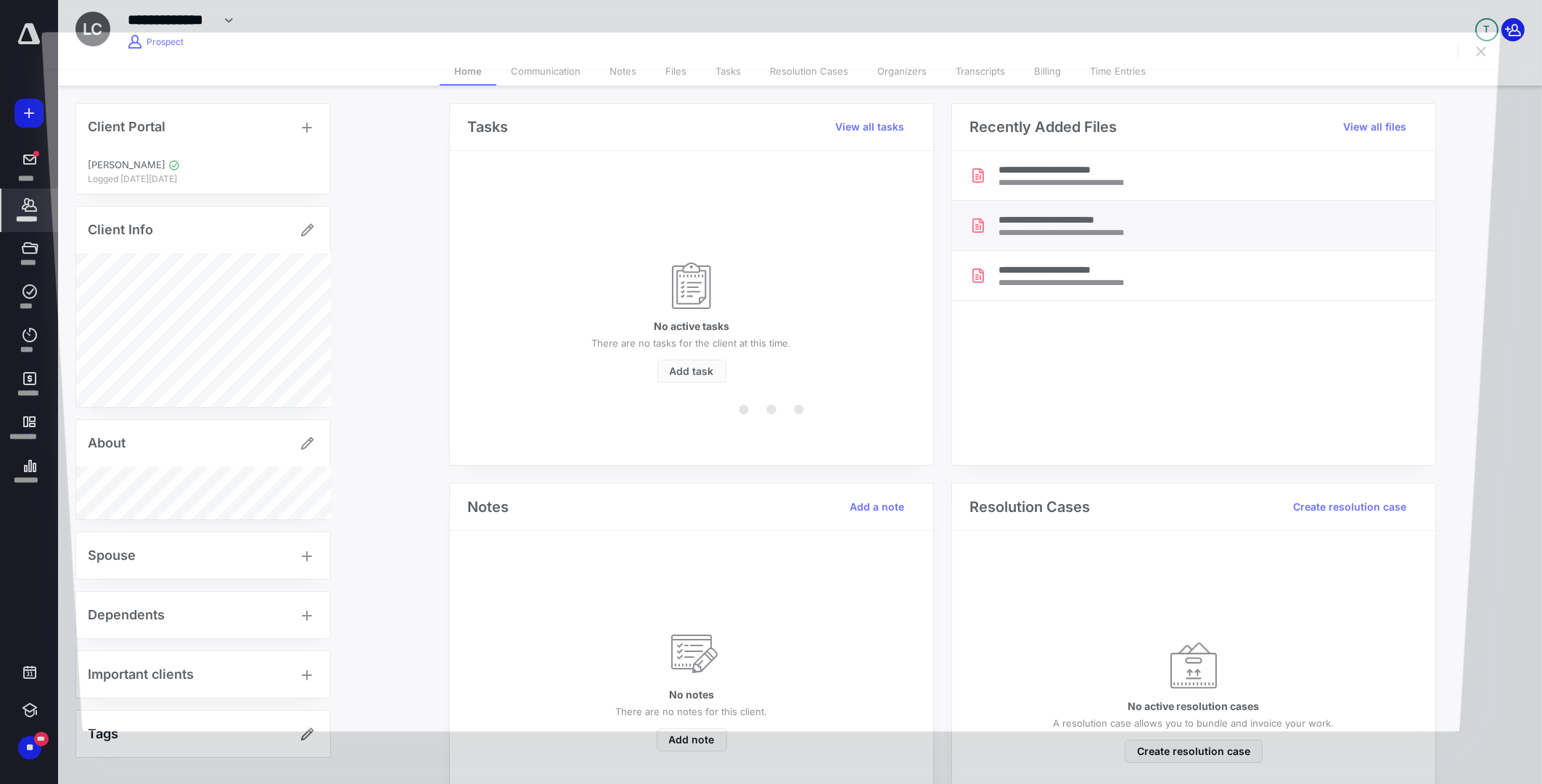 click at bounding box center (771, 400) 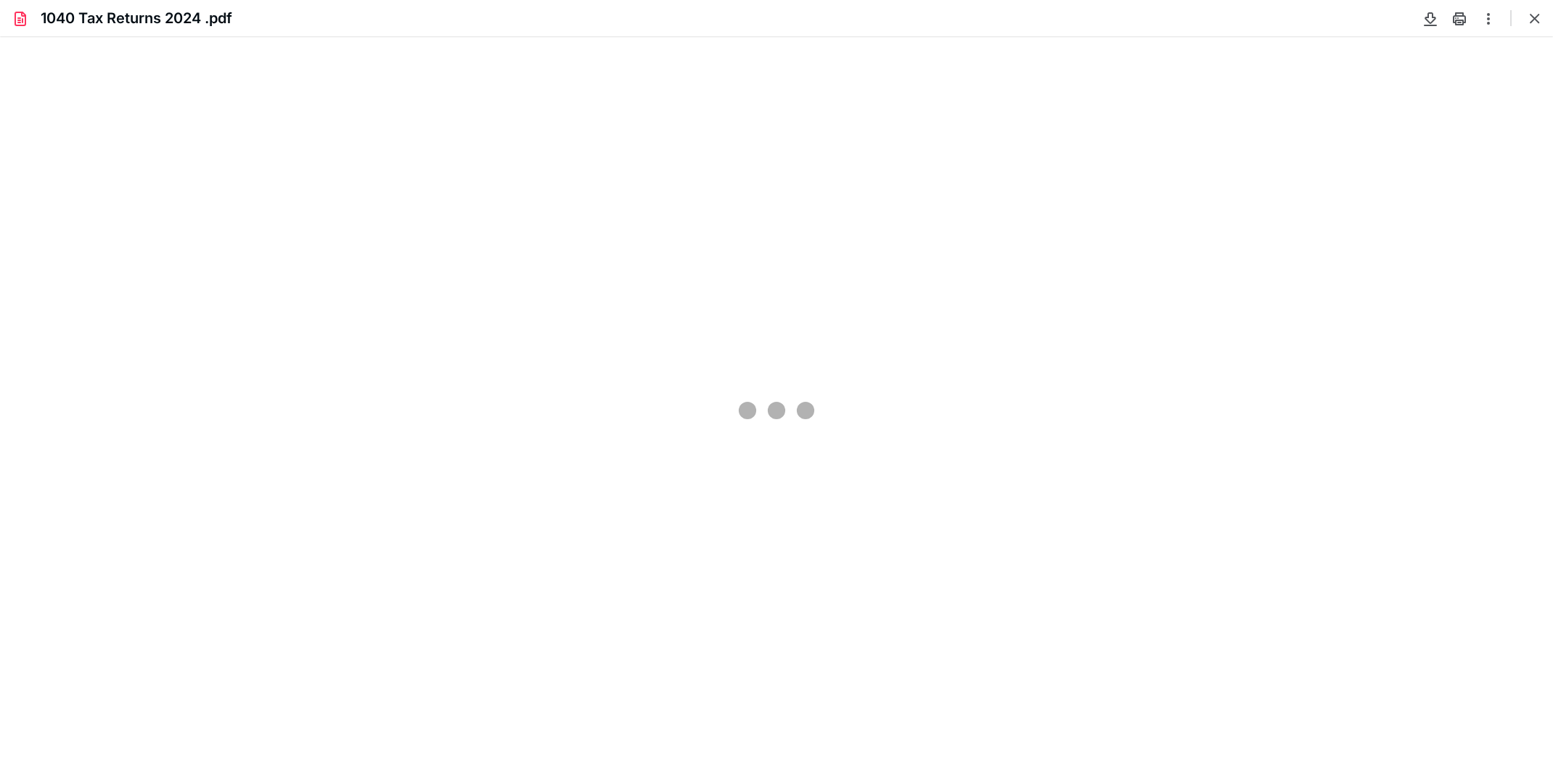 scroll, scrollTop: 0, scrollLeft: 0, axis: both 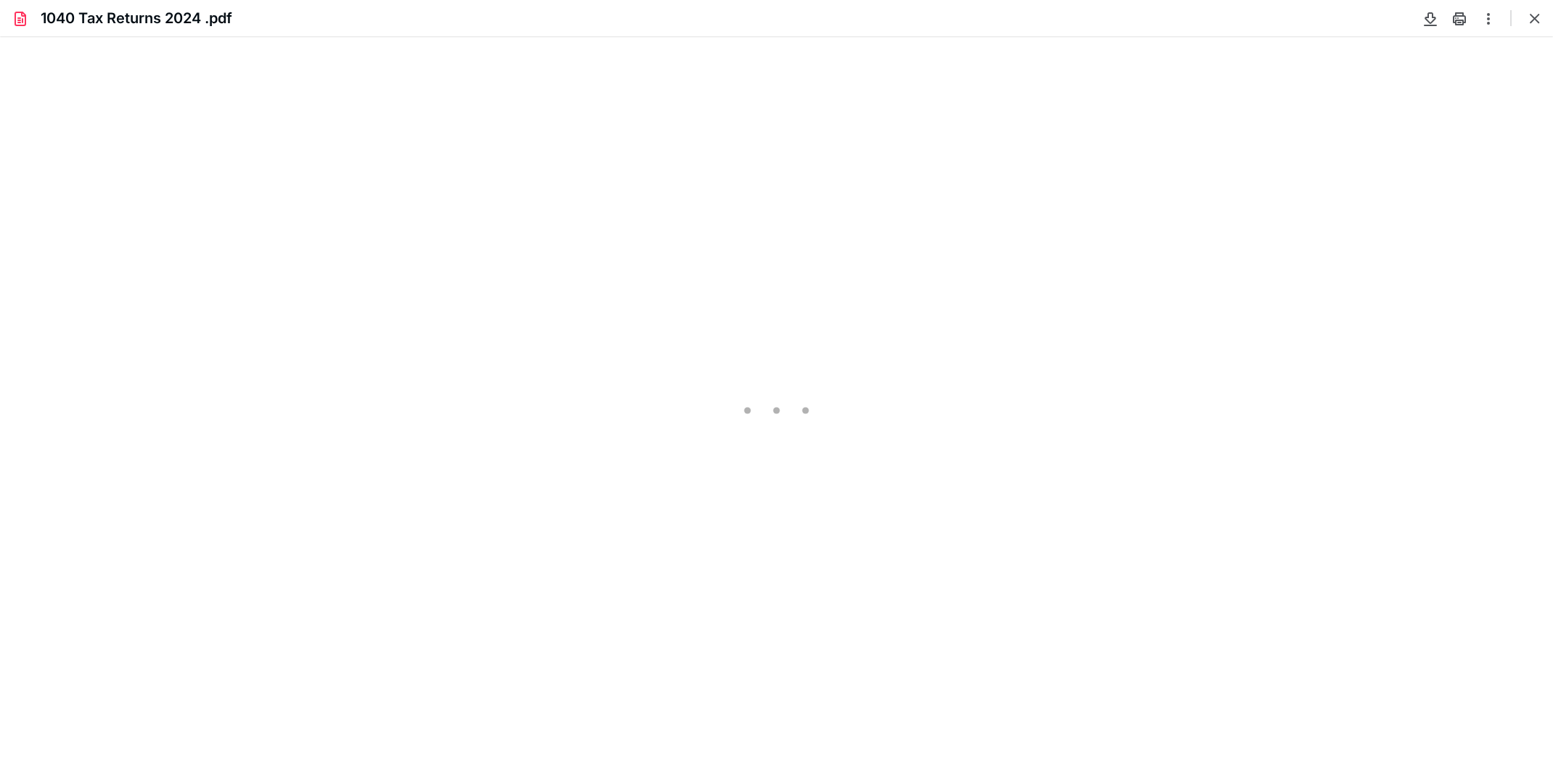 type on "125" 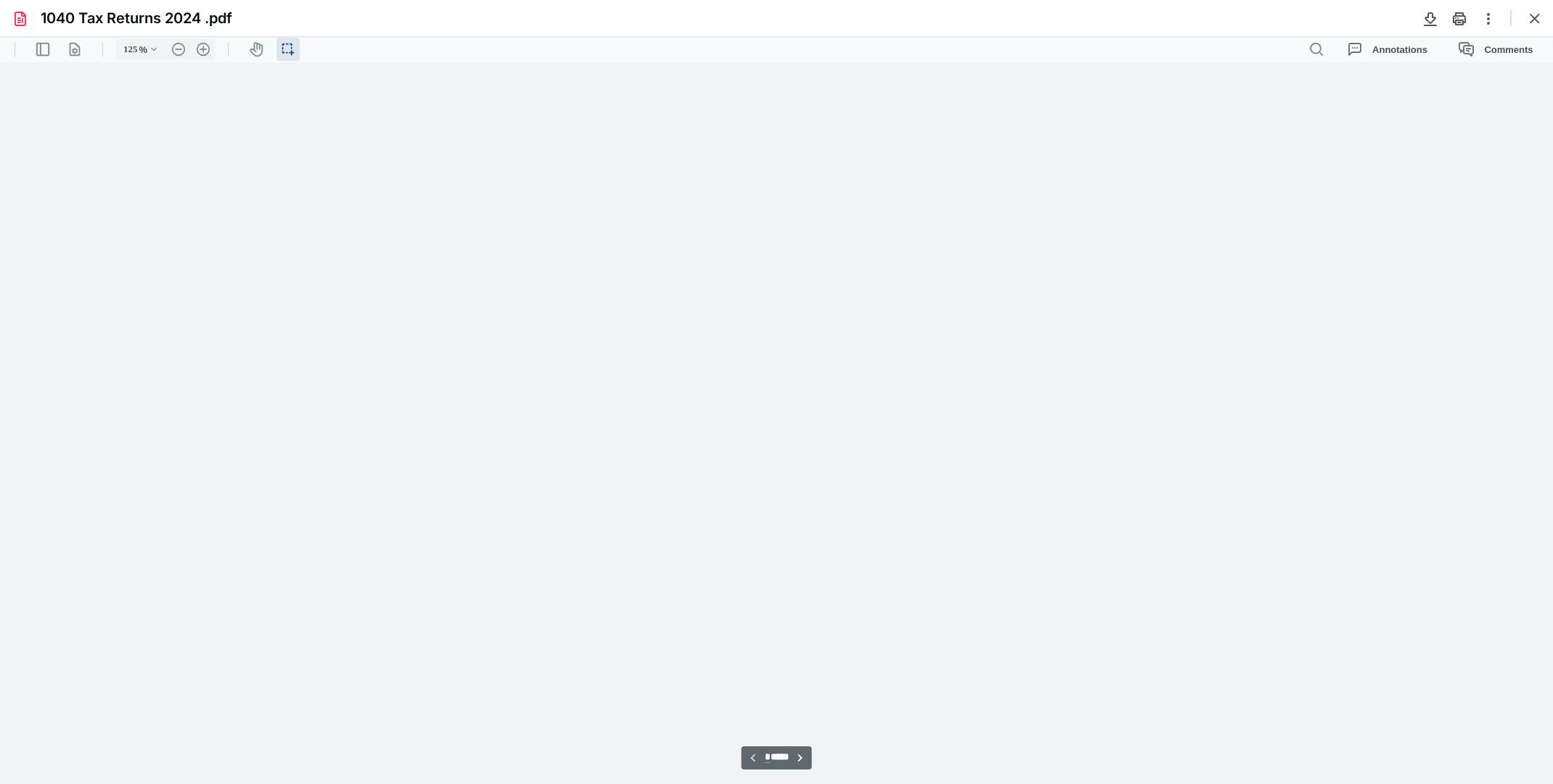 scroll, scrollTop: 30, scrollLeft: 0, axis: vertical 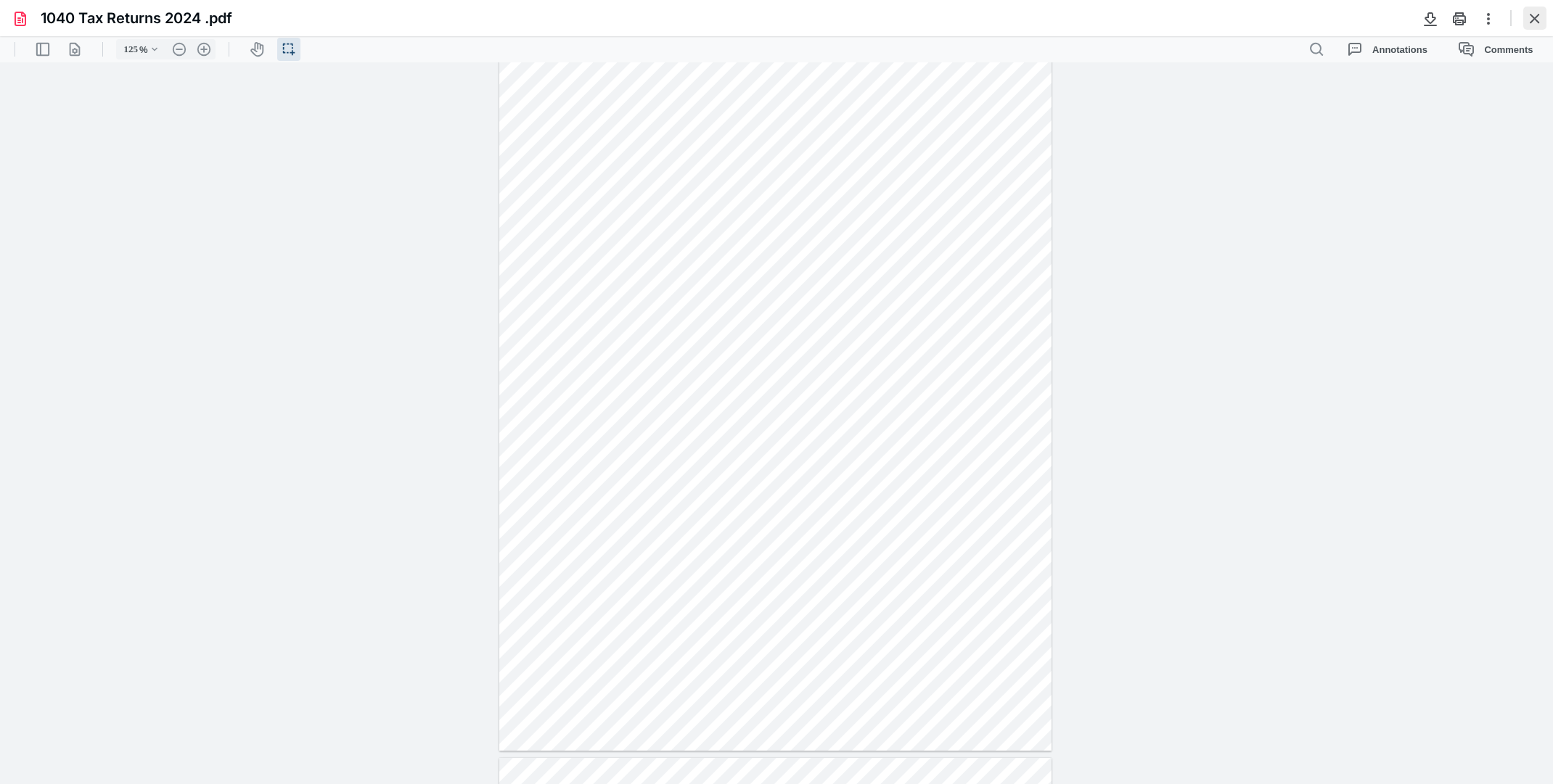 click at bounding box center (1535, 18) 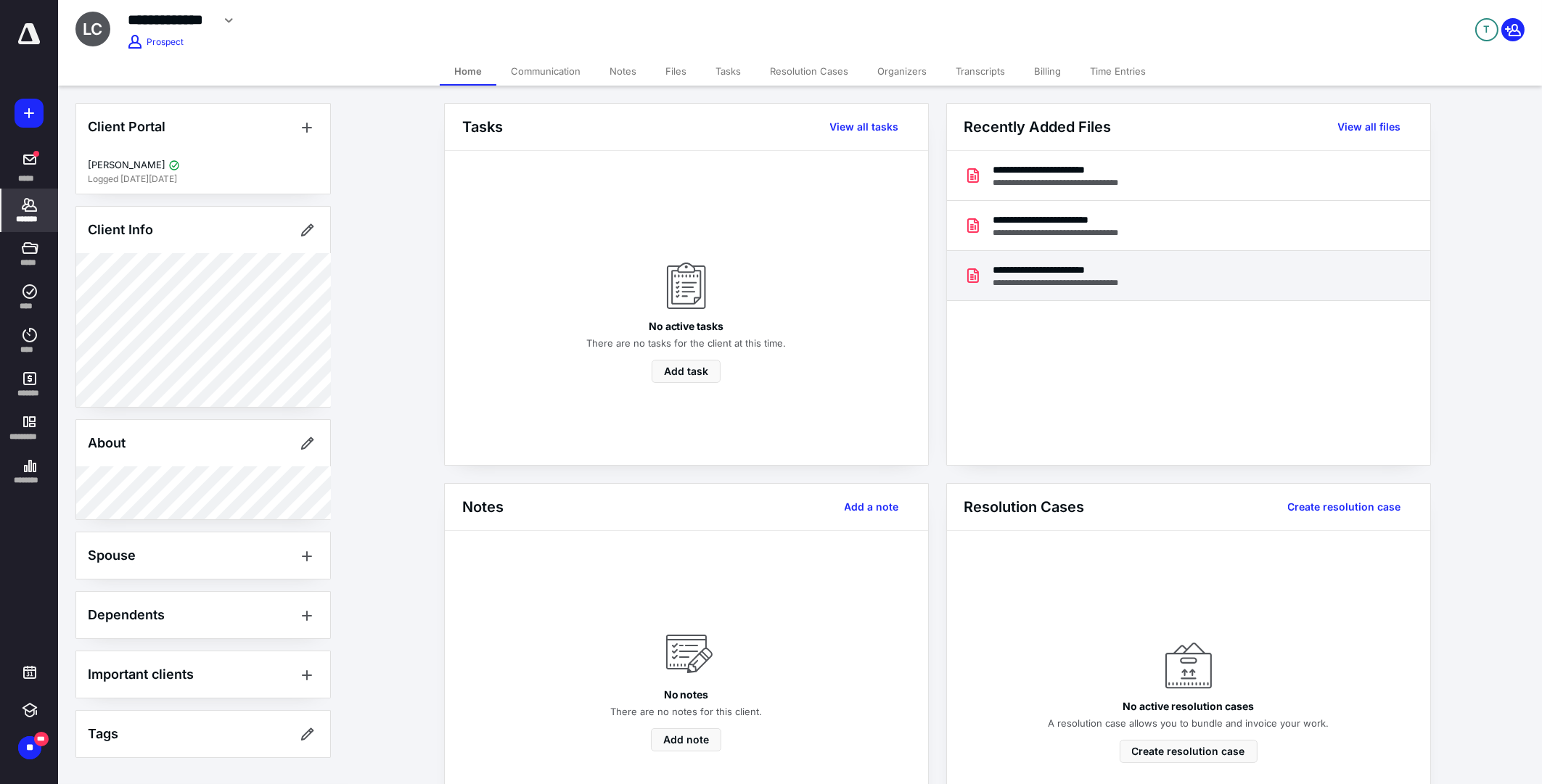 click on "**********" at bounding box center [1065, 270] 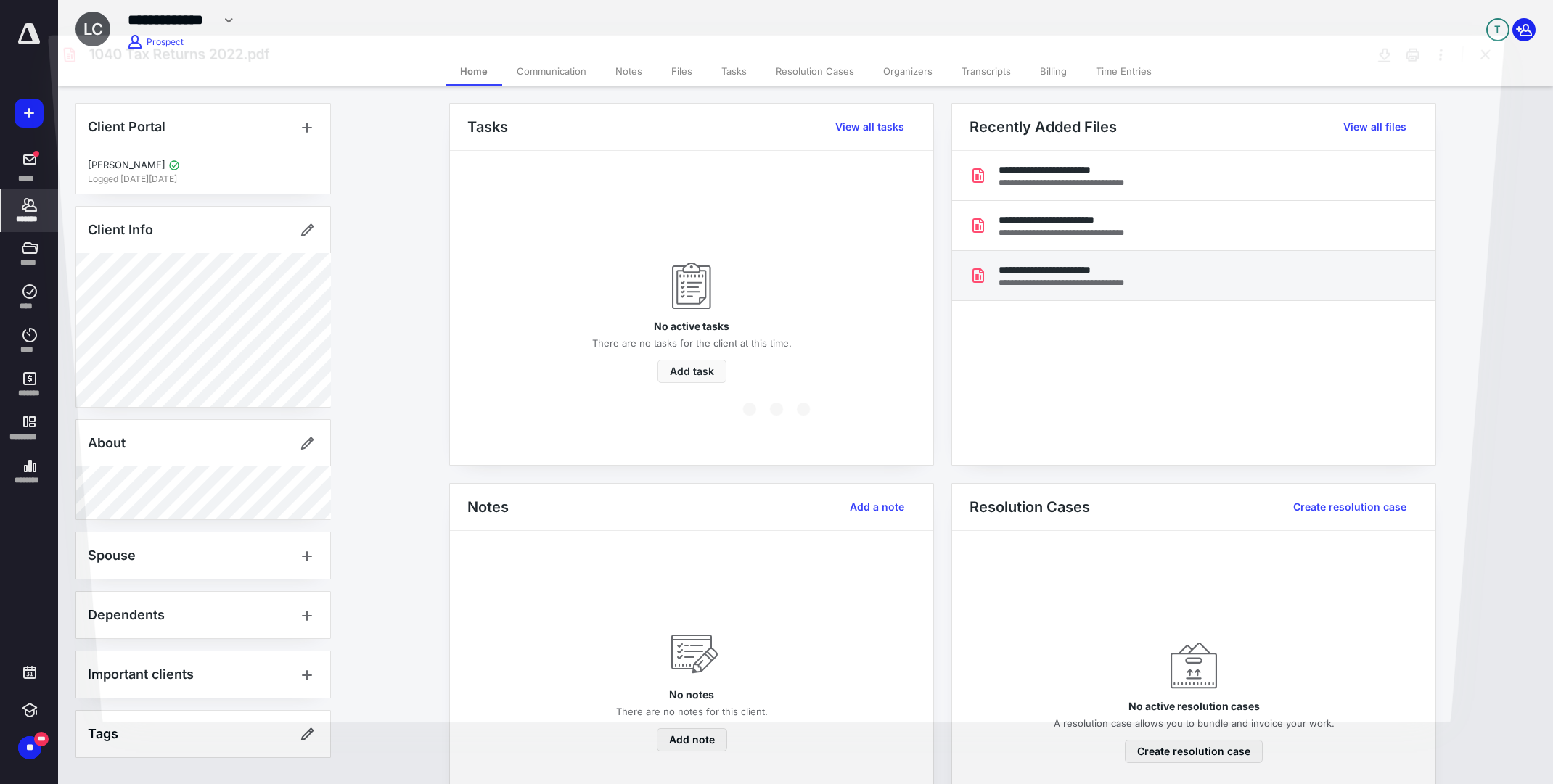 click at bounding box center [776, 397] 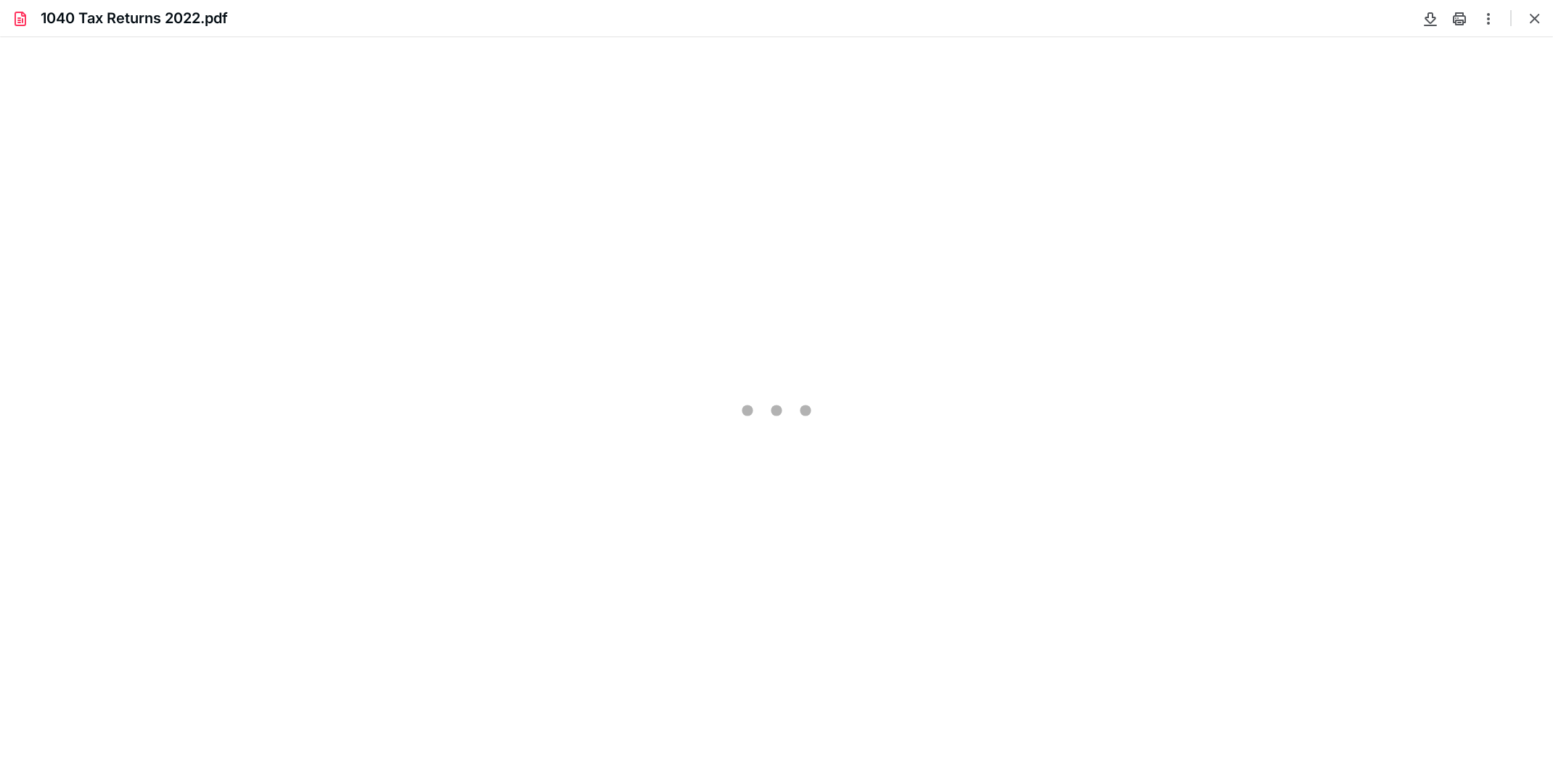 scroll, scrollTop: 0, scrollLeft: 0, axis: both 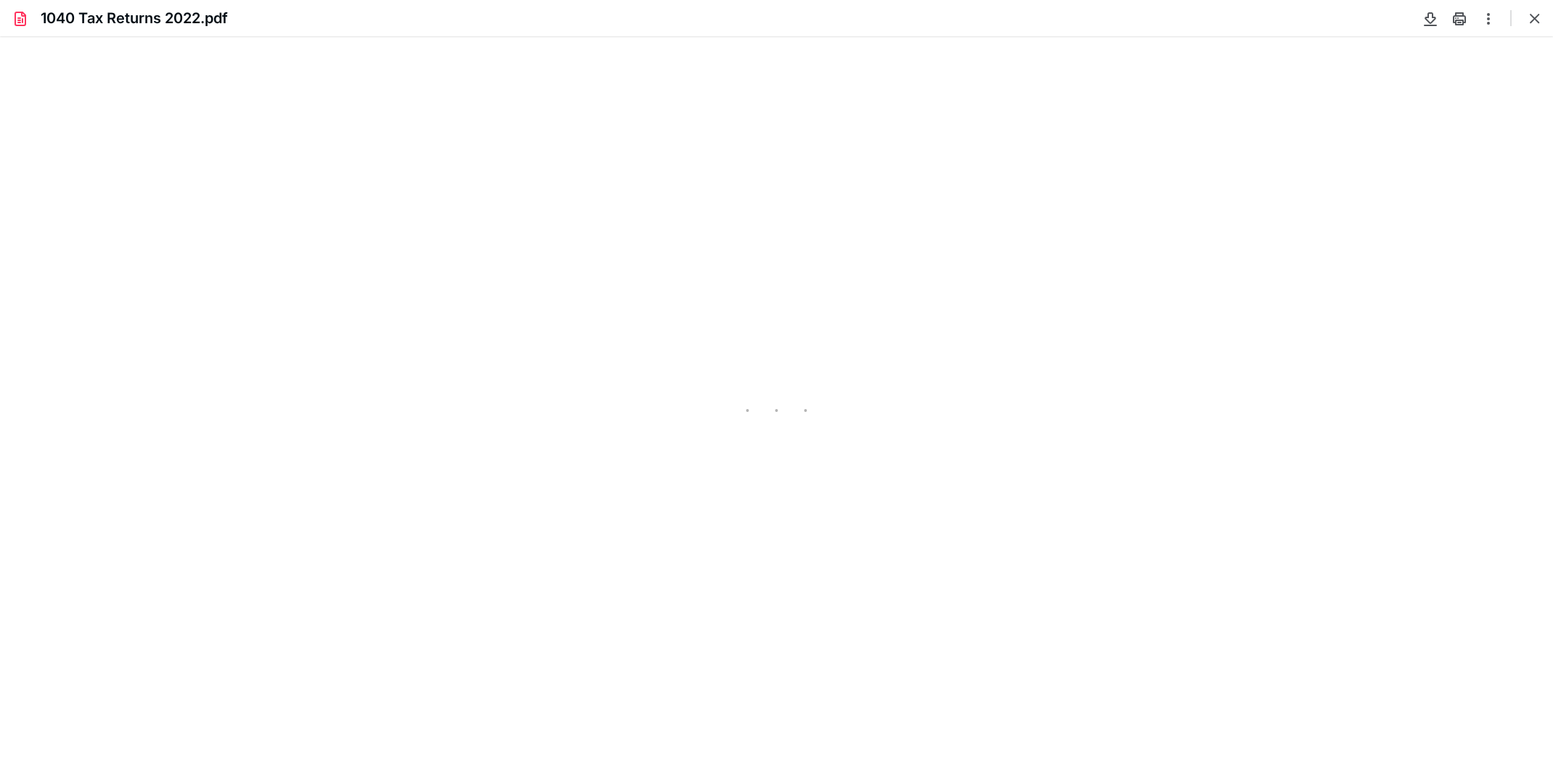 type on "125" 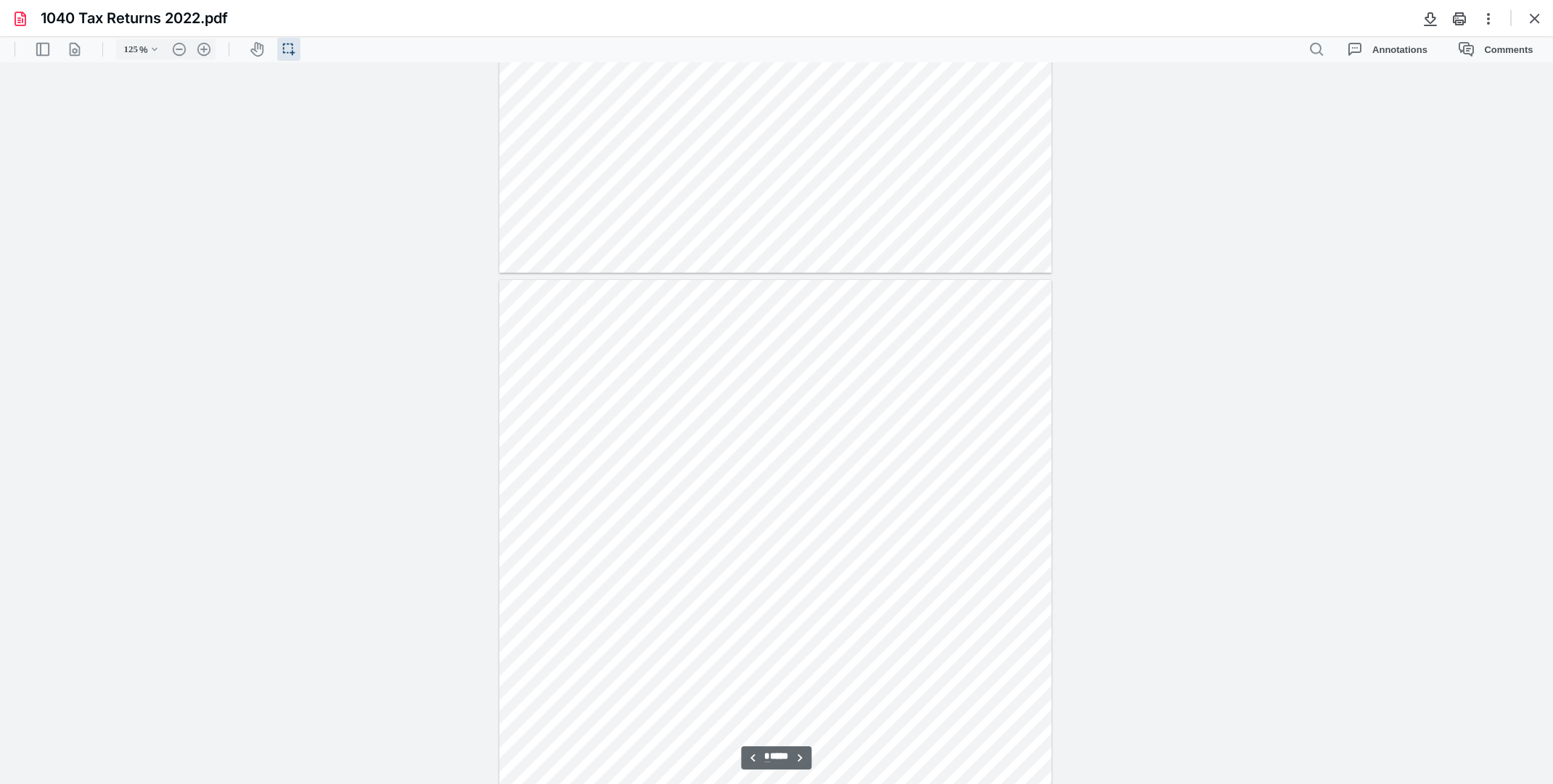 scroll, scrollTop: 508, scrollLeft: 0, axis: vertical 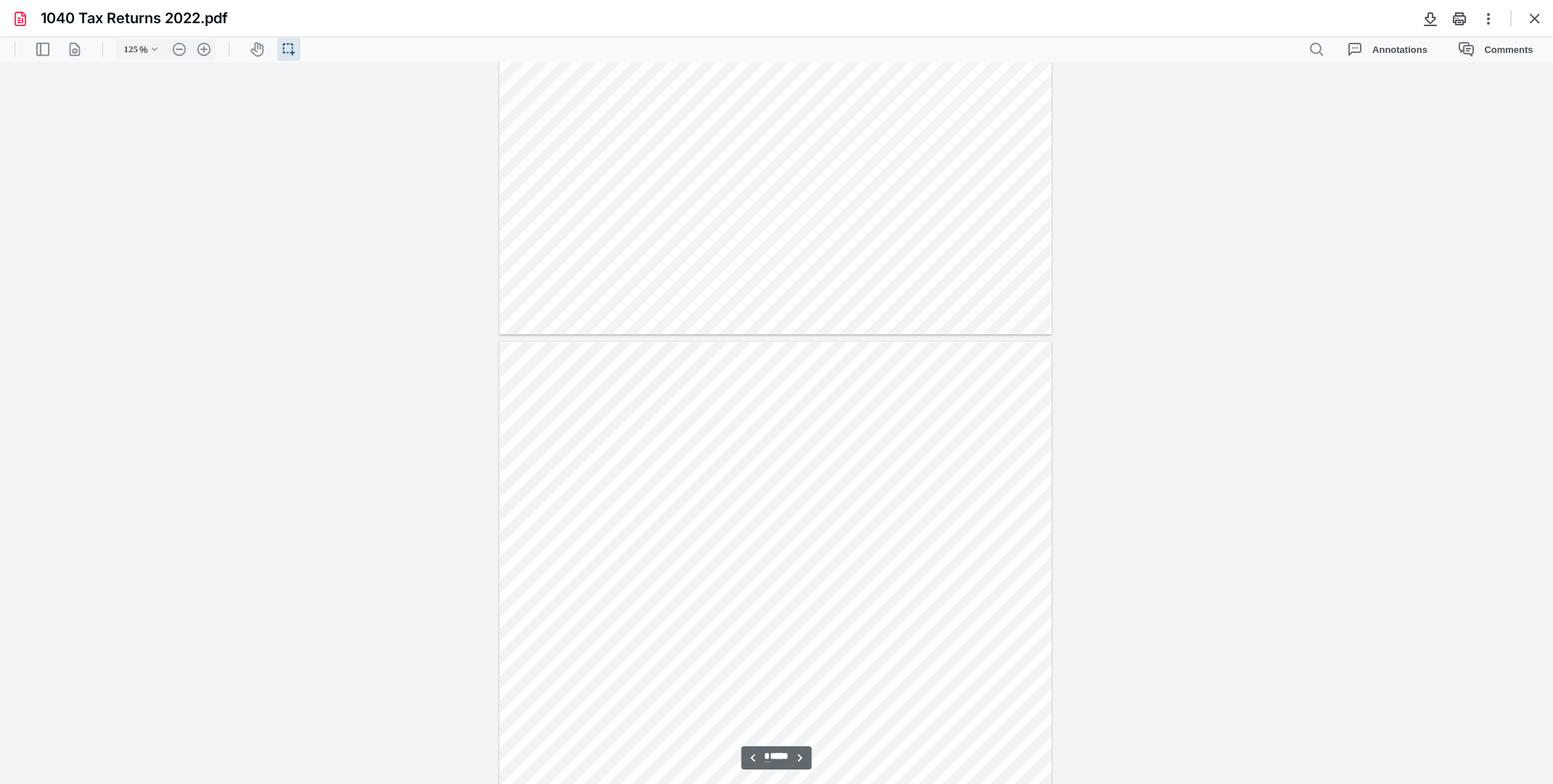 type on "*" 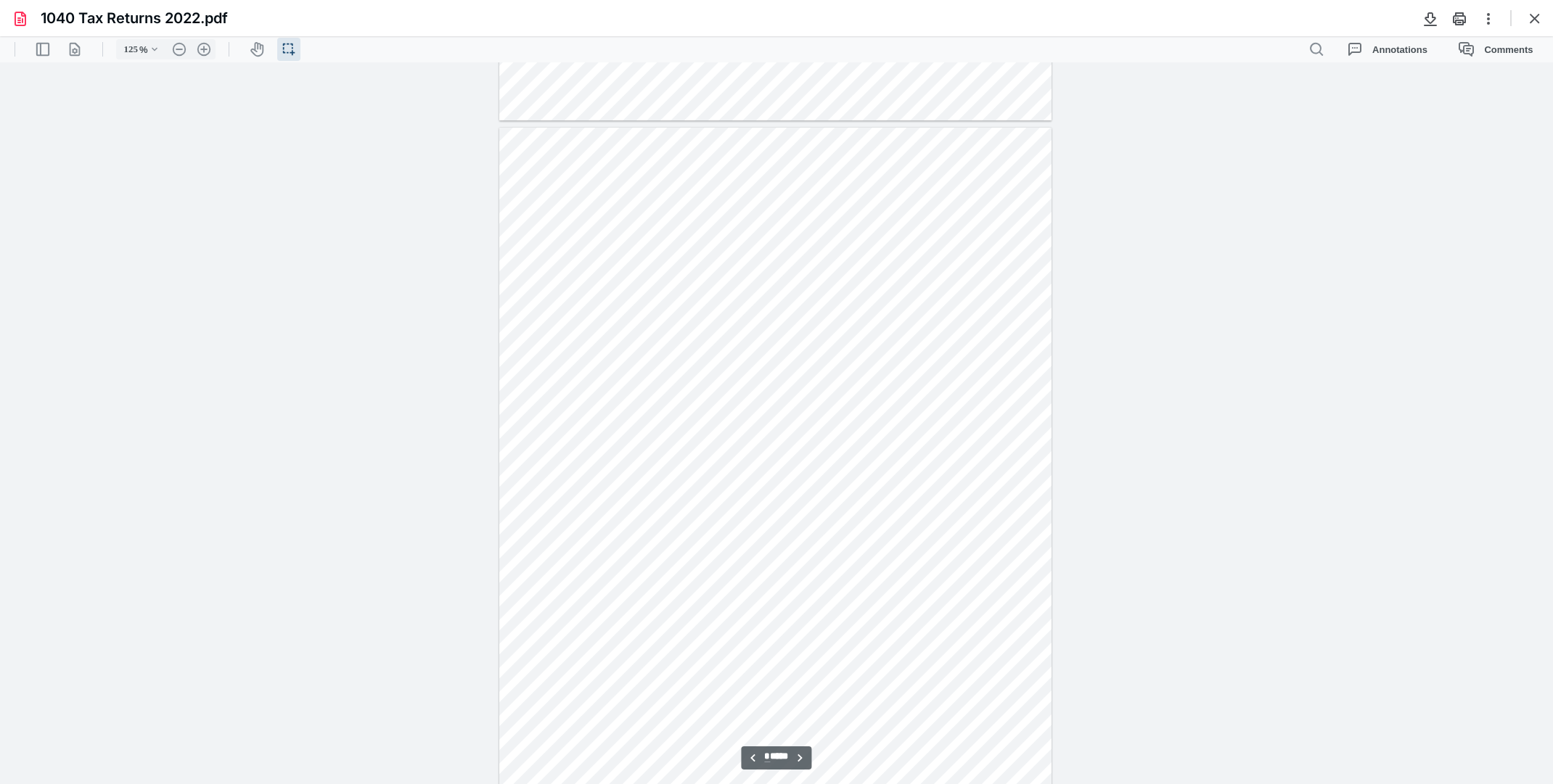 scroll, scrollTop: 2176, scrollLeft: 0, axis: vertical 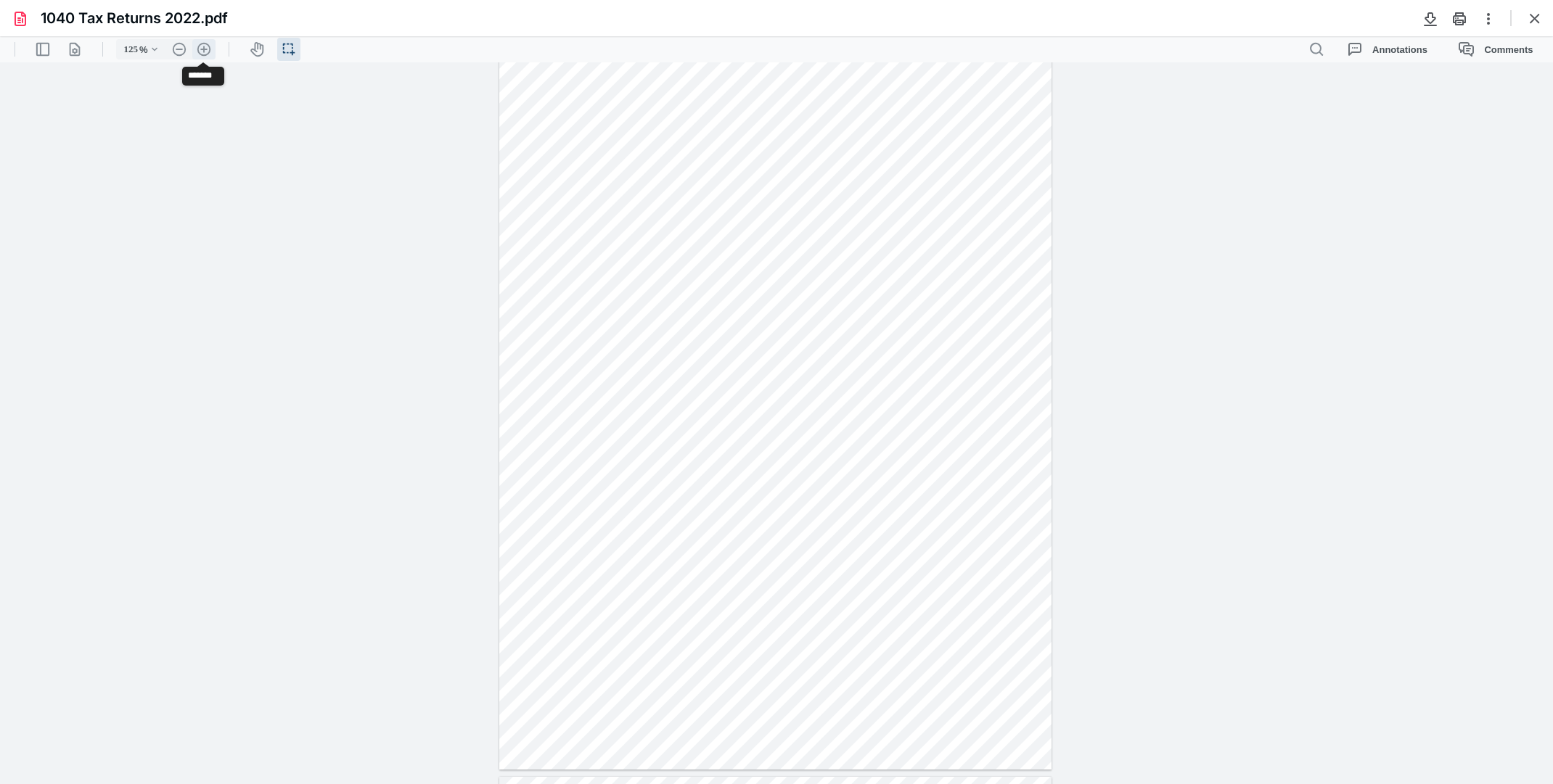 click on ".cls-1{fill:#abb0c4;} icon - header - zoom - in - line" at bounding box center [204, 49] 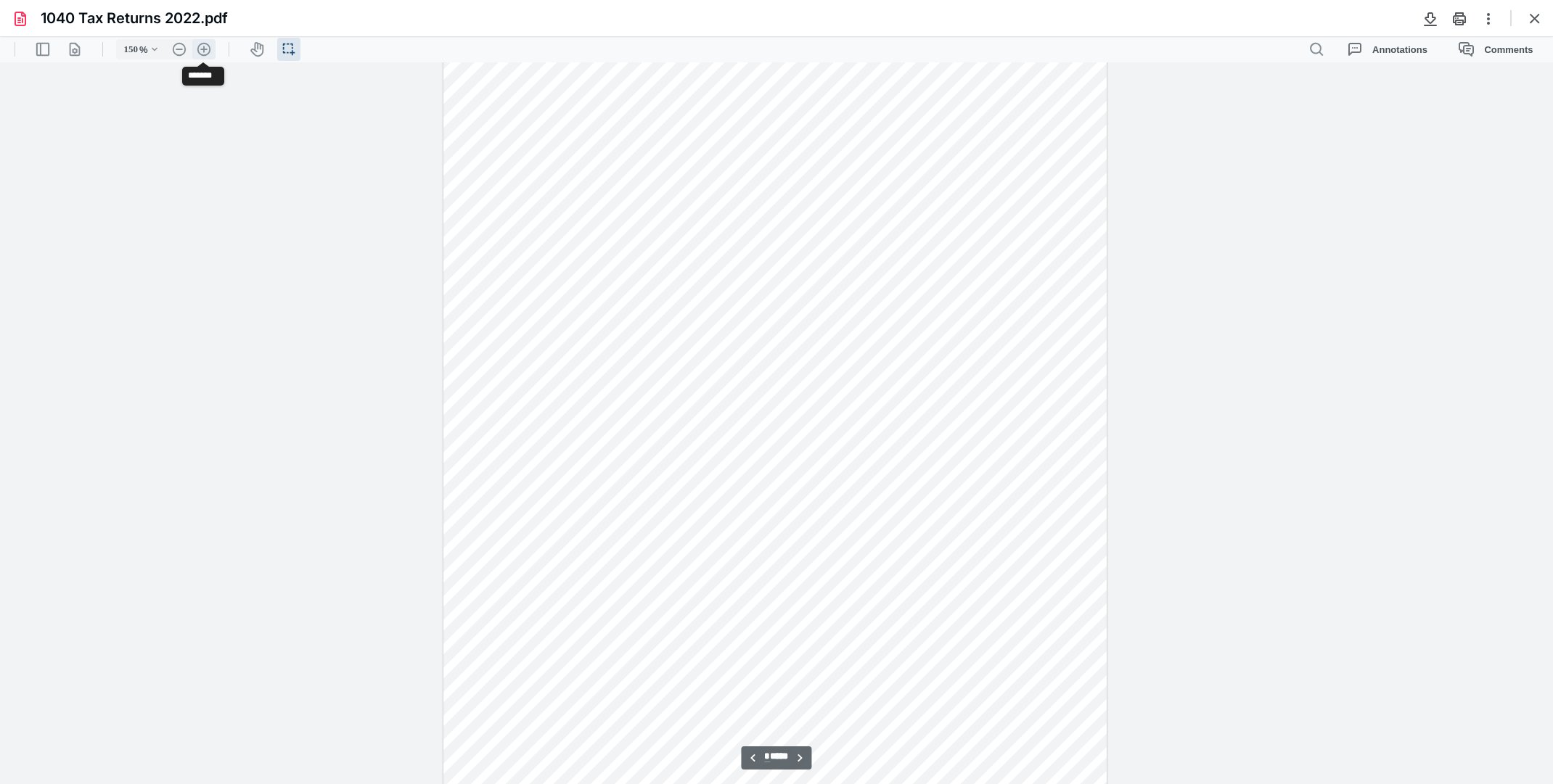 click on ".cls-1{fill:#abb0c4;} icon - header - zoom - in - line" at bounding box center [204, 49] 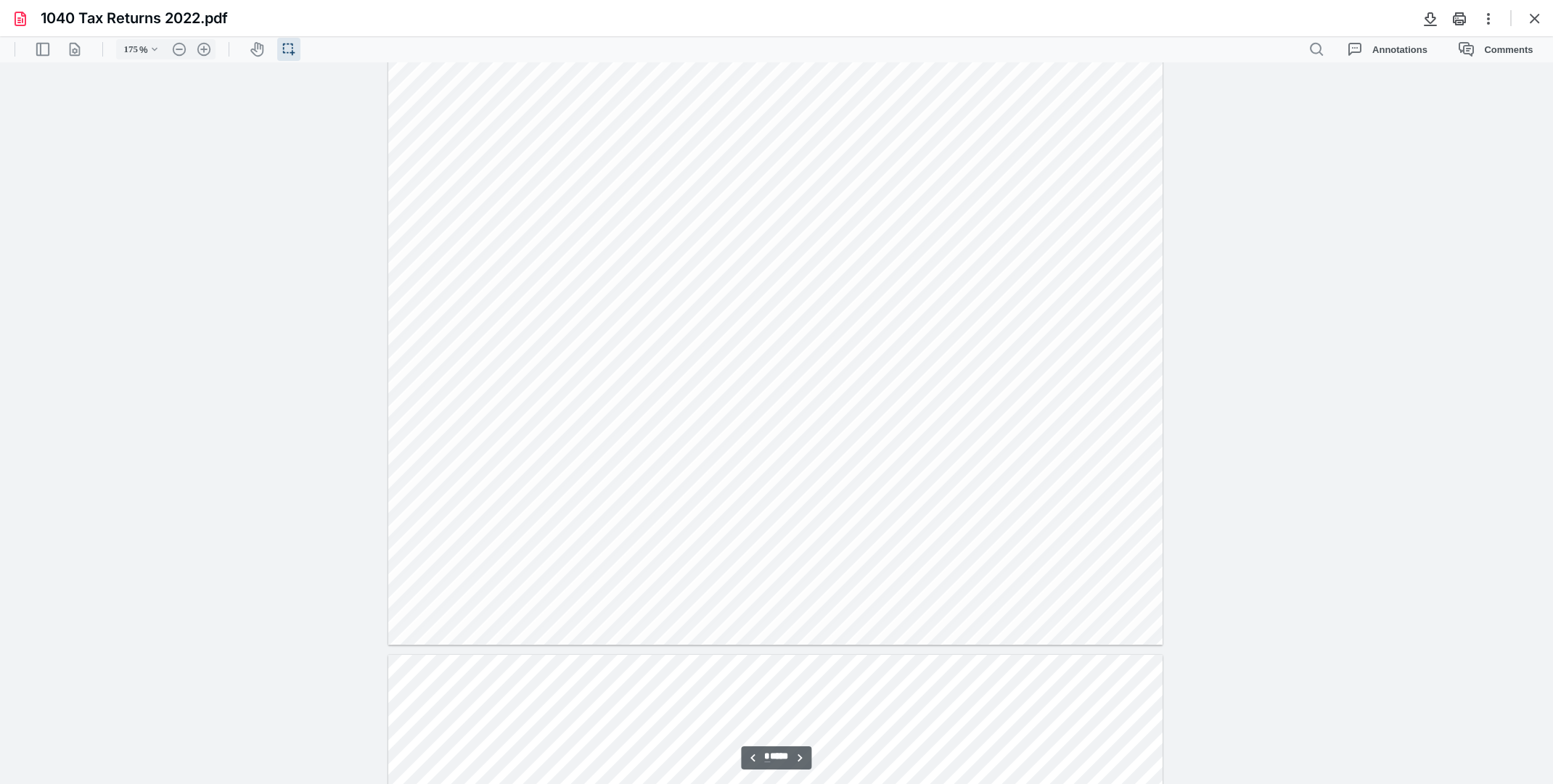scroll, scrollTop: 3407, scrollLeft: 0, axis: vertical 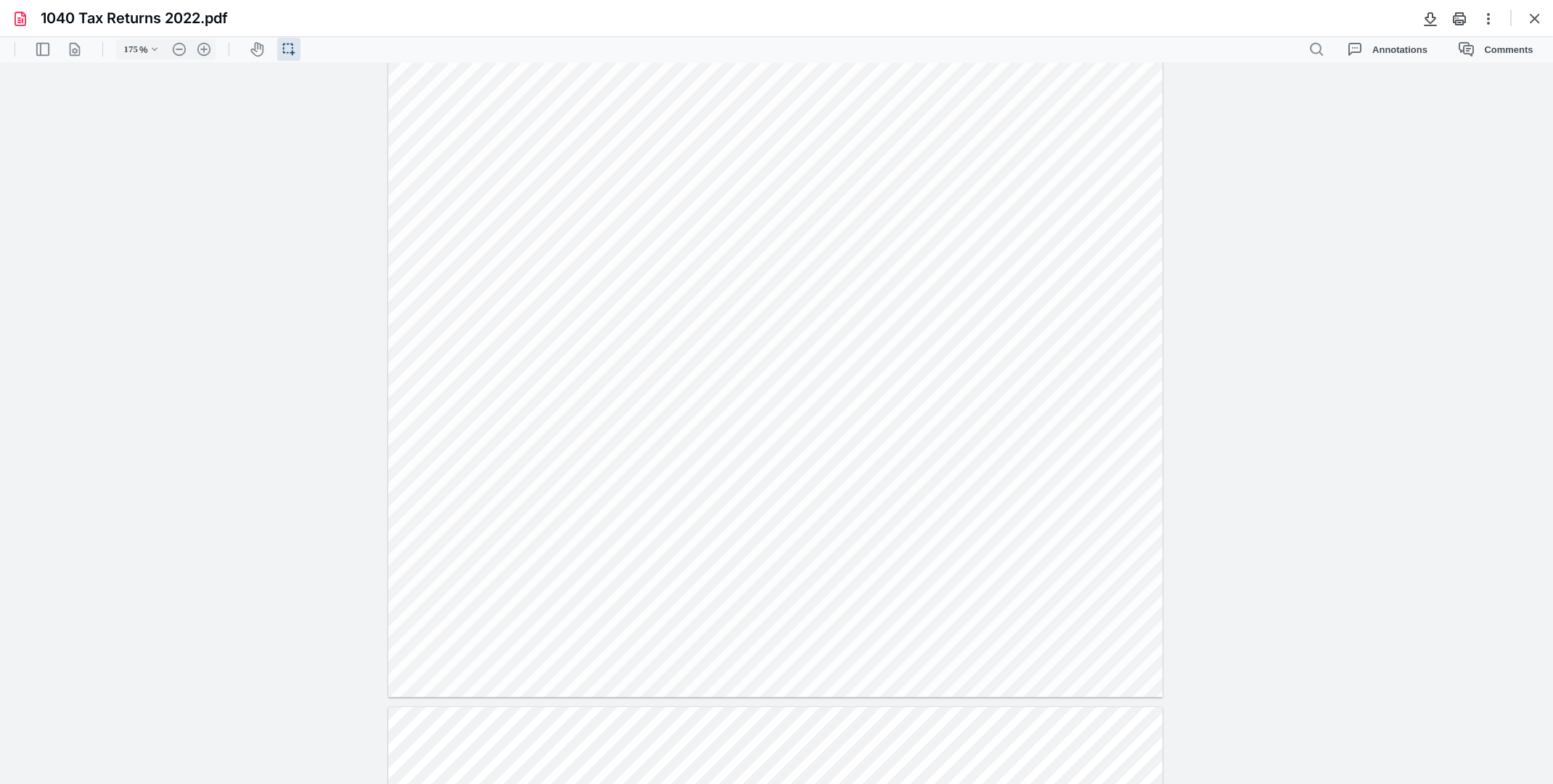 drag, startPoint x: 1085, startPoint y: 522, endPoint x: 1105, endPoint y: 522, distance: 20 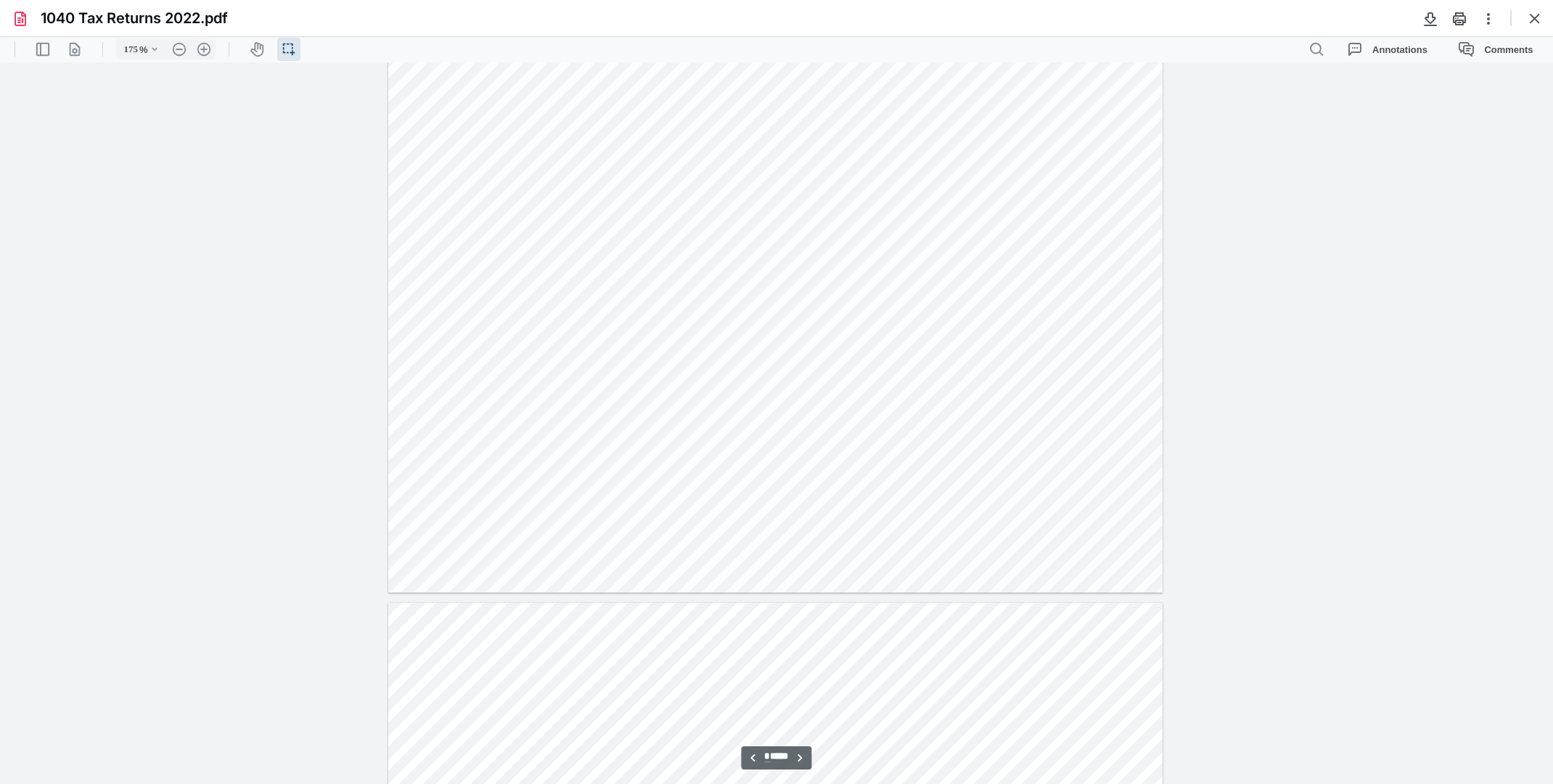 scroll, scrollTop: 3552, scrollLeft: 0, axis: vertical 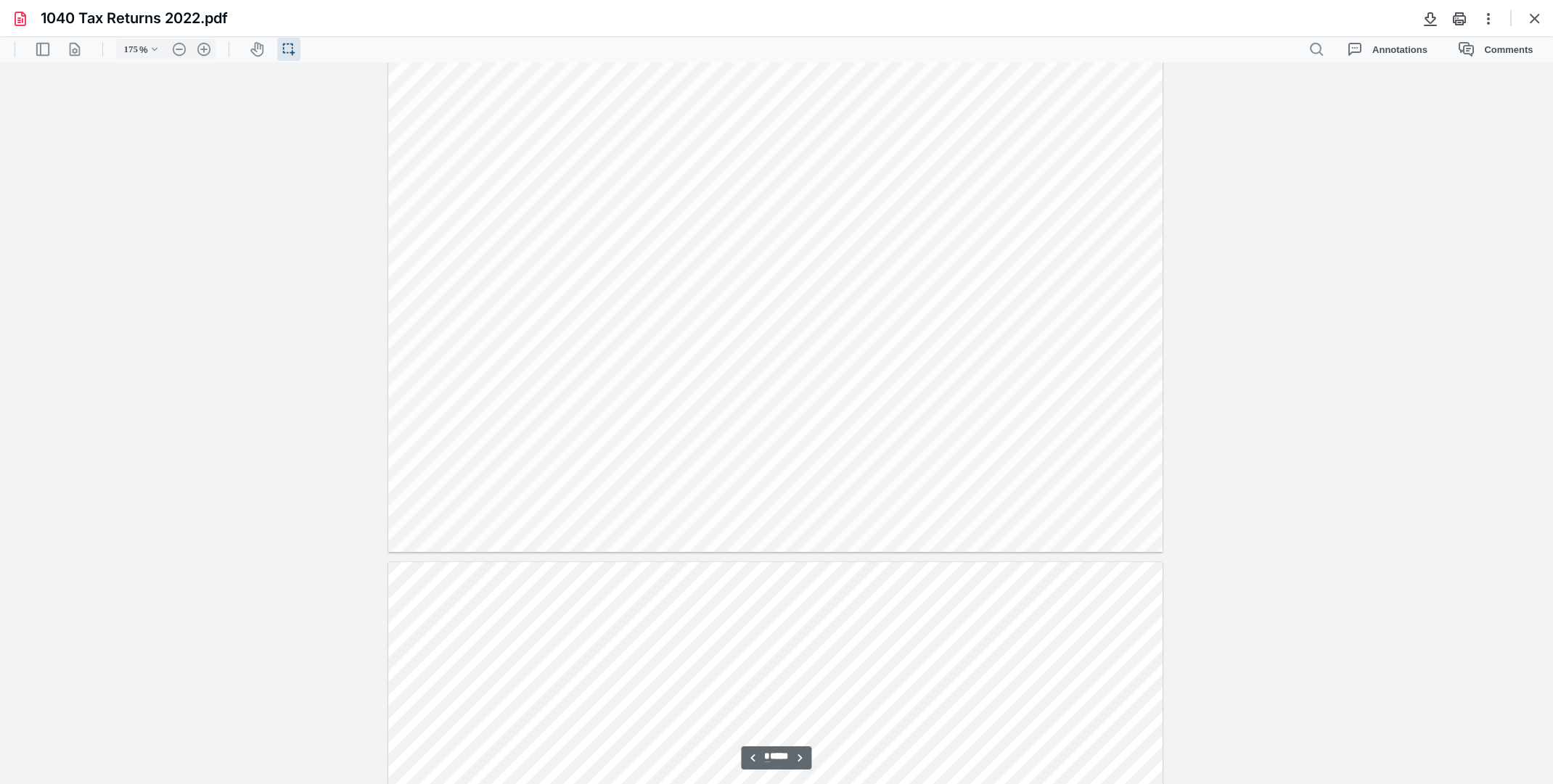 click at bounding box center (775, 51) 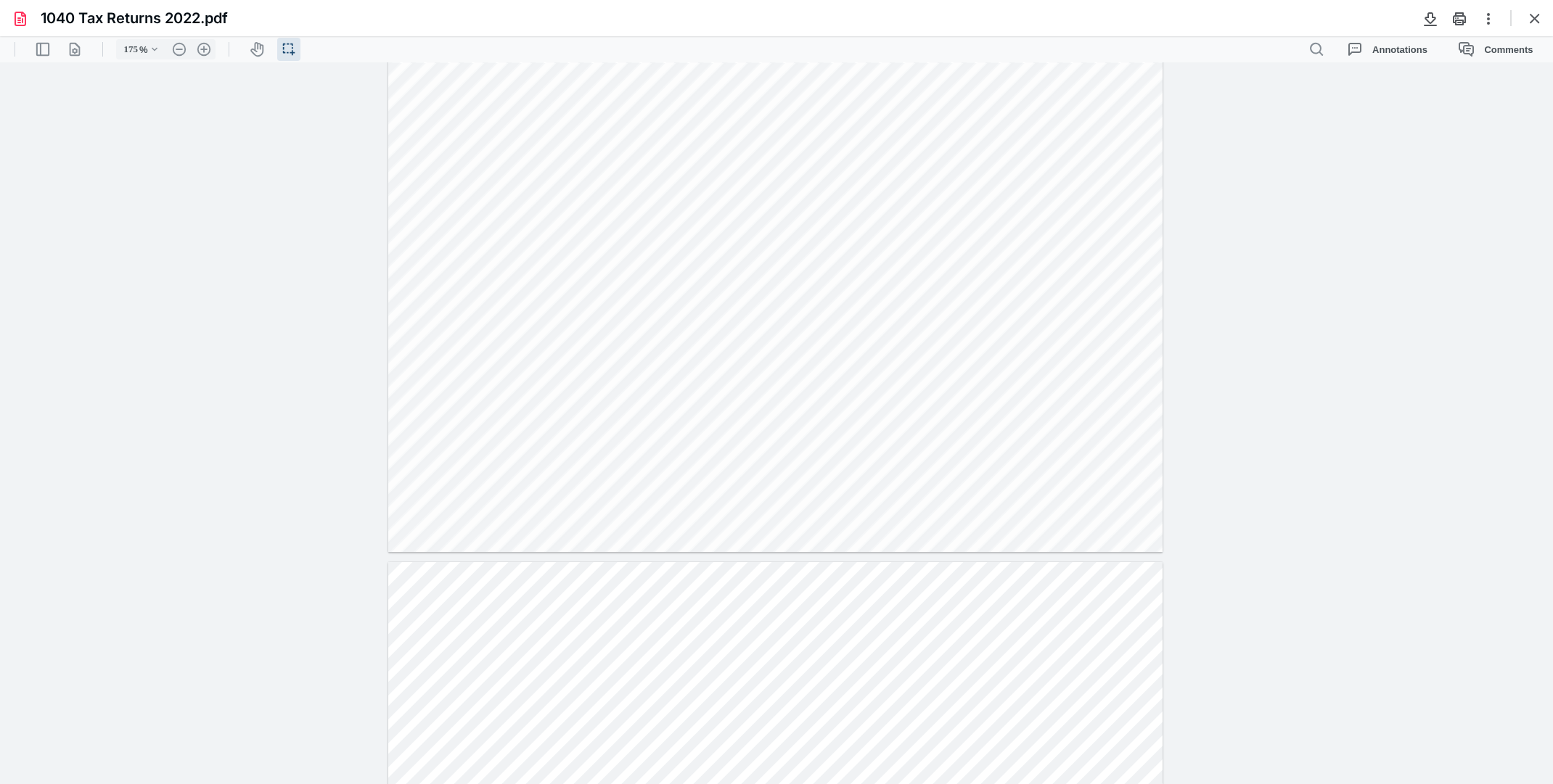 drag, startPoint x: 1054, startPoint y: 395, endPoint x: 1107, endPoint y: 395, distance: 53 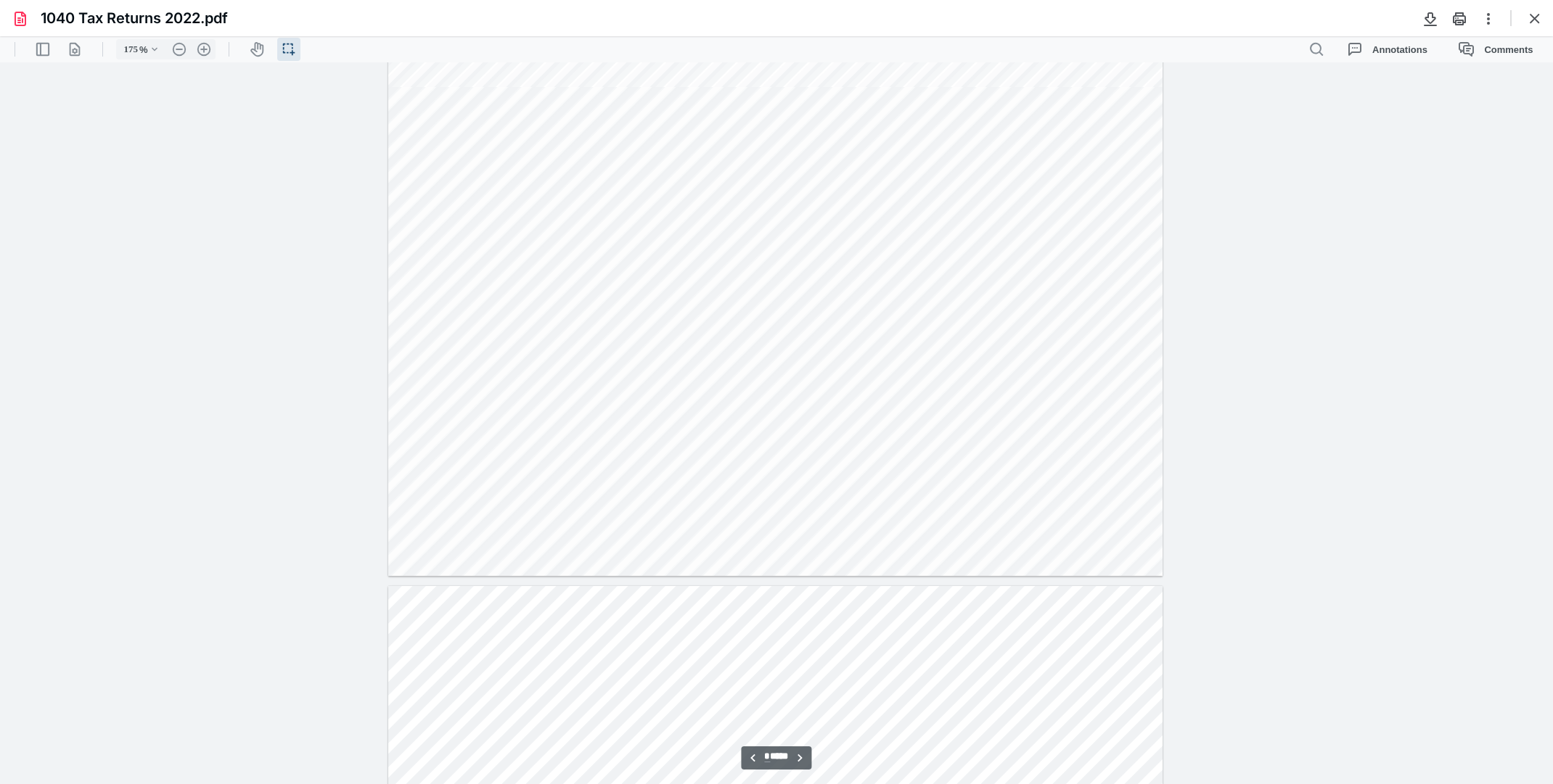 scroll, scrollTop: 3552, scrollLeft: 0, axis: vertical 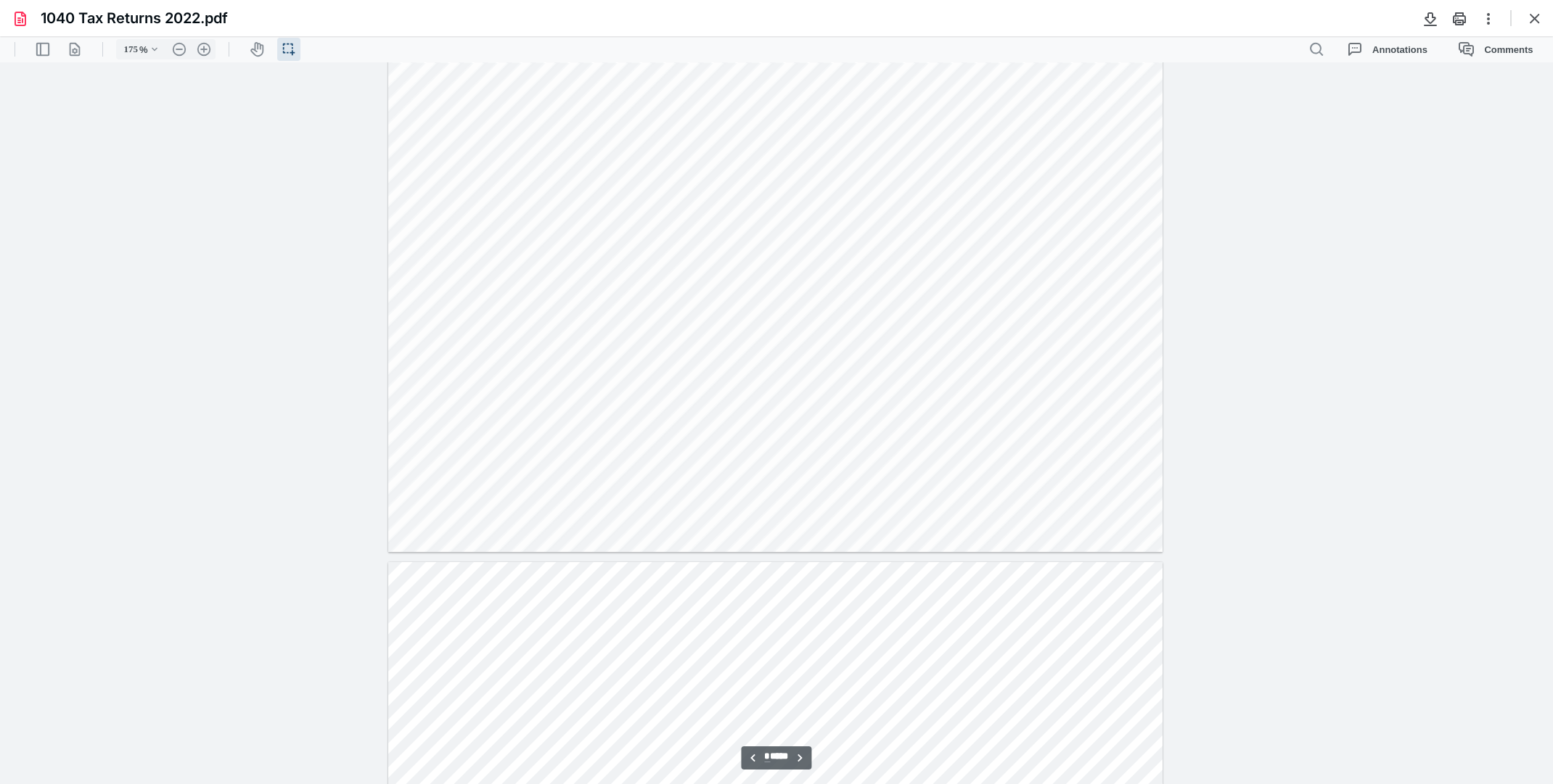 drag, startPoint x: 1105, startPoint y: 432, endPoint x: 1065, endPoint y: 417, distance: 42.720019 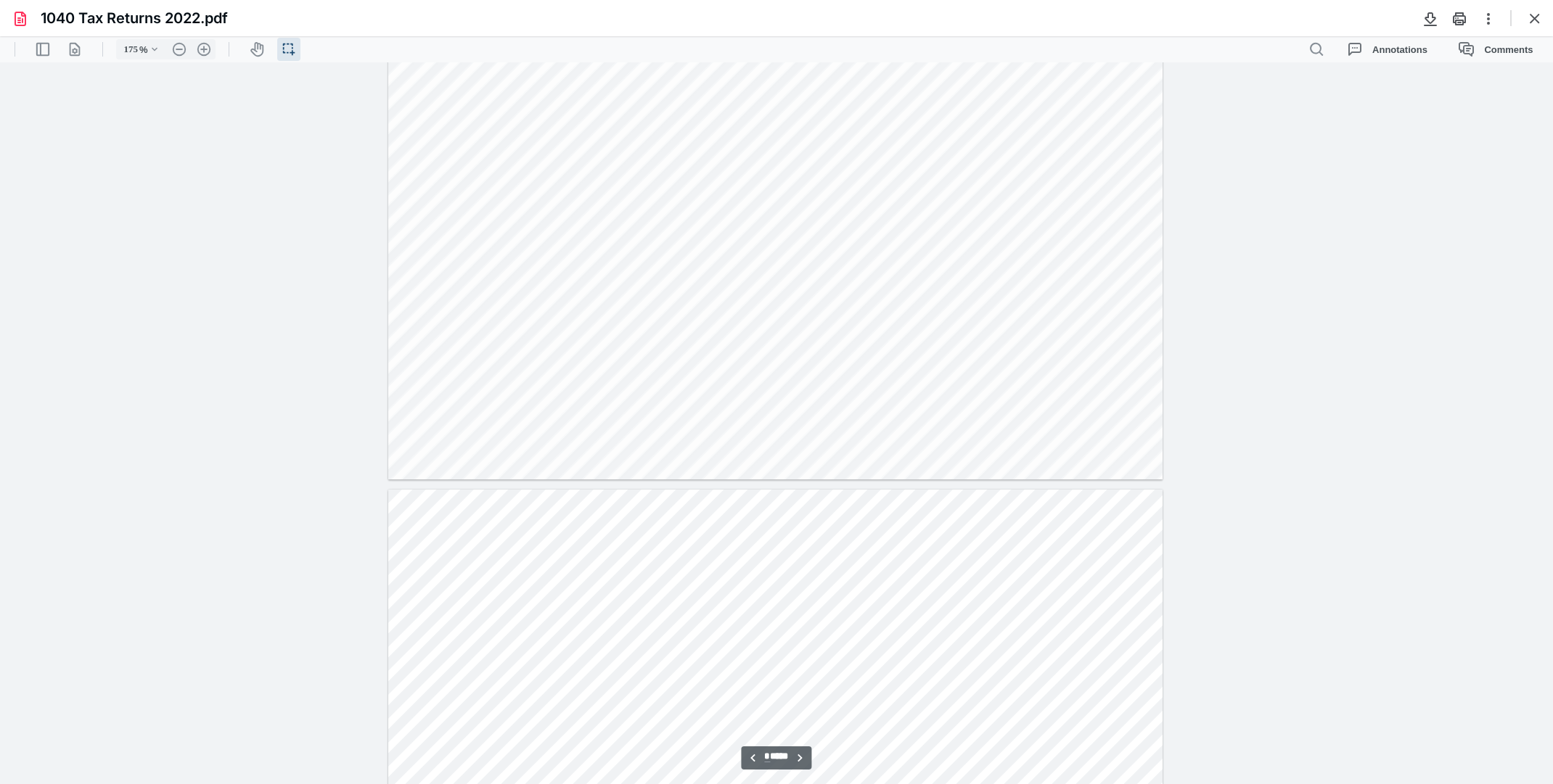 scroll, scrollTop: 3407, scrollLeft: 0, axis: vertical 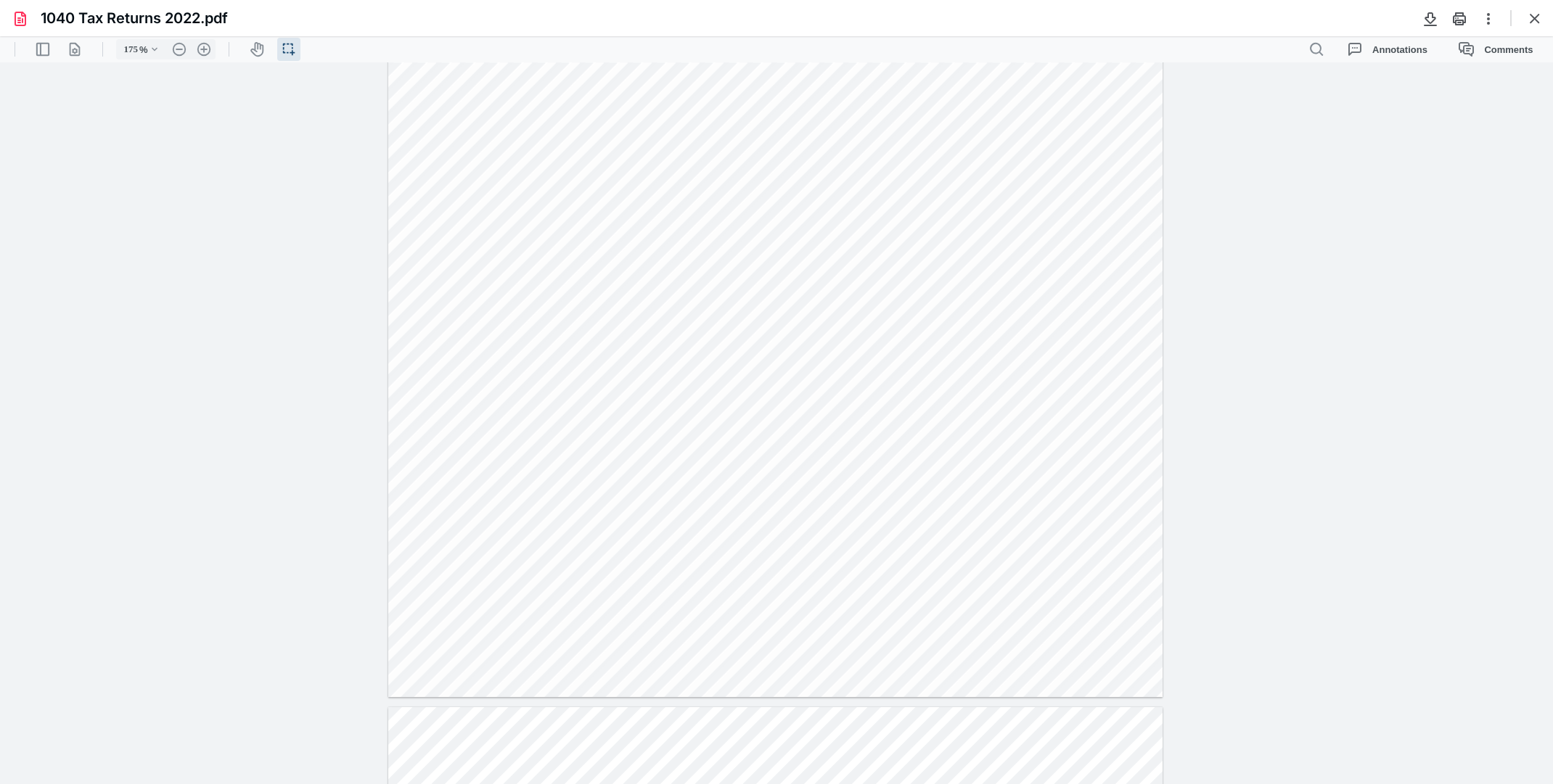 drag, startPoint x: 474, startPoint y: 562, endPoint x: 445, endPoint y: 561, distance: 29.01724 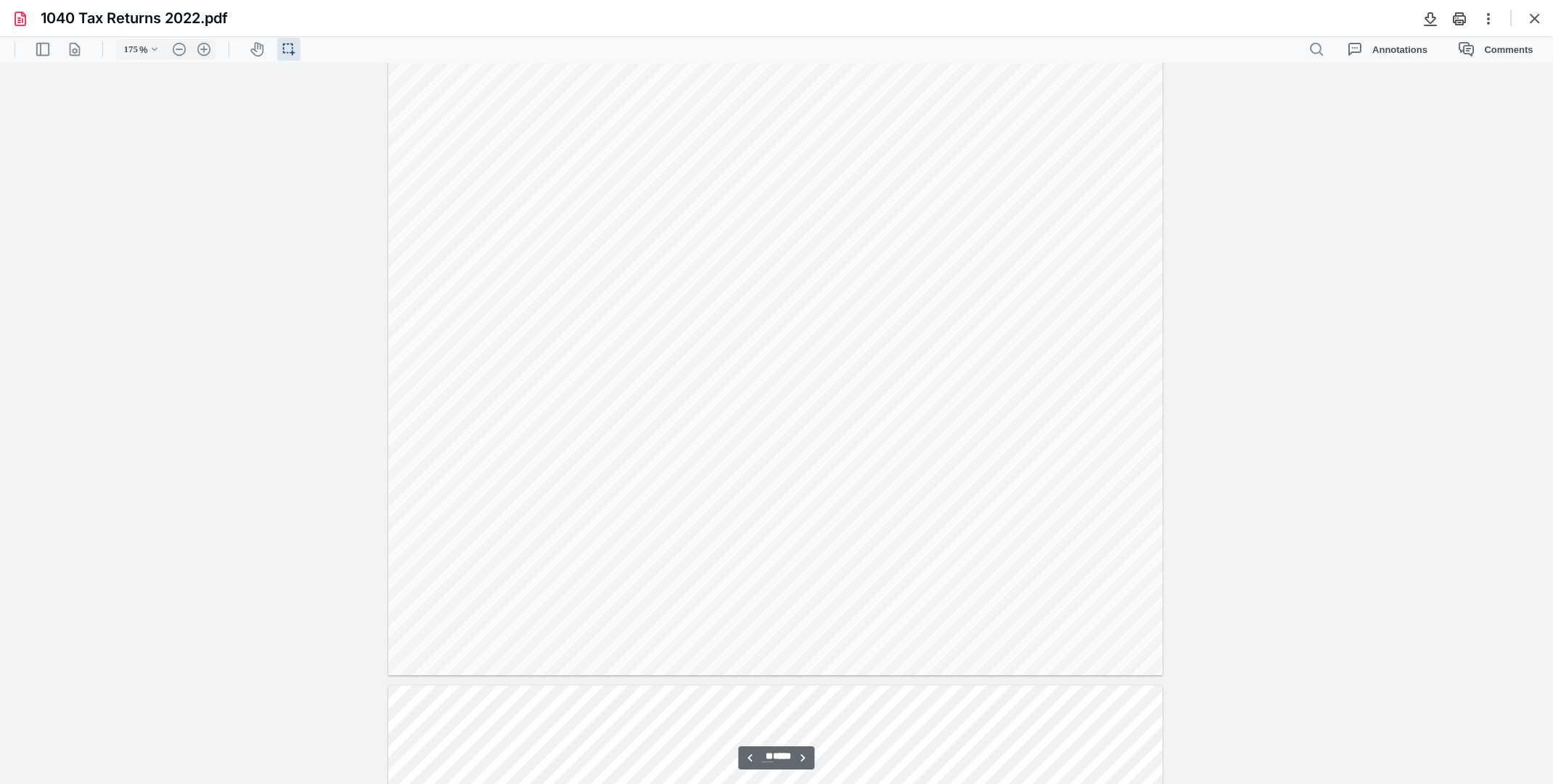 scroll, scrollTop: 9064, scrollLeft: 0, axis: vertical 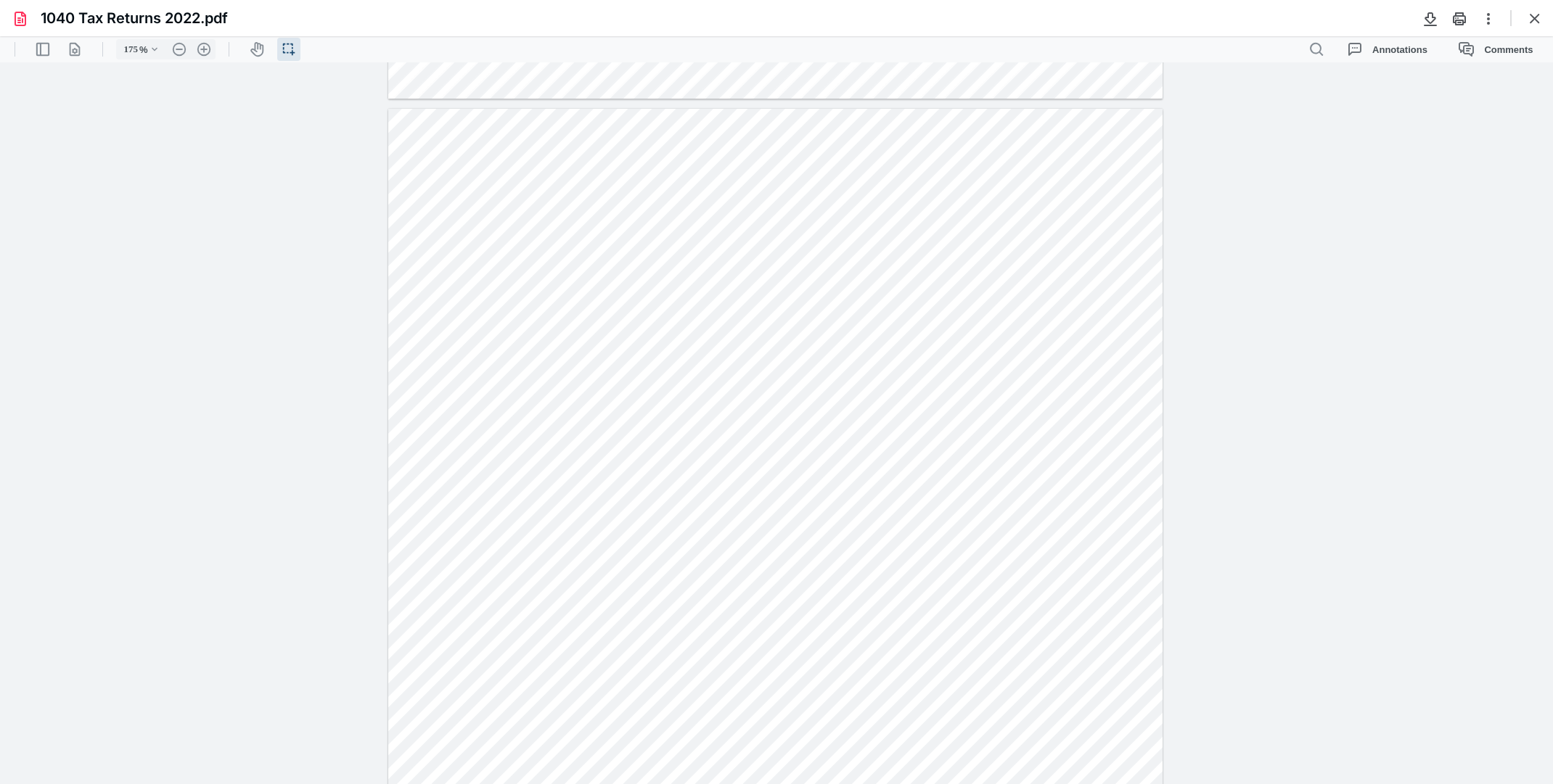 drag, startPoint x: 922, startPoint y: 437, endPoint x: 967, endPoint y: 433, distance: 45.1774 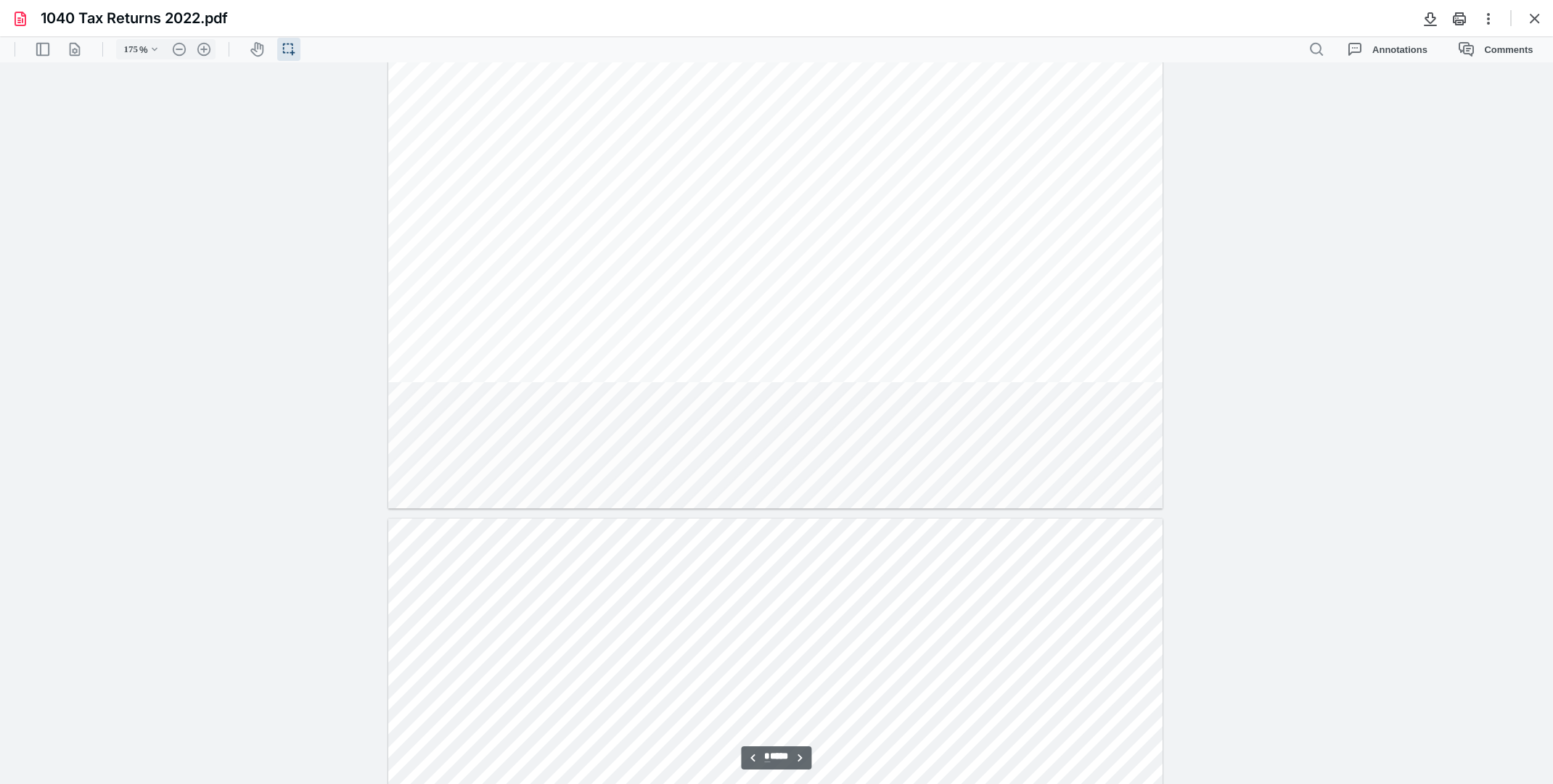 scroll, scrollTop: 3552, scrollLeft: 0, axis: vertical 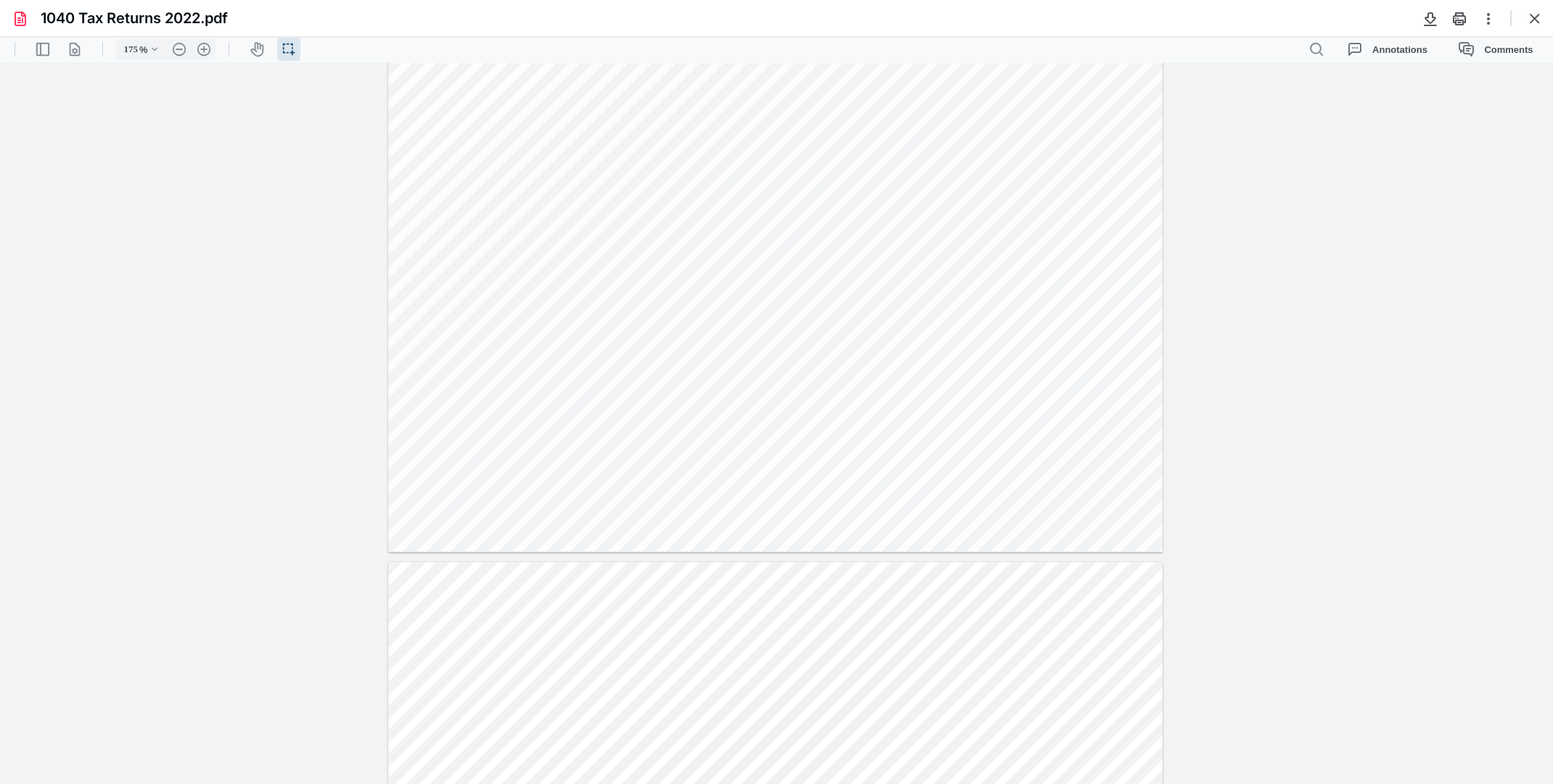 click at bounding box center (775, 51) 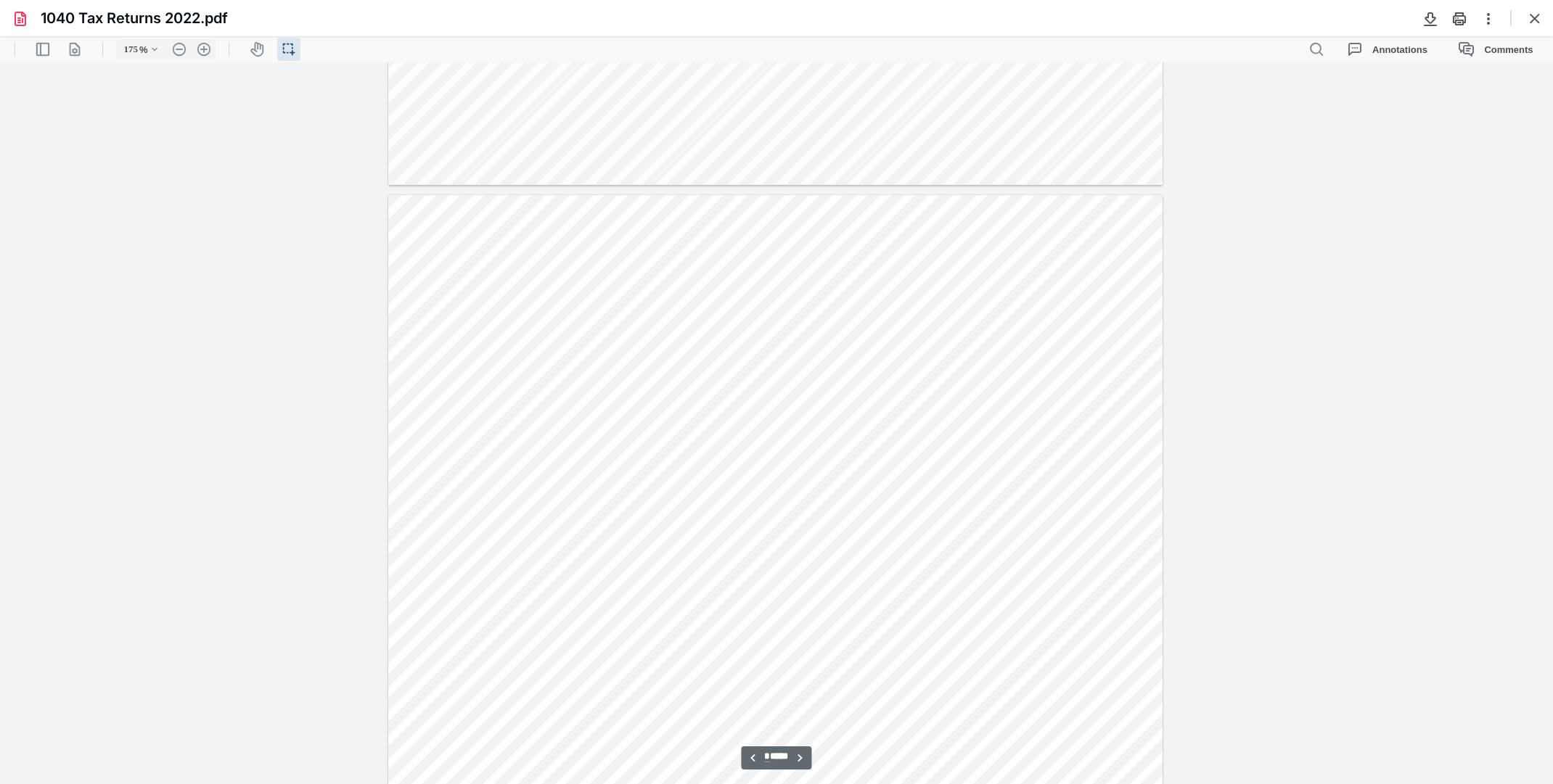 scroll, scrollTop: 3842, scrollLeft: 0, axis: vertical 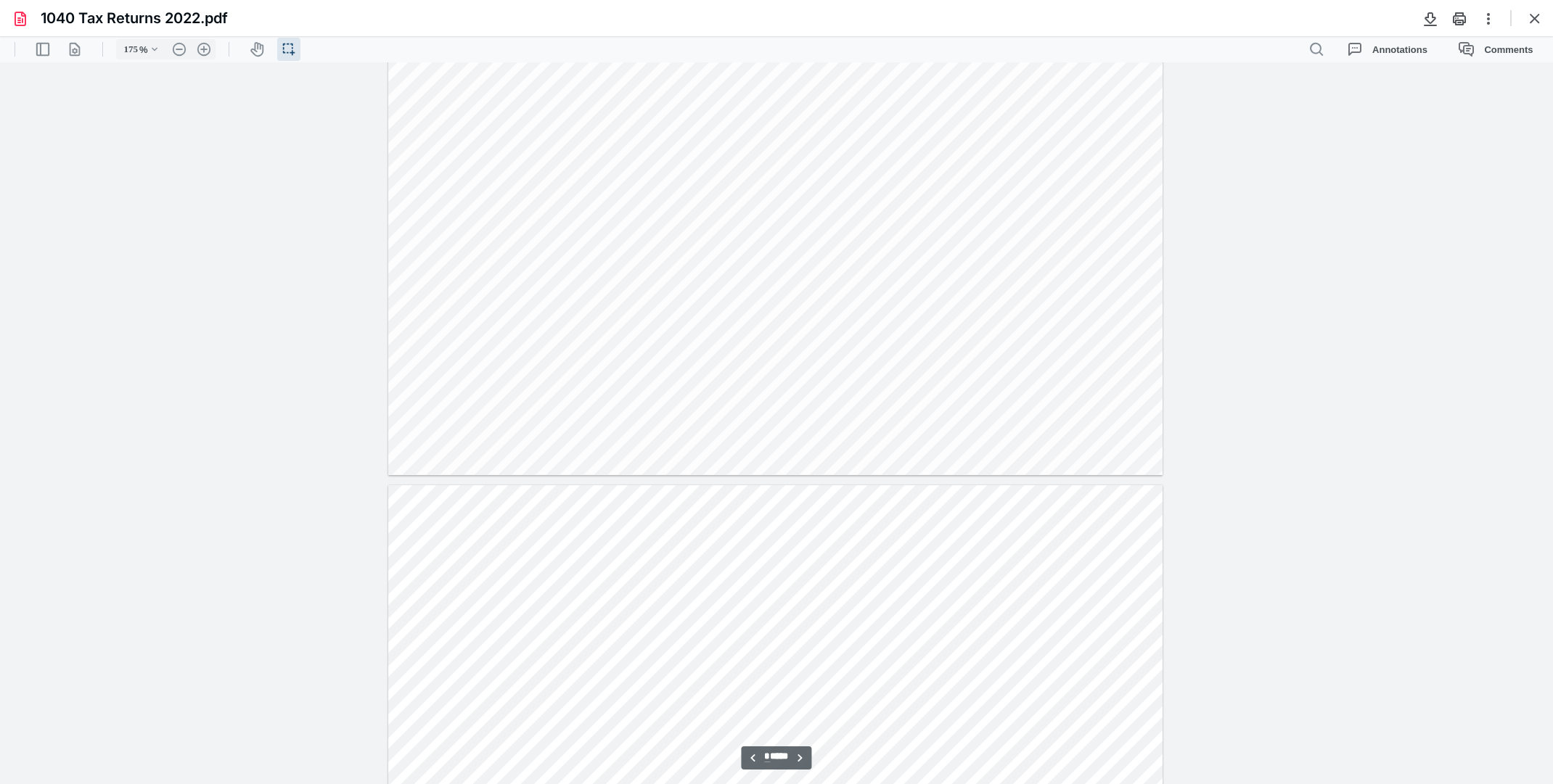 type on "*" 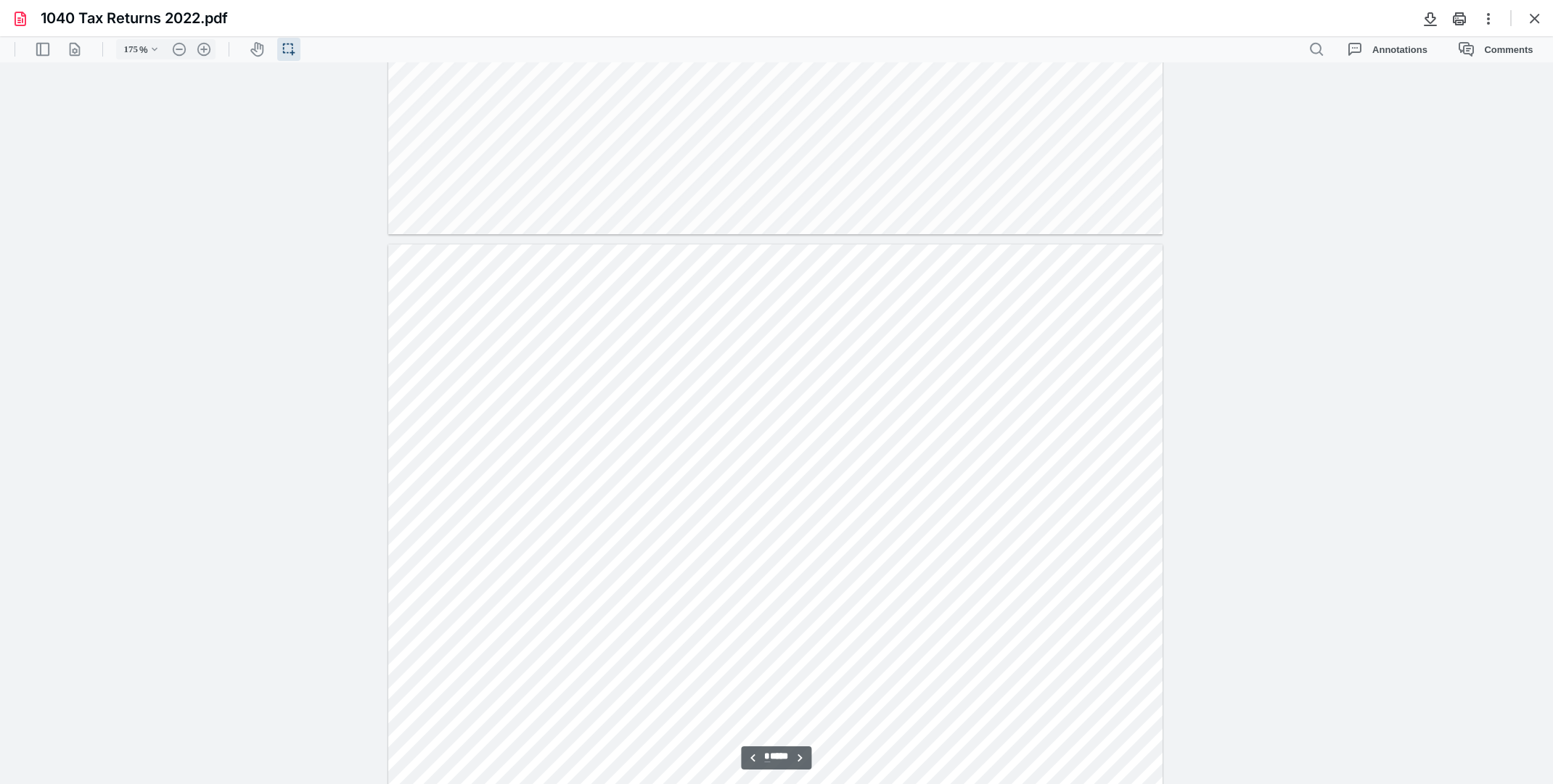 scroll, scrollTop: 3915, scrollLeft: 0, axis: vertical 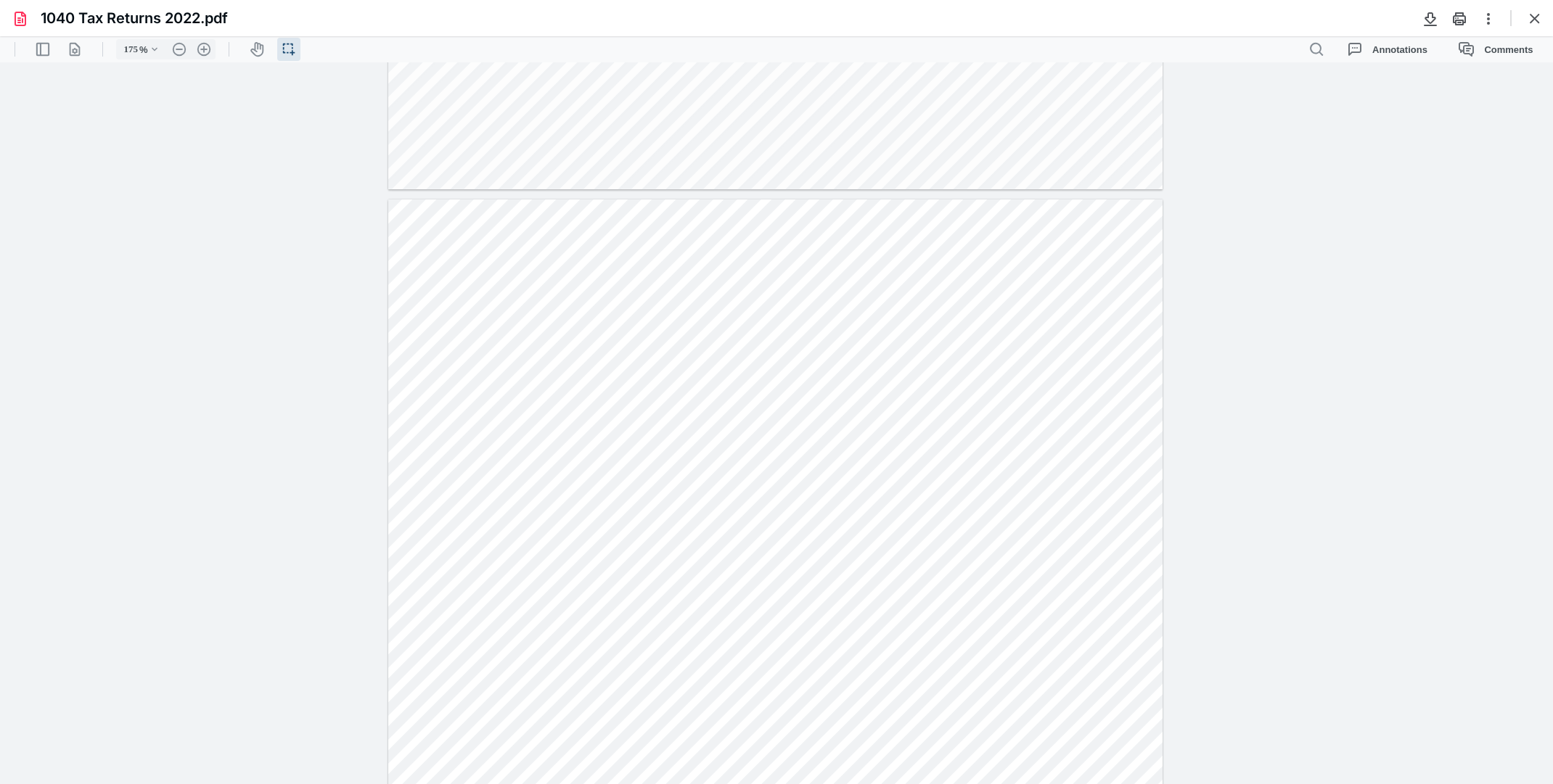 drag, startPoint x: 1084, startPoint y: 418, endPoint x: 1106, endPoint y: 413, distance: 22.561028 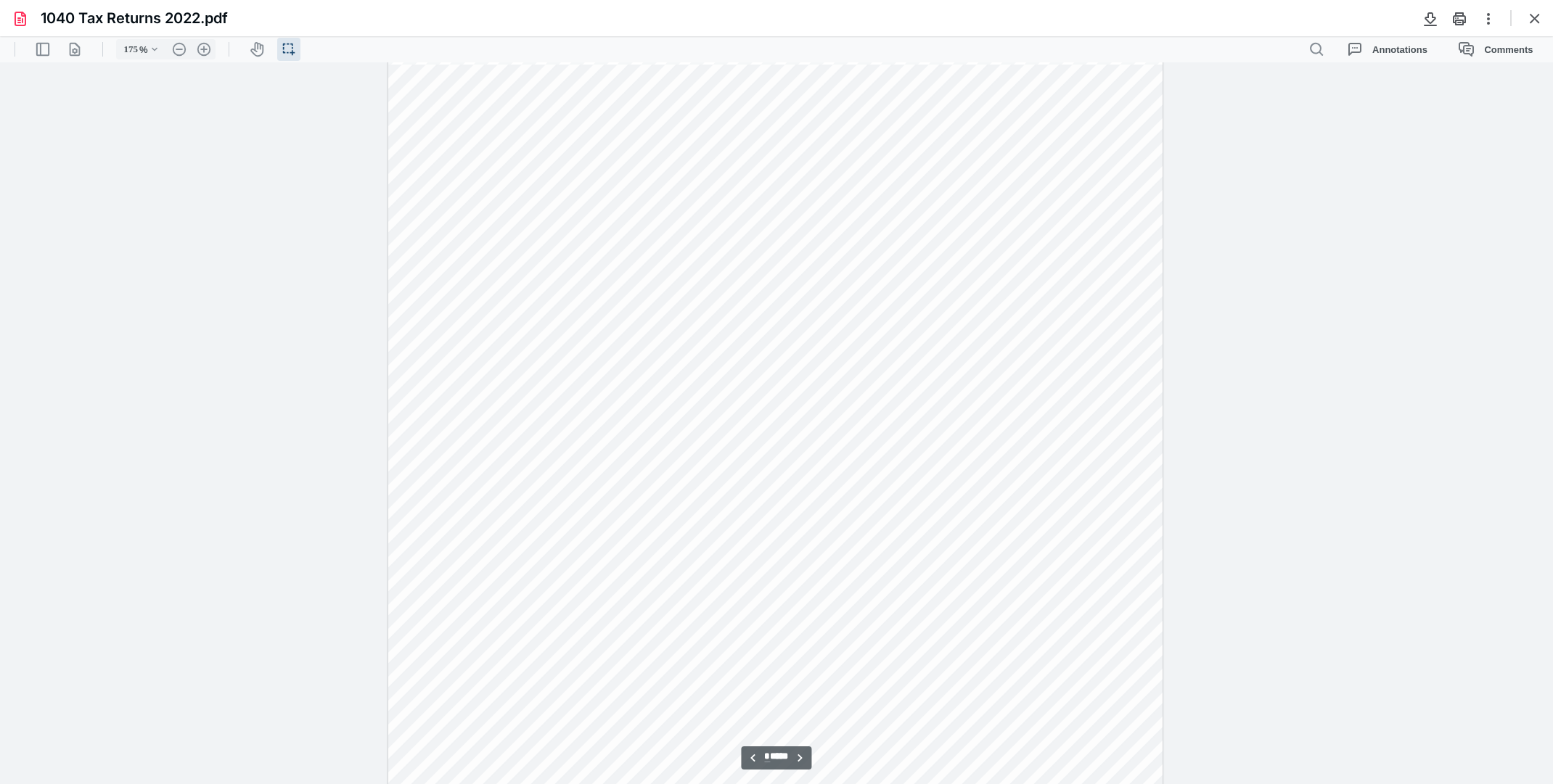 scroll, scrollTop: 4278, scrollLeft: 0, axis: vertical 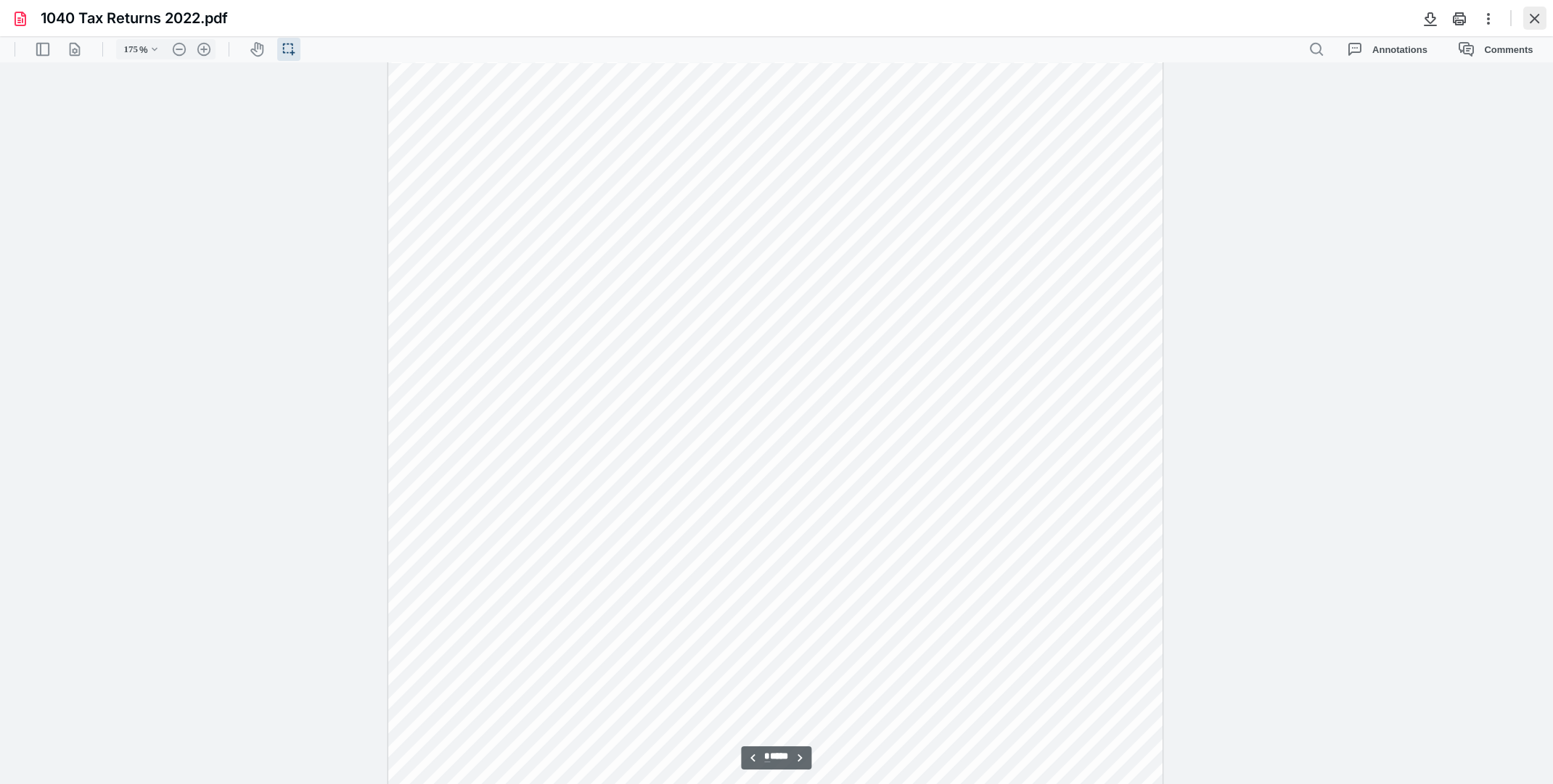 click at bounding box center [1535, 18] 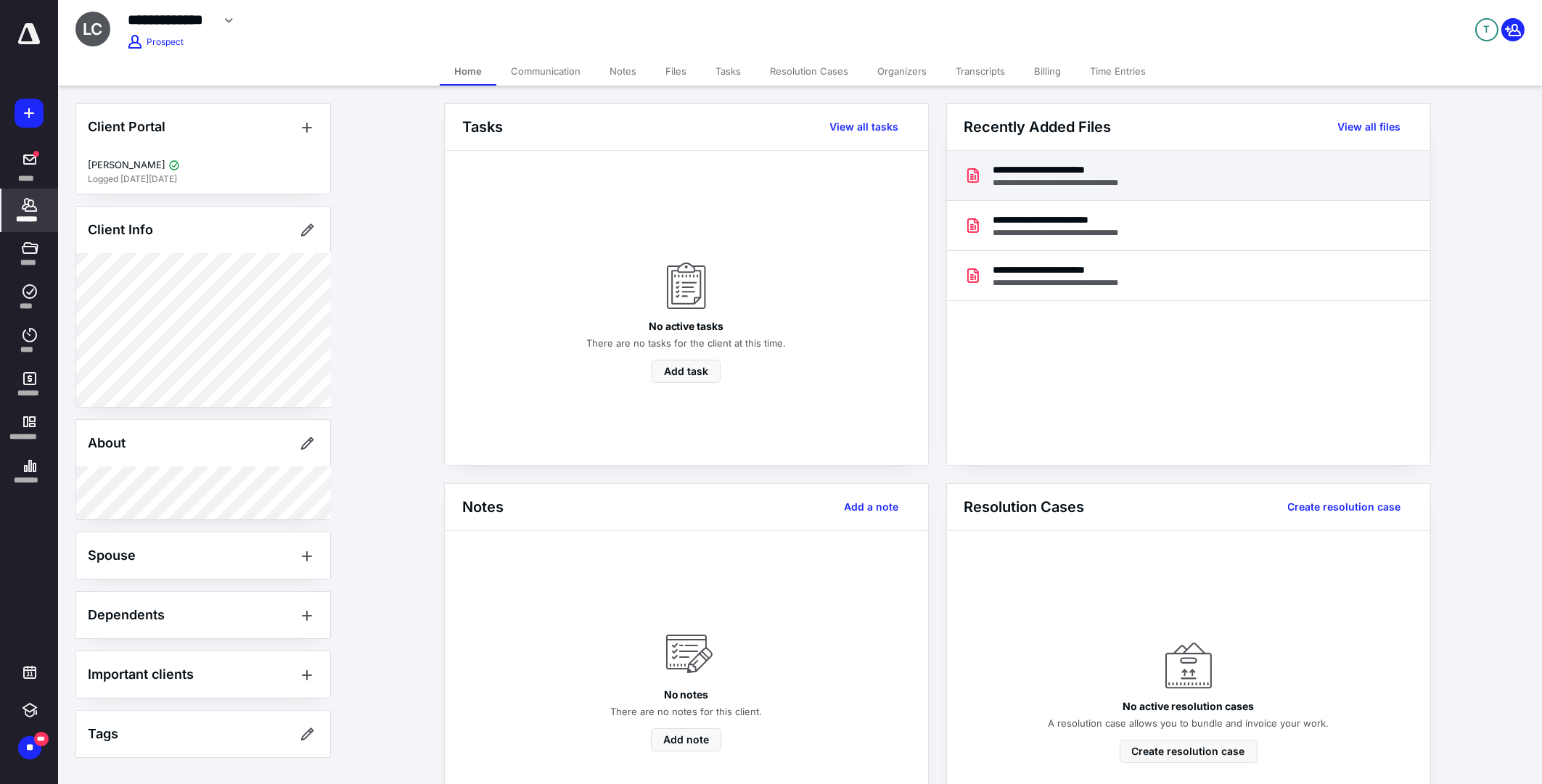 click on "**********" at bounding box center (1065, 183) 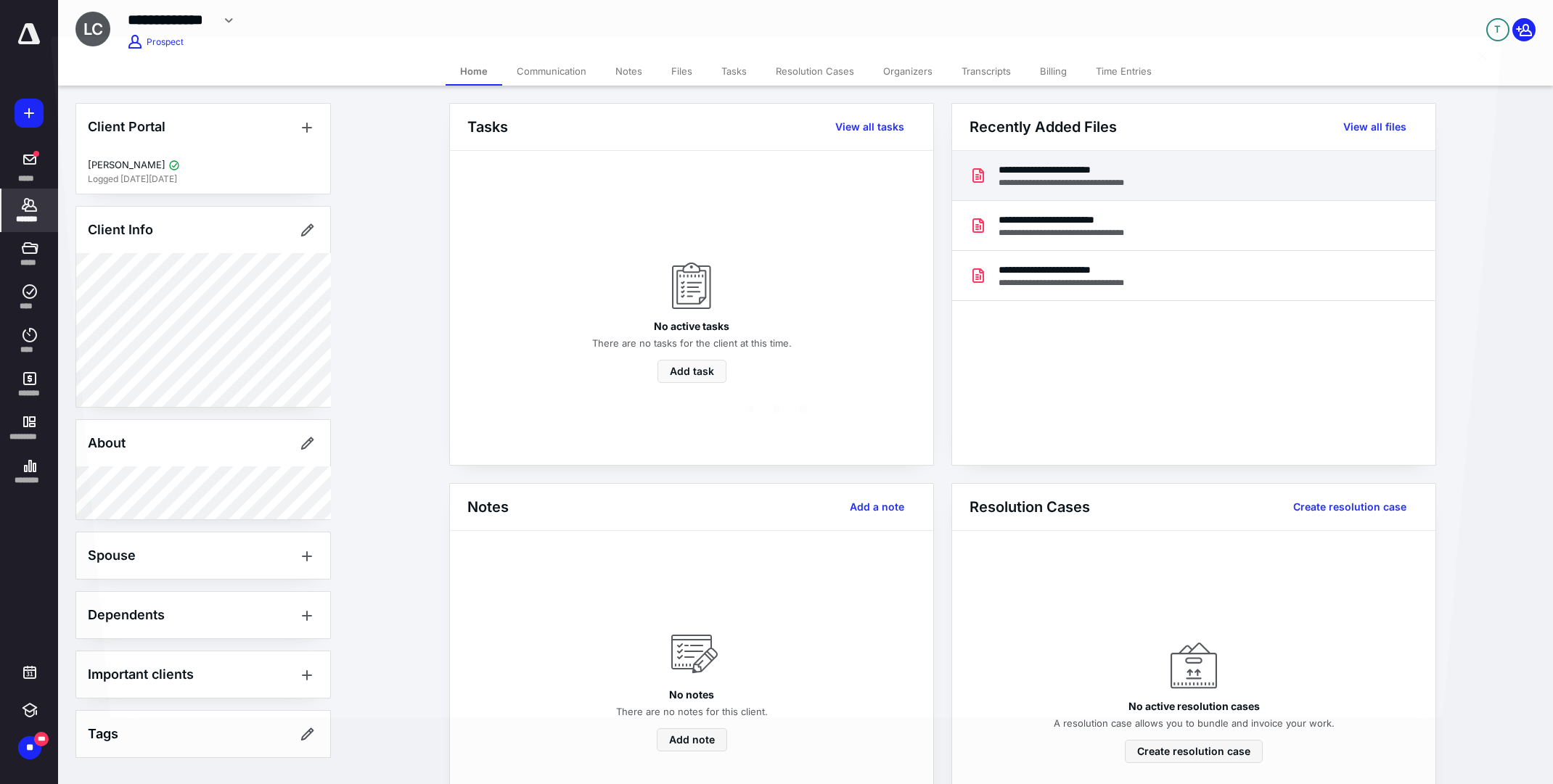 click at bounding box center (776, 396) 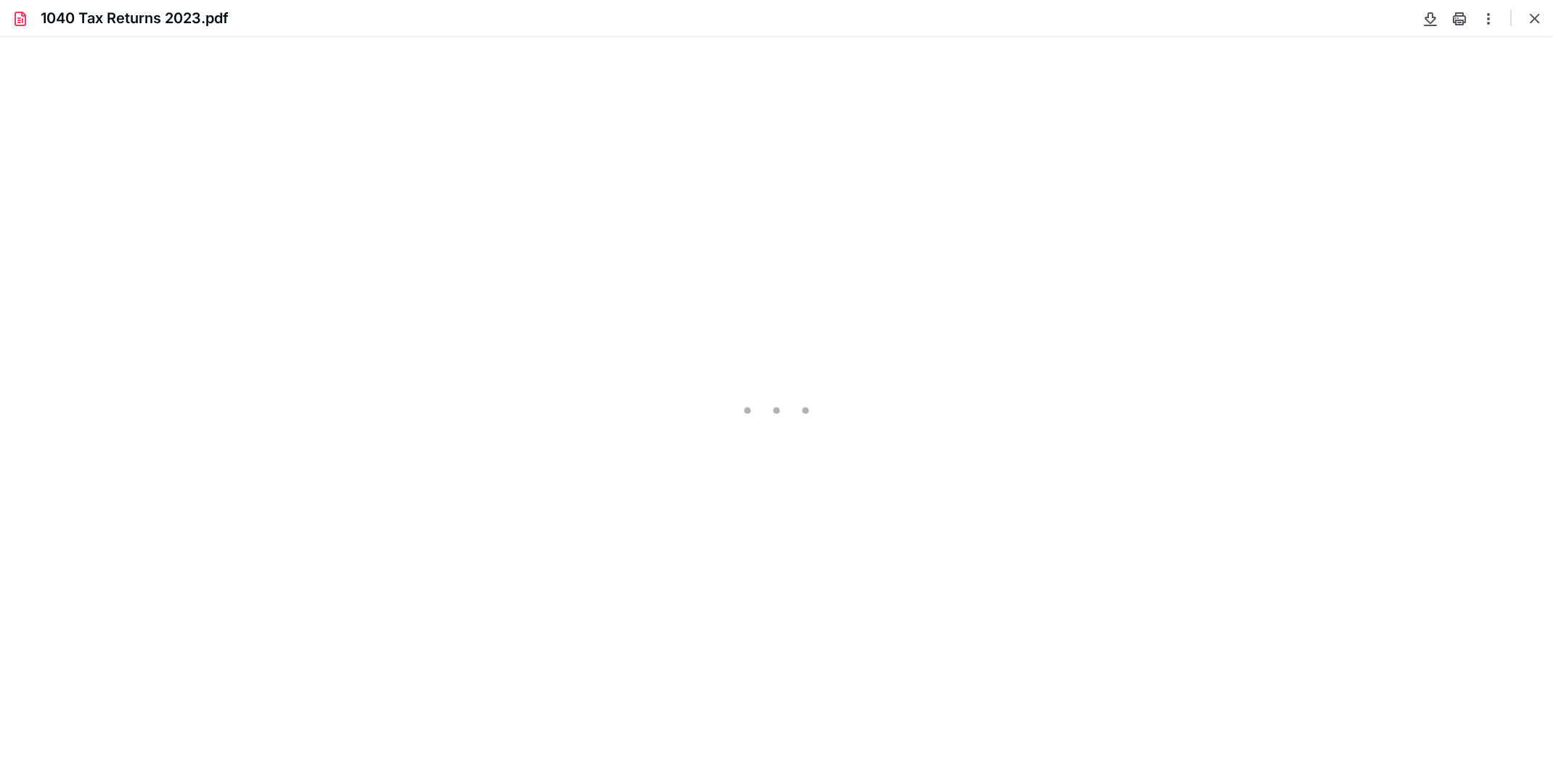 scroll, scrollTop: 0, scrollLeft: 0, axis: both 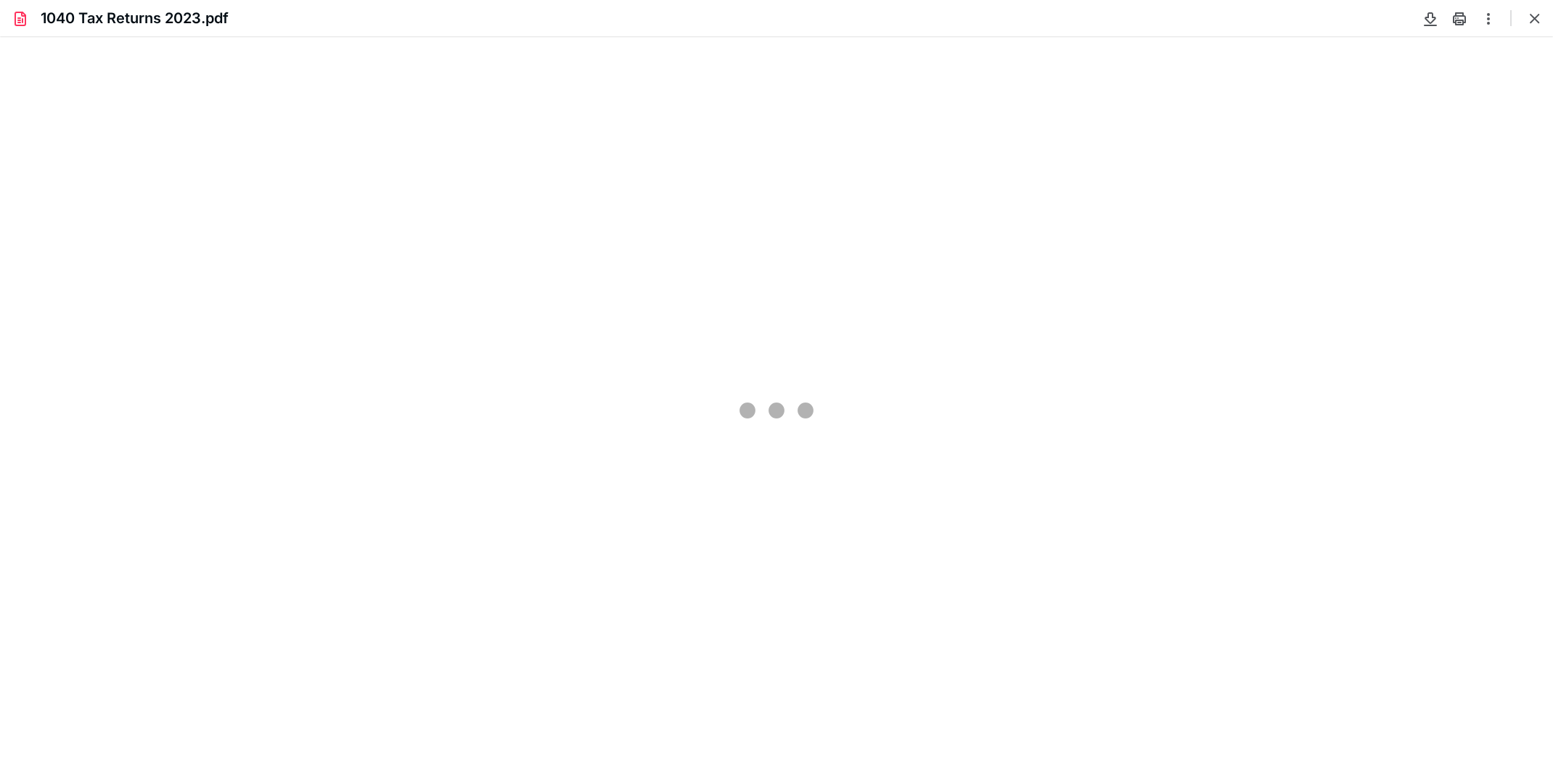 type on "129" 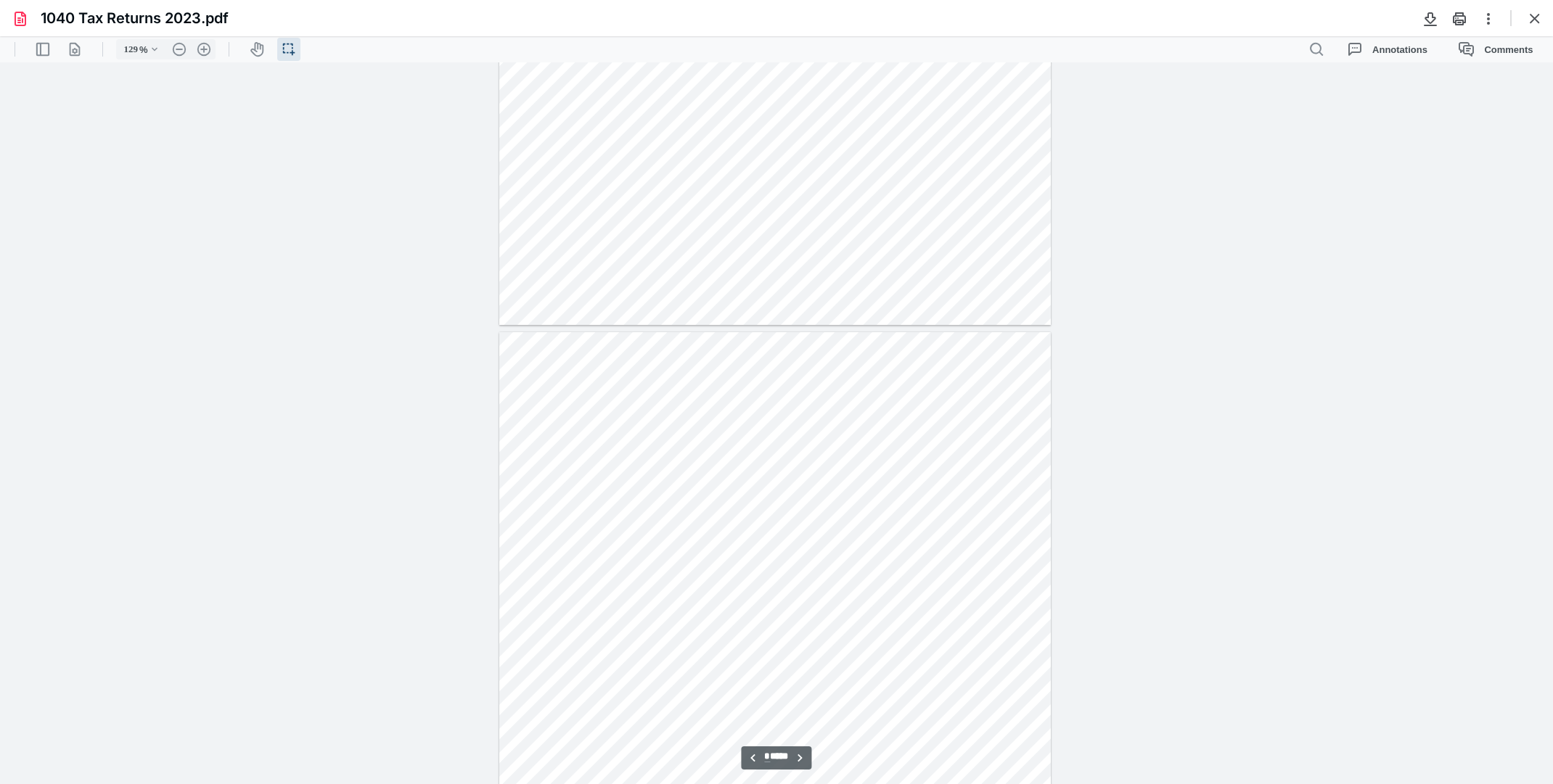 scroll, scrollTop: 5004, scrollLeft: 0, axis: vertical 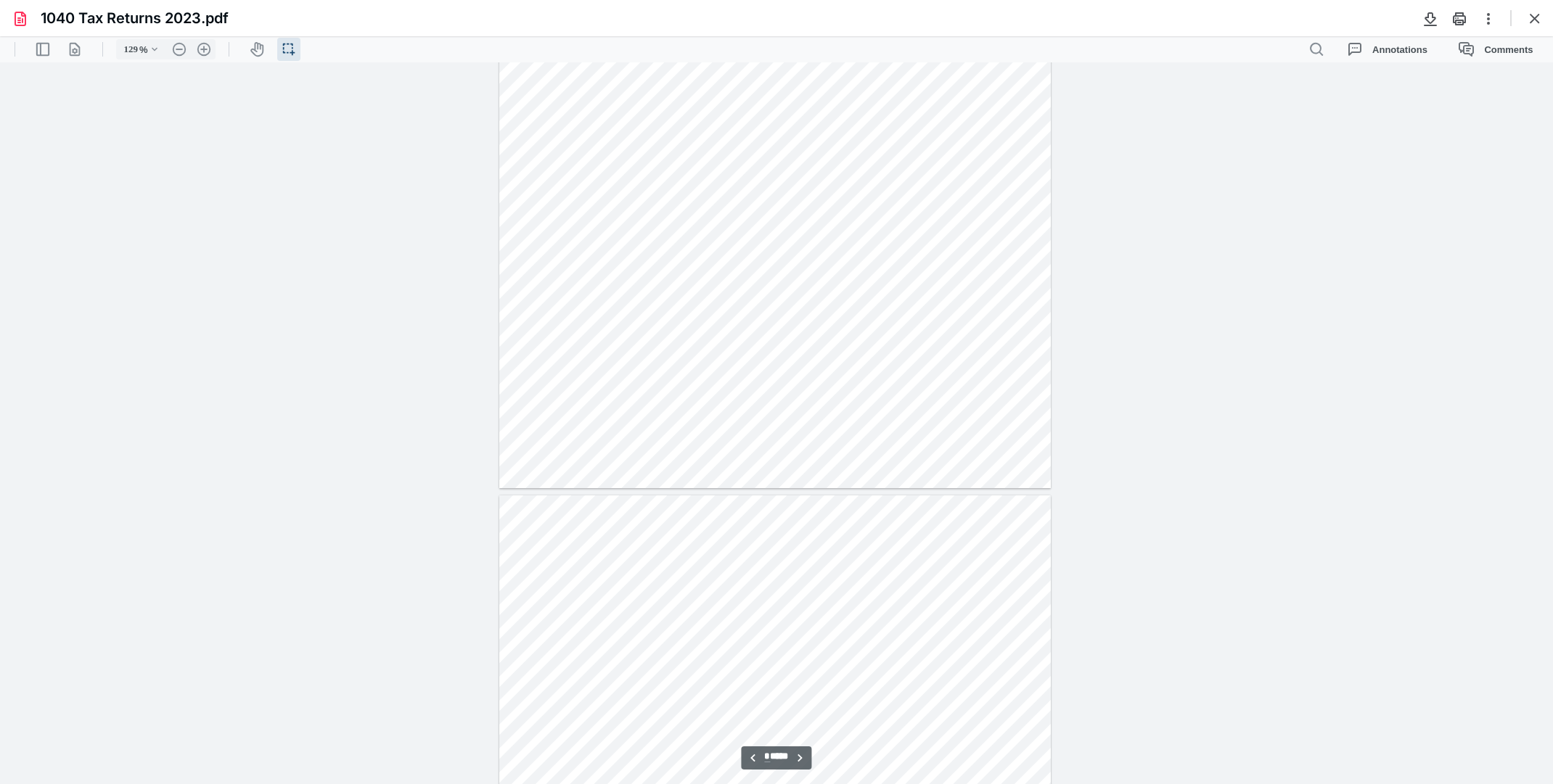 type on "*" 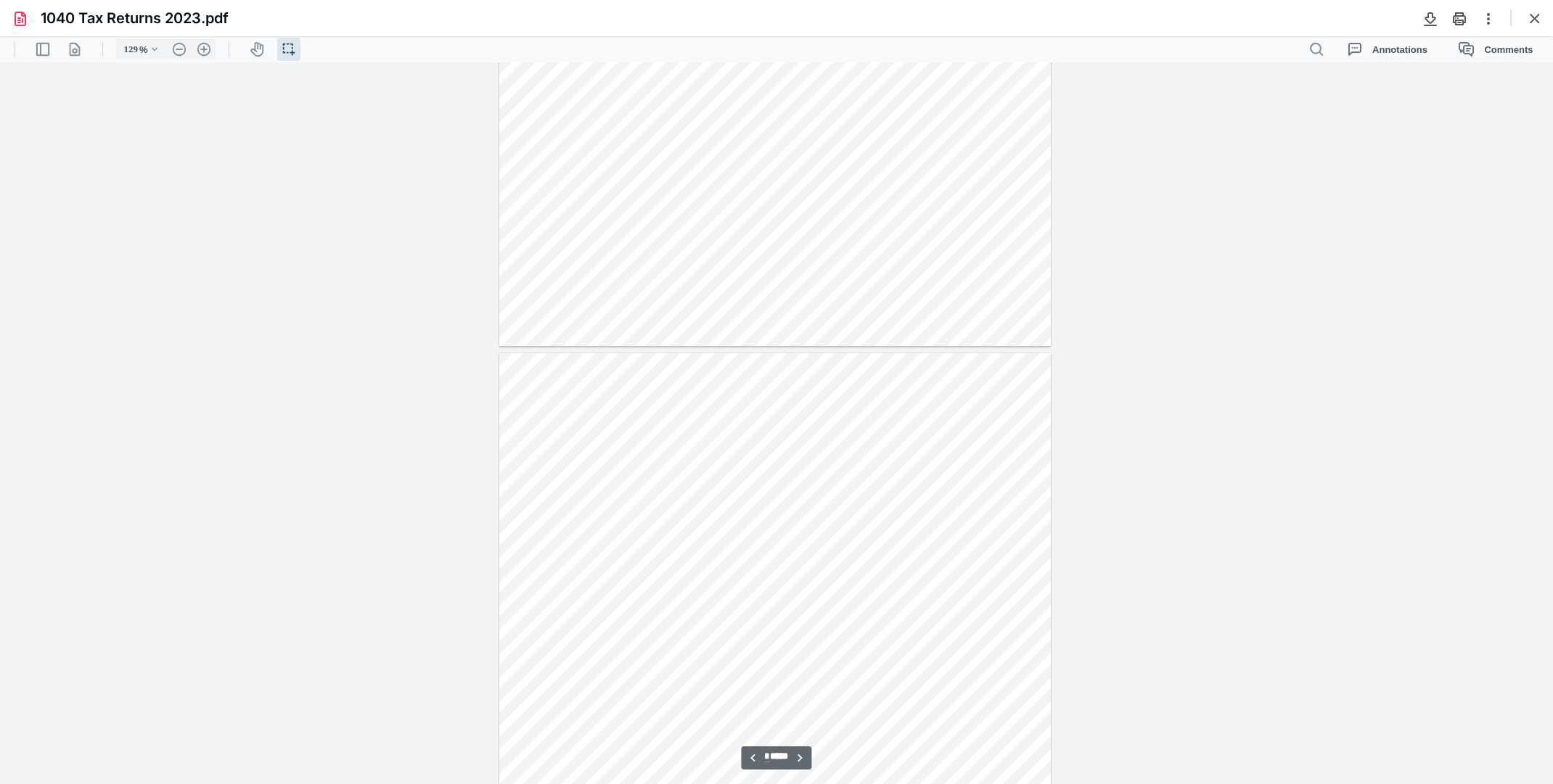 scroll, scrollTop: 4134, scrollLeft: 0, axis: vertical 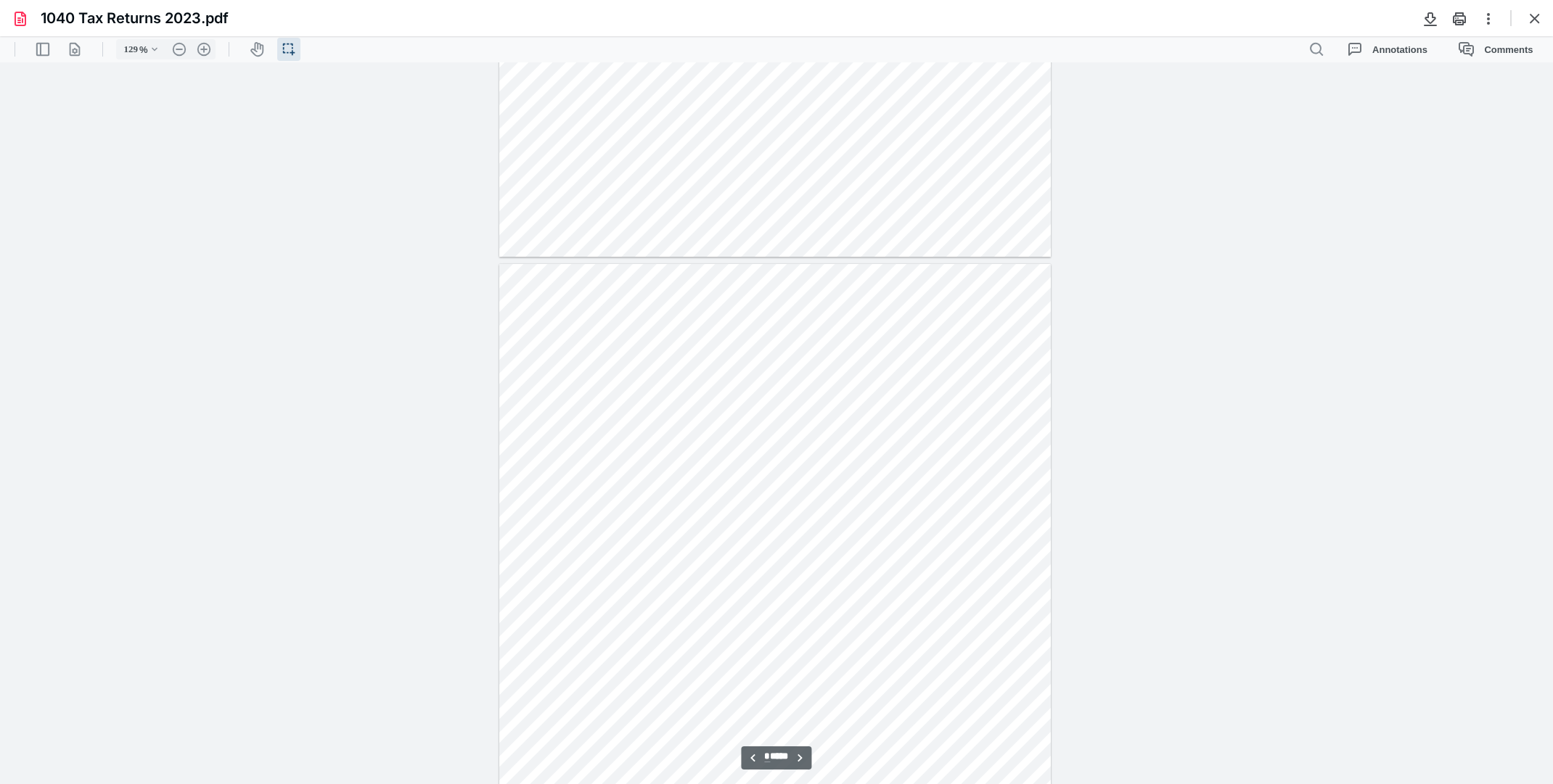 click at bounding box center (775, 621) 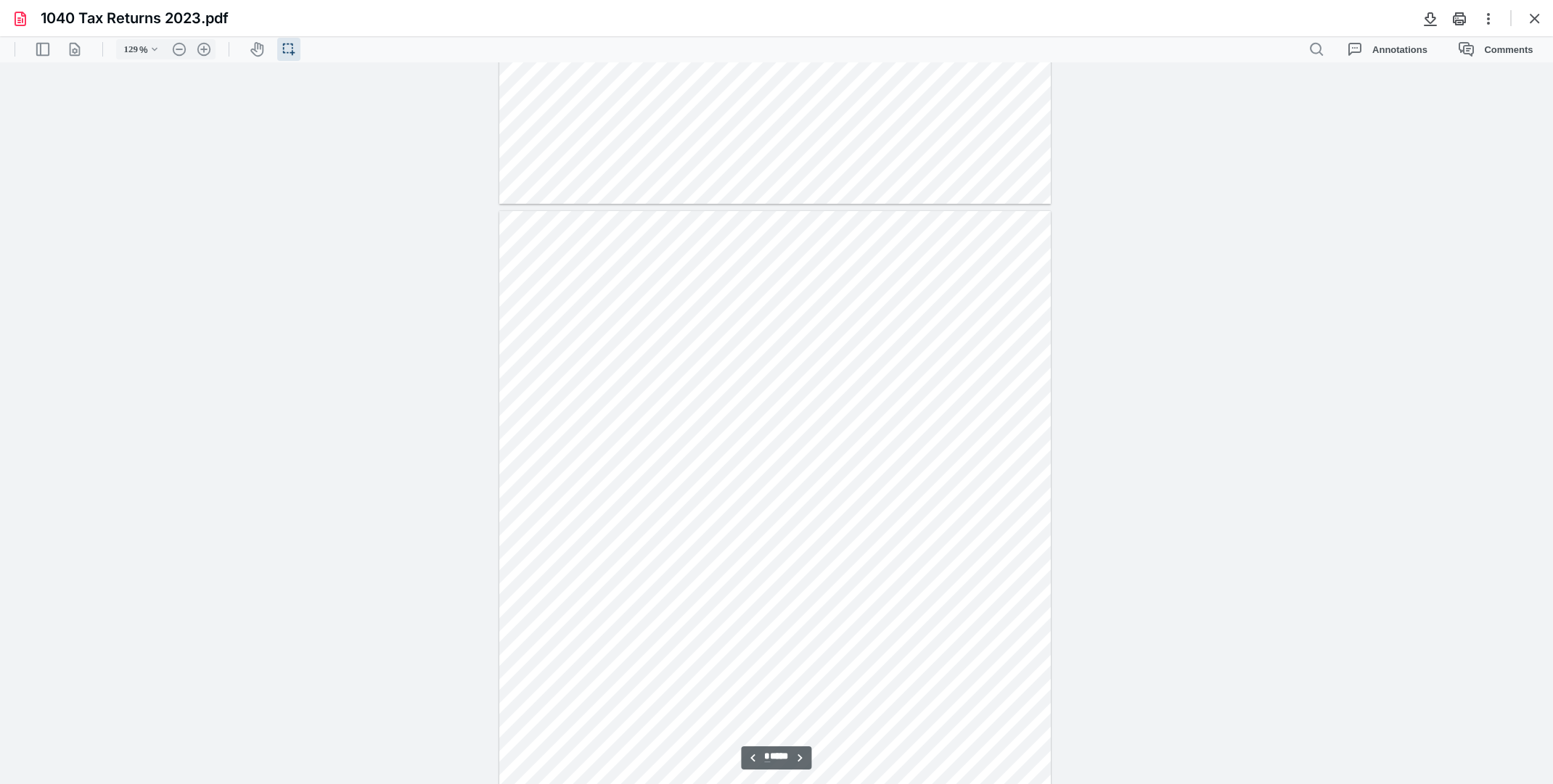 scroll, scrollTop: 4206, scrollLeft: 0, axis: vertical 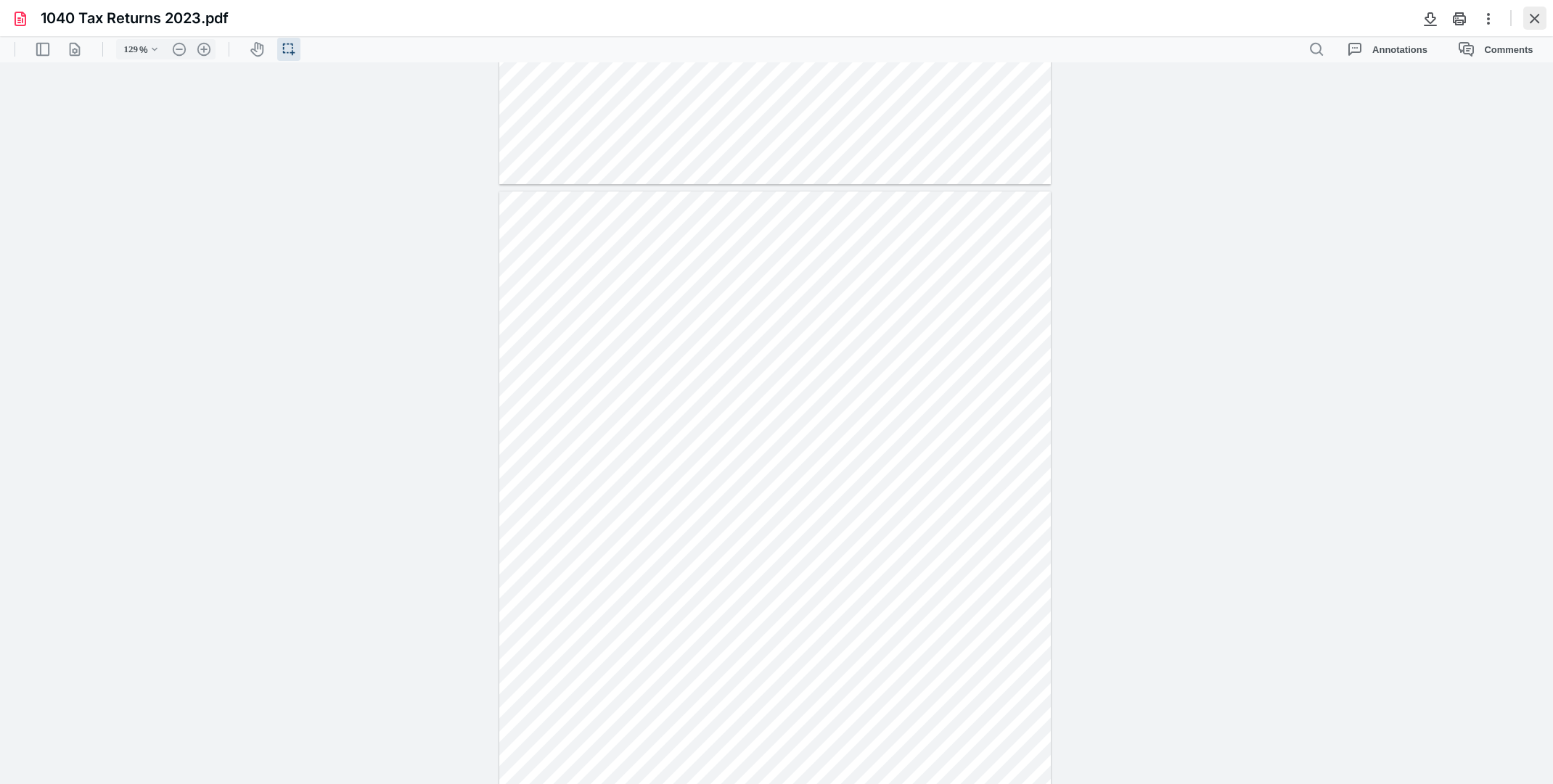 click at bounding box center (1535, 18) 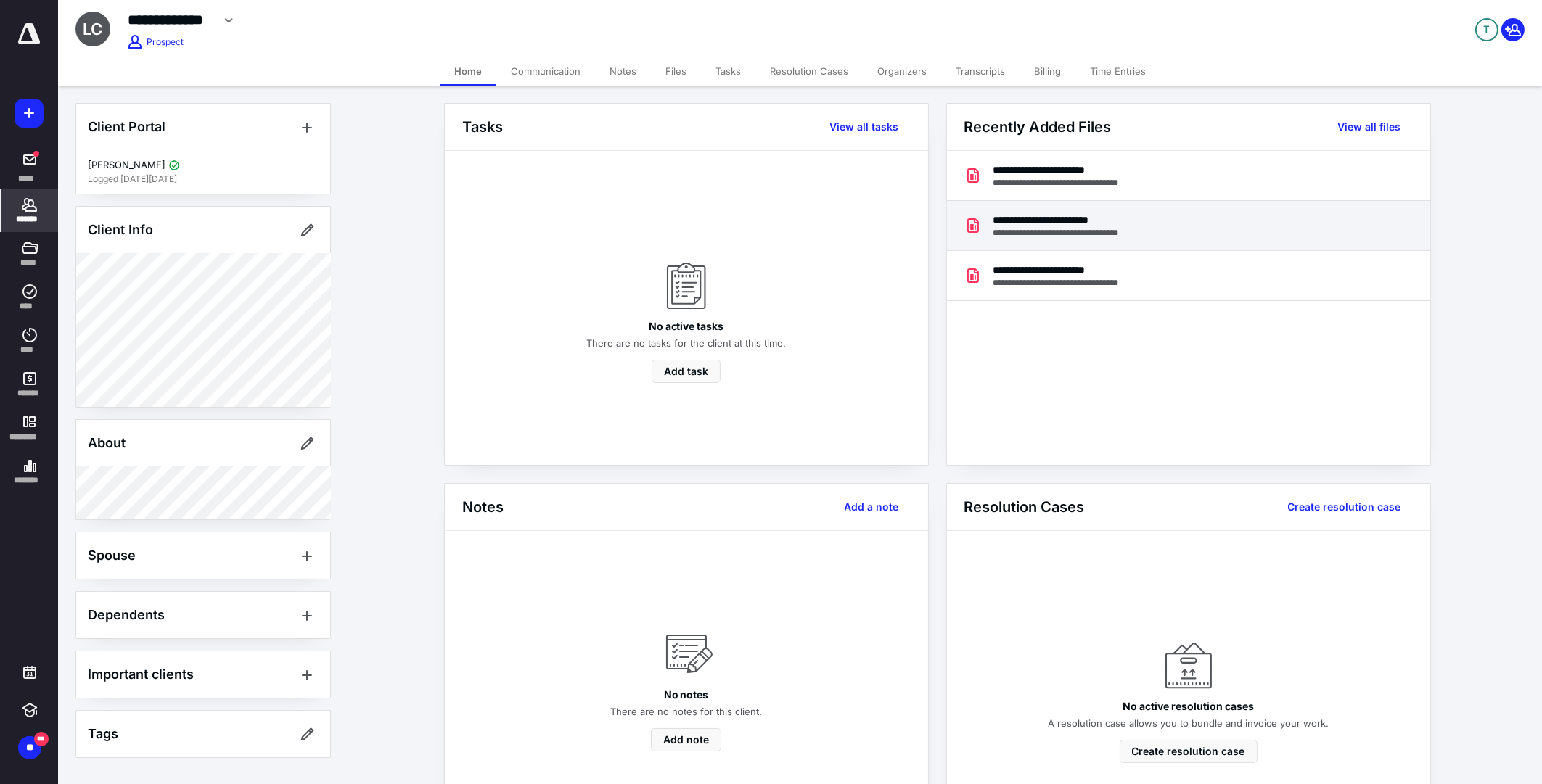 click on "**********" at bounding box center (1065, 233) 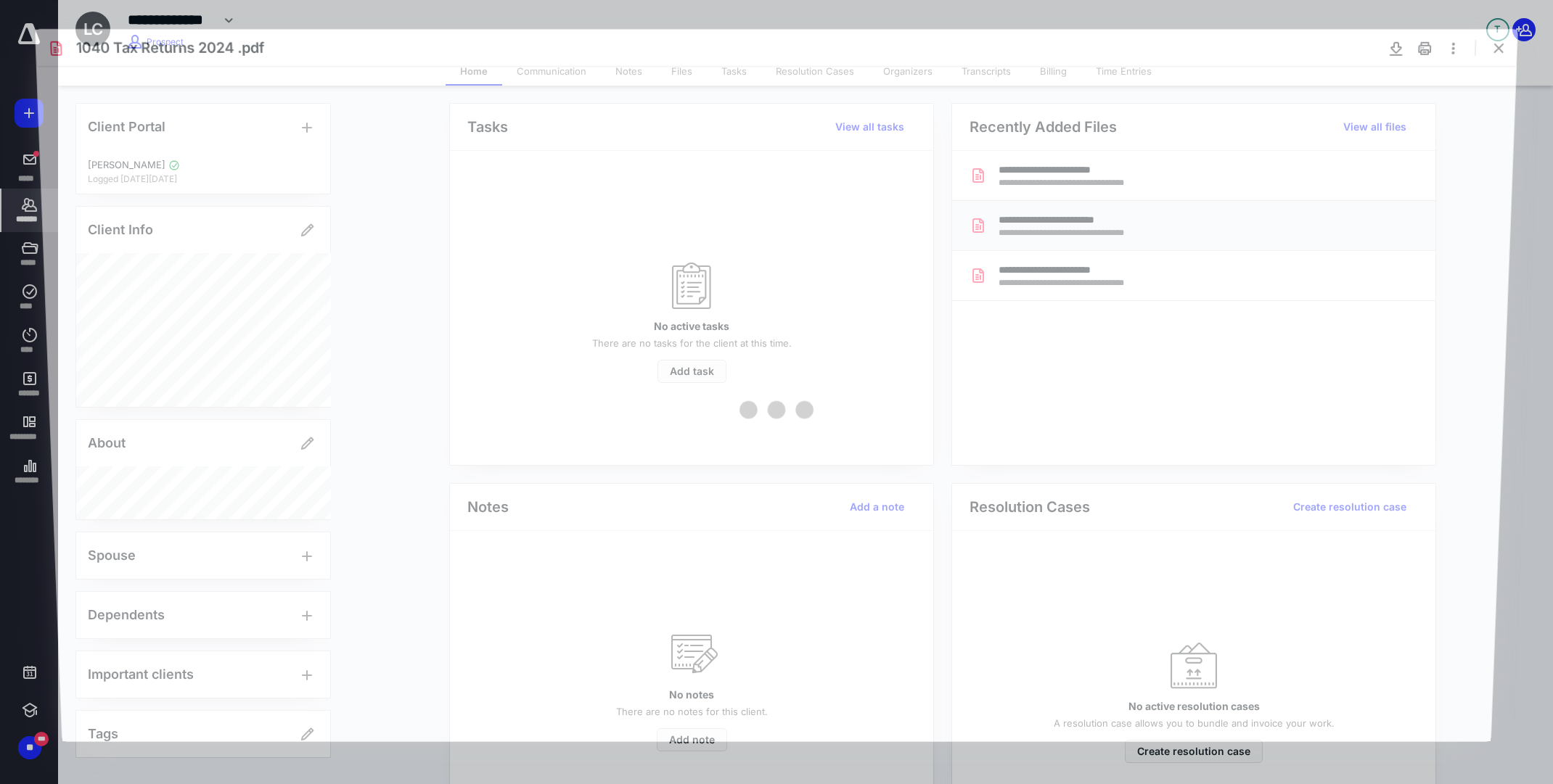 click at bounding box center (776, 403) 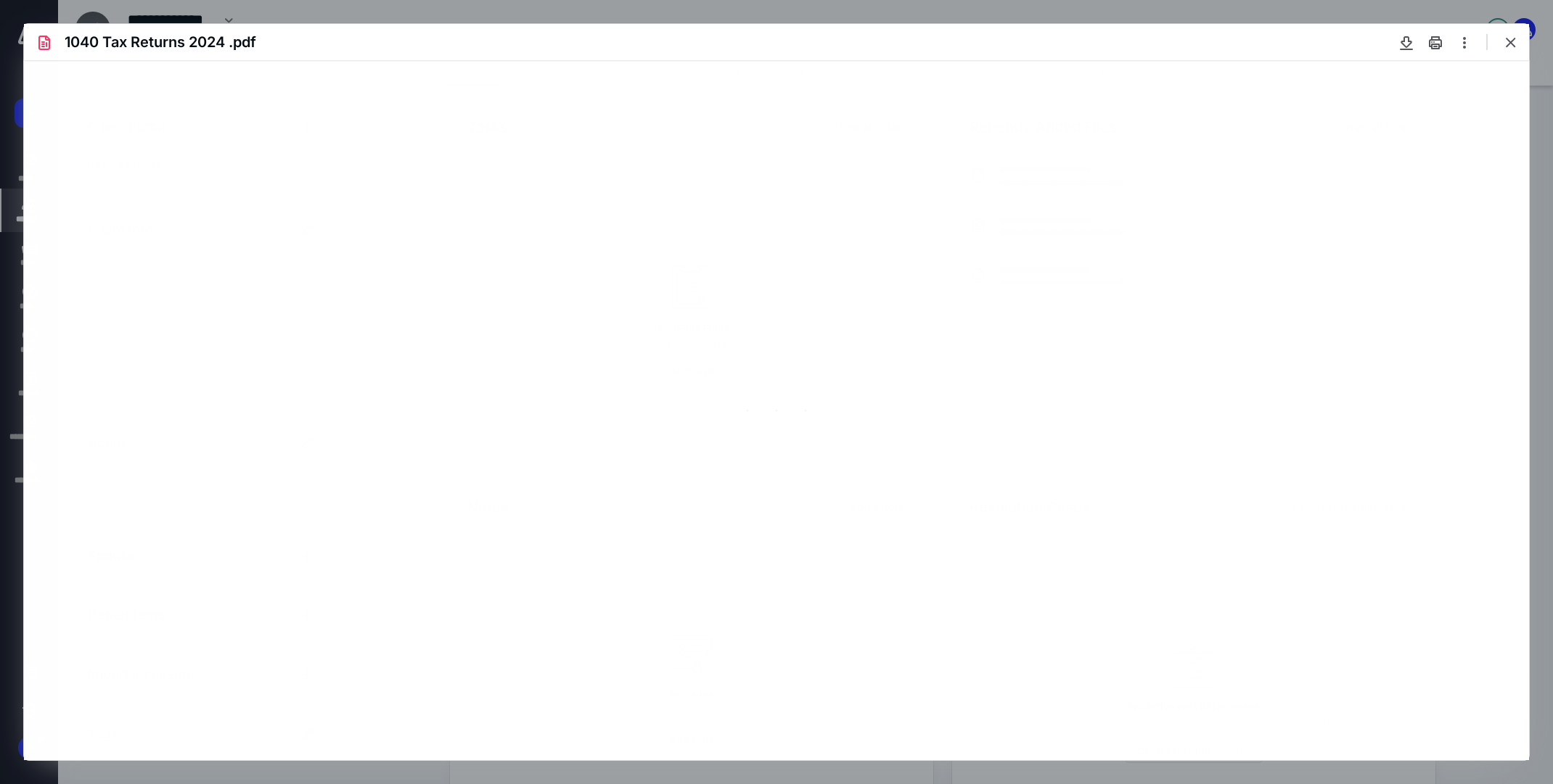 scroll, scrollTop: 0, scrollLeft: 0, axis: both 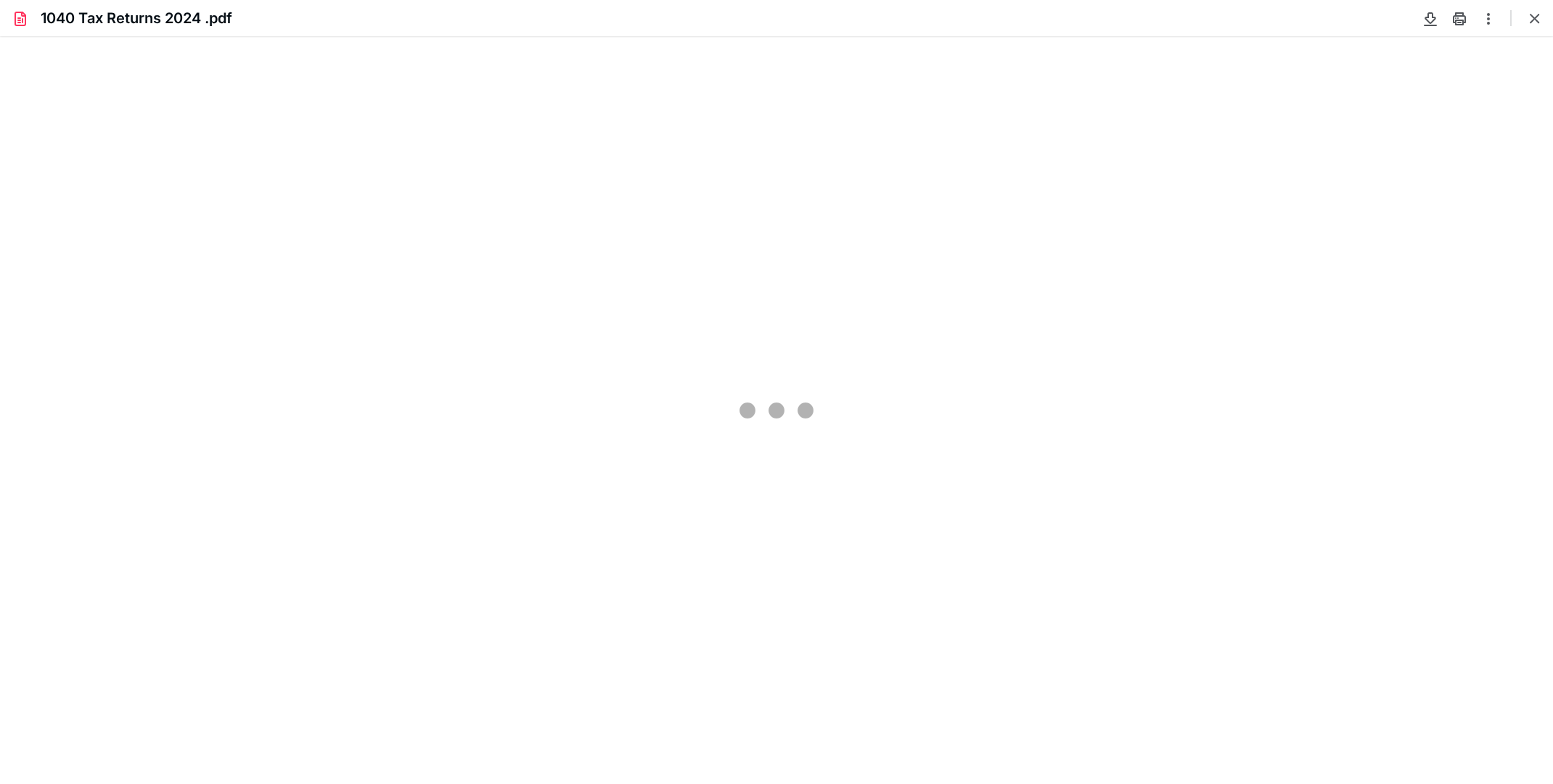 type on "125" 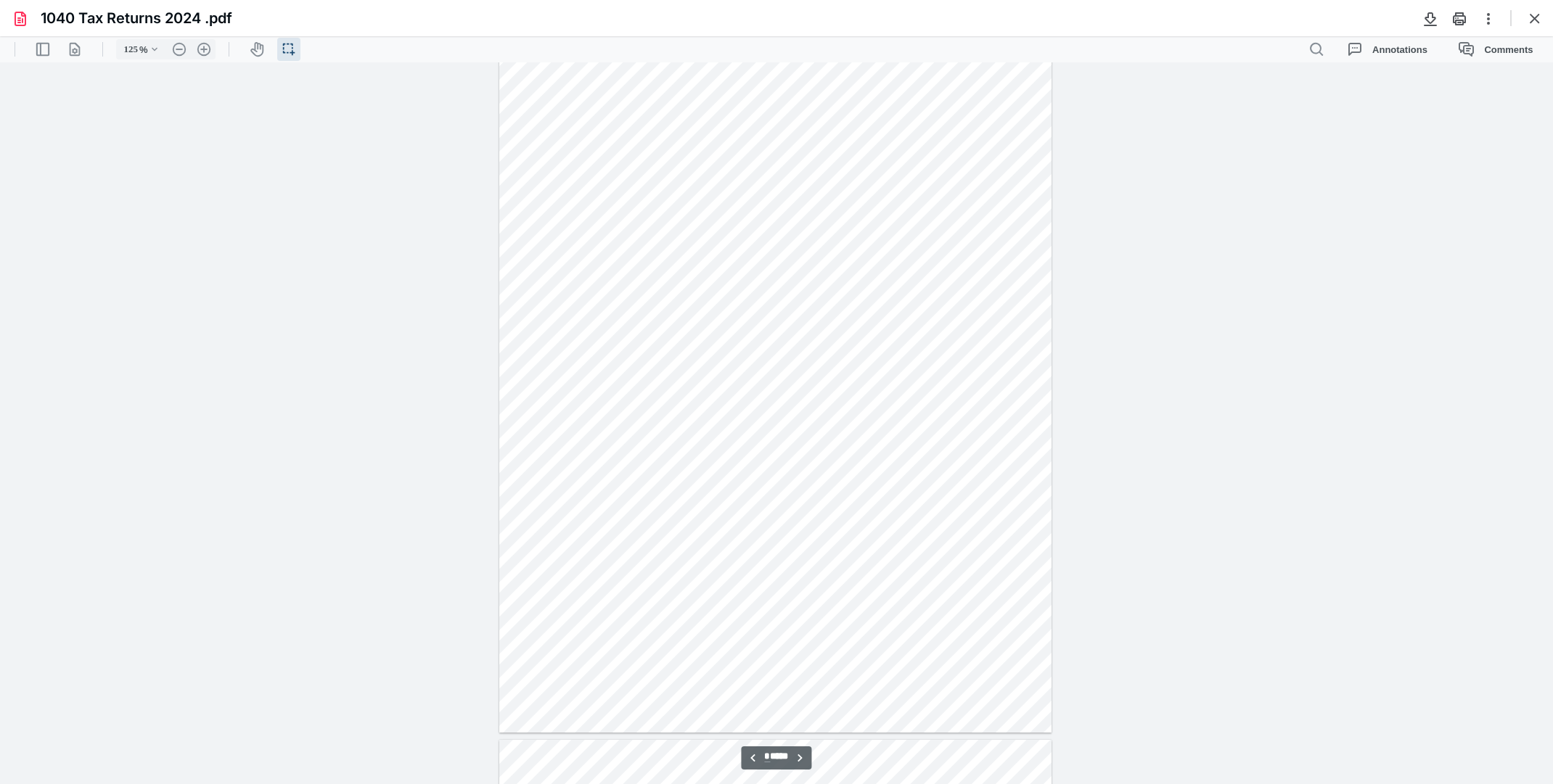 scroll, scrollTop: 4019, scrollLeft: 0, axis: vertical 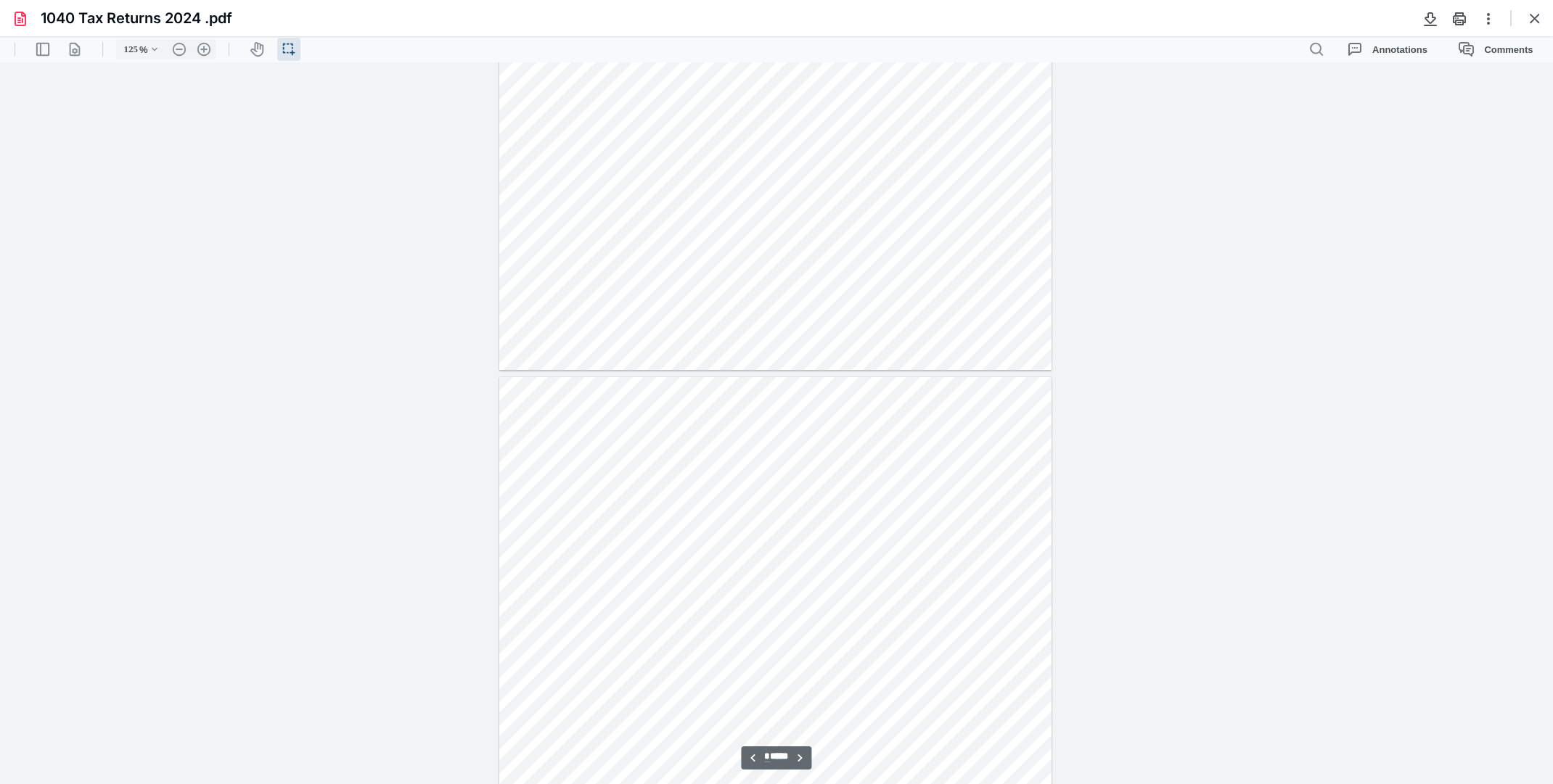 type on "*" 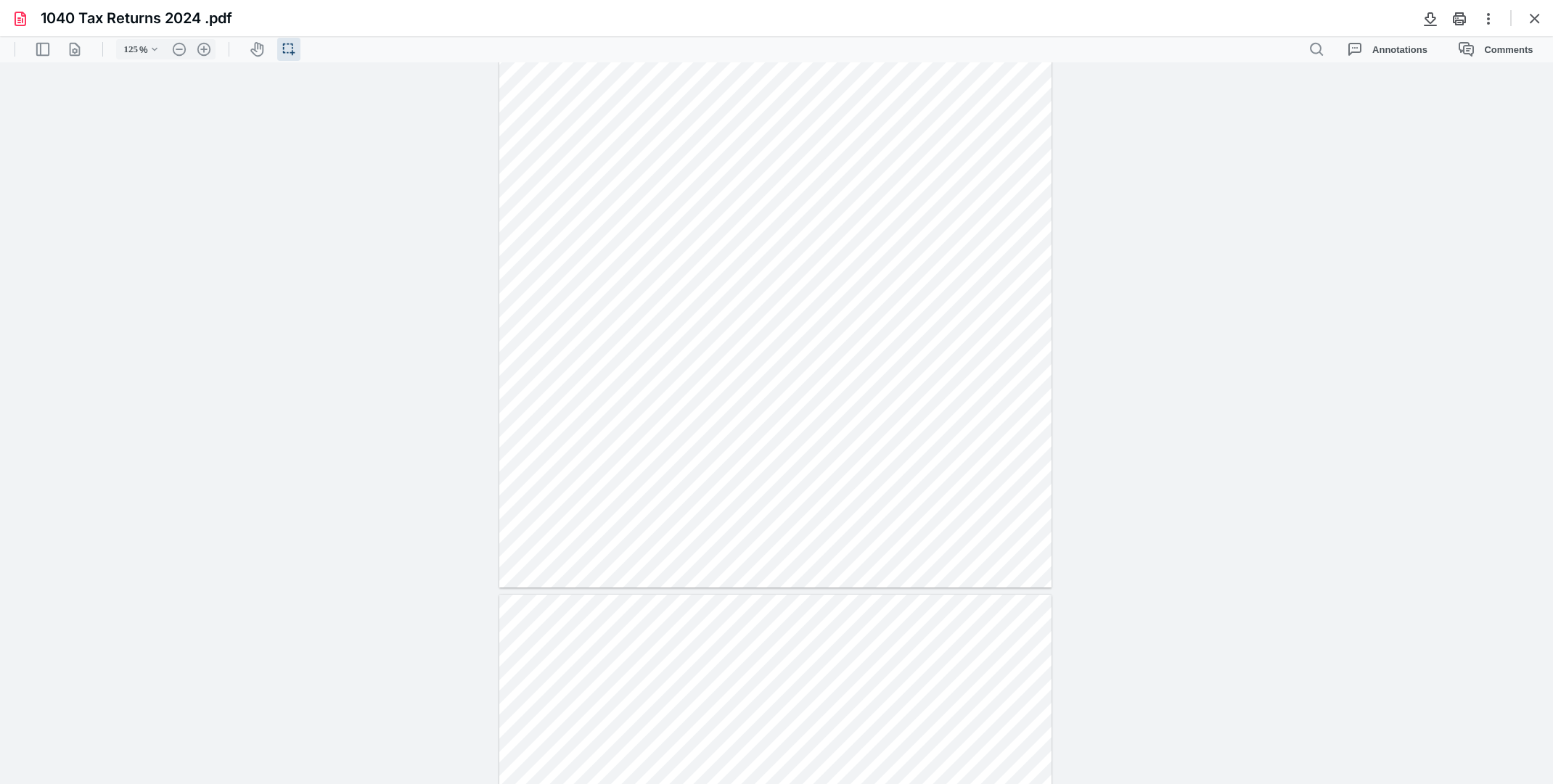 scroll, scrollTop: 3874, scrollLeft: 0, axis: vertical 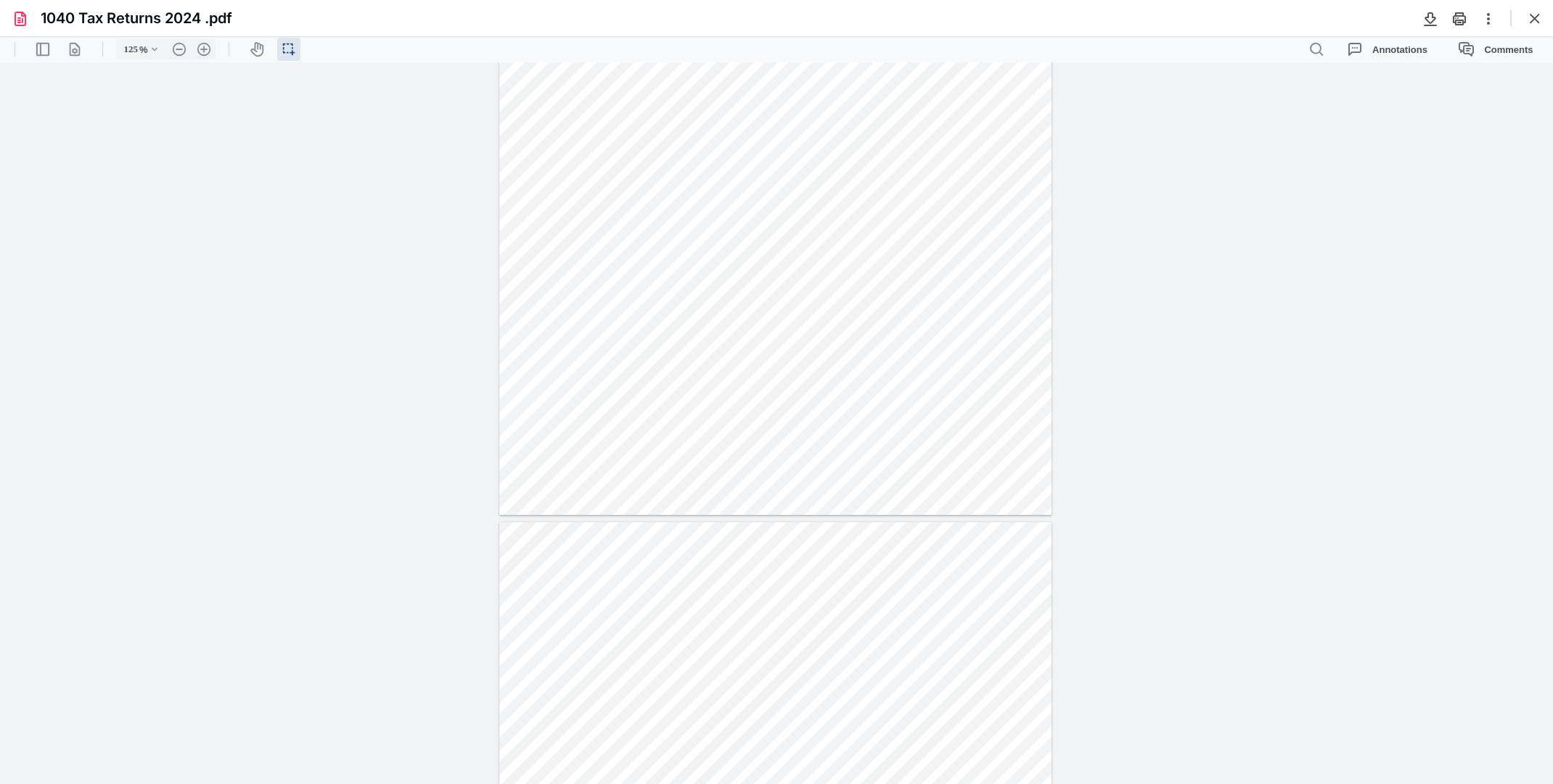 drag, startPoint x: 975, startPoint y: 173, endPoint x: 1012, endPoint y: 170, distance: 37.121422 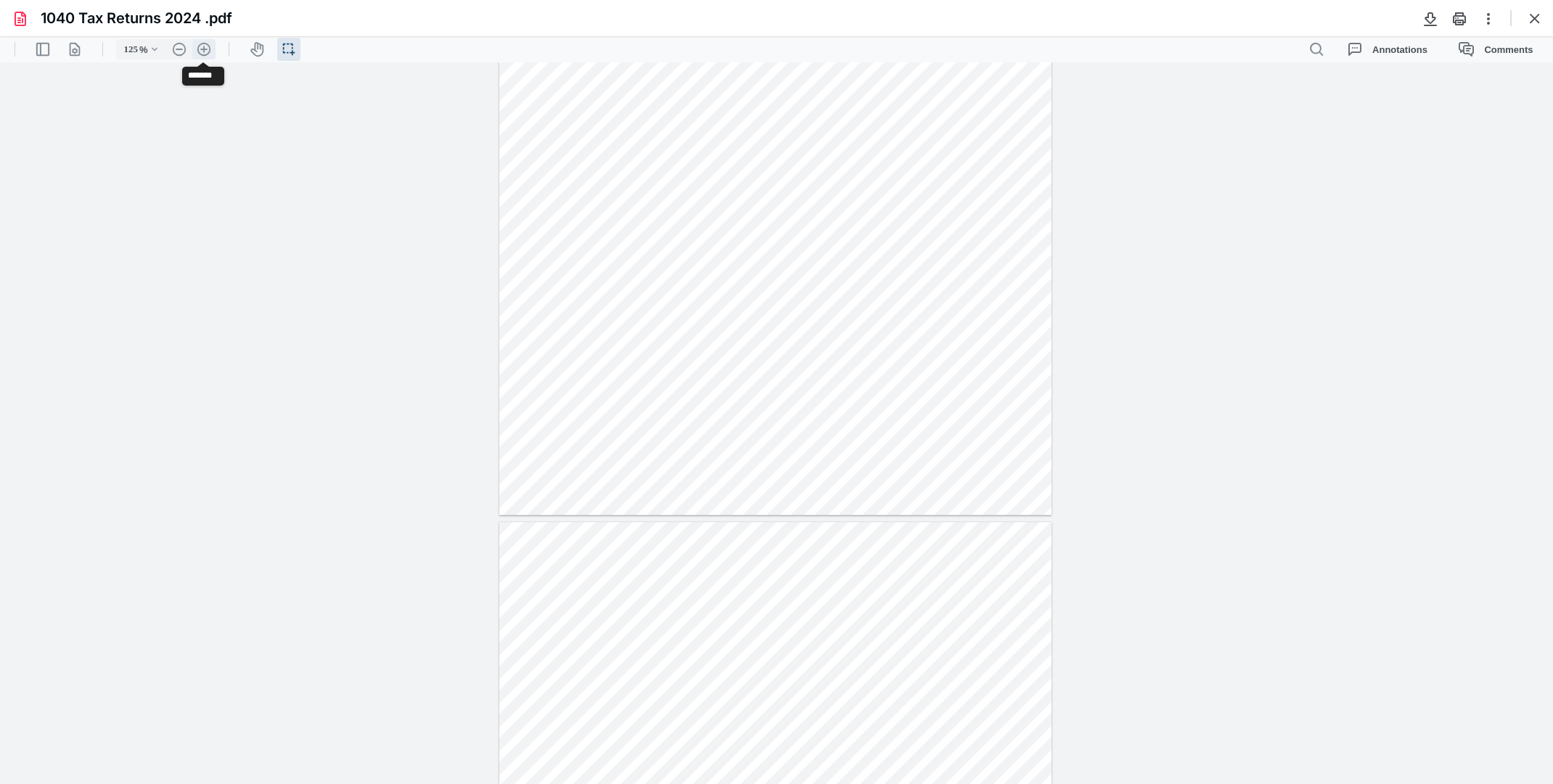 click on ".cls-1{fill:#abb0c4;} icon - header - zoom - in - line" at bounding box center (204, 49) 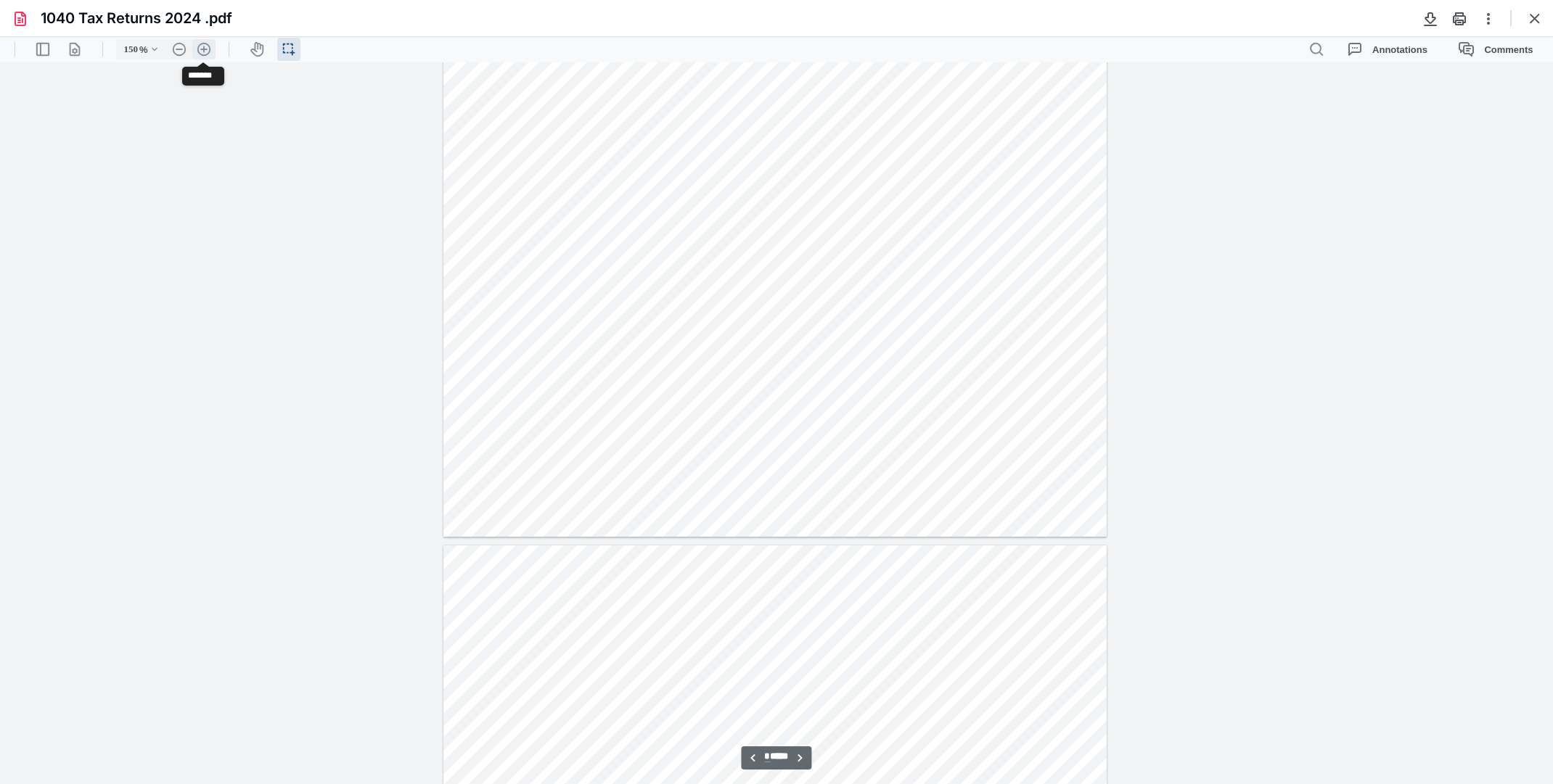 click on ".cls-1{fill:#abb0c4;} icon - header - zoom - in - line" at bounding box center (204, 49) 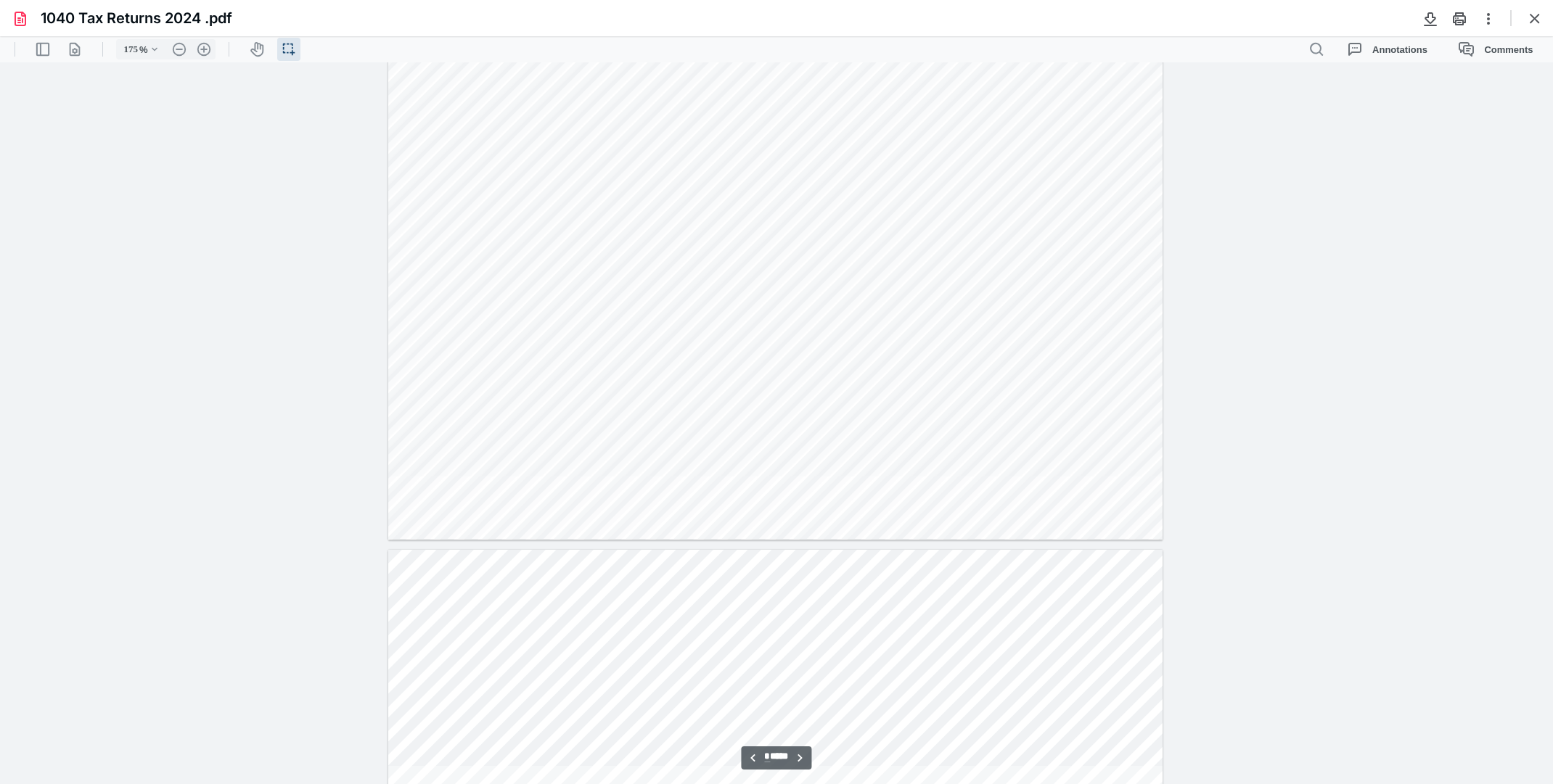 scroll, scrollTop: 5642, scrollLeft: 0, axis: vertical 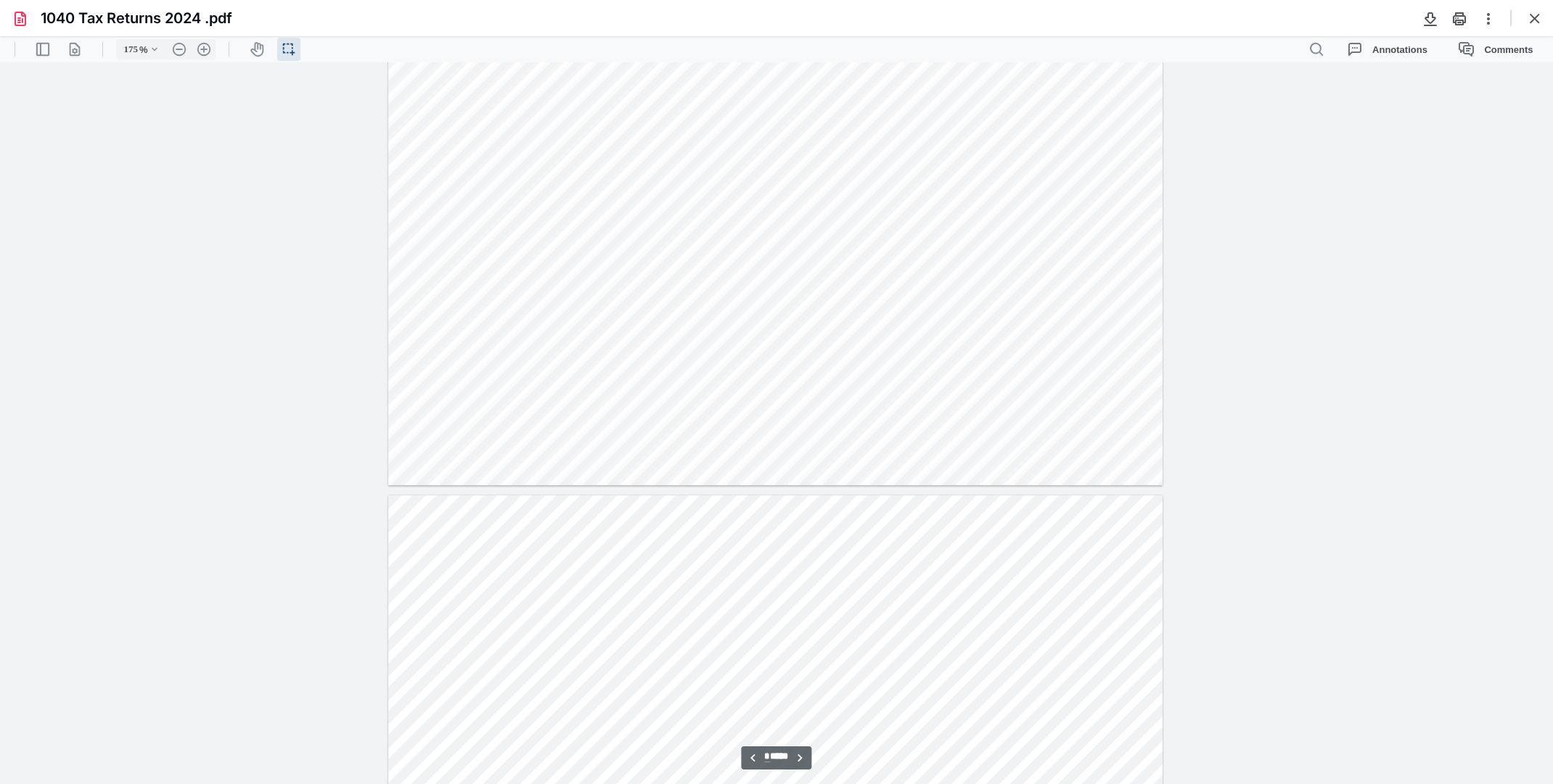 click at bounding box center (775, -16) 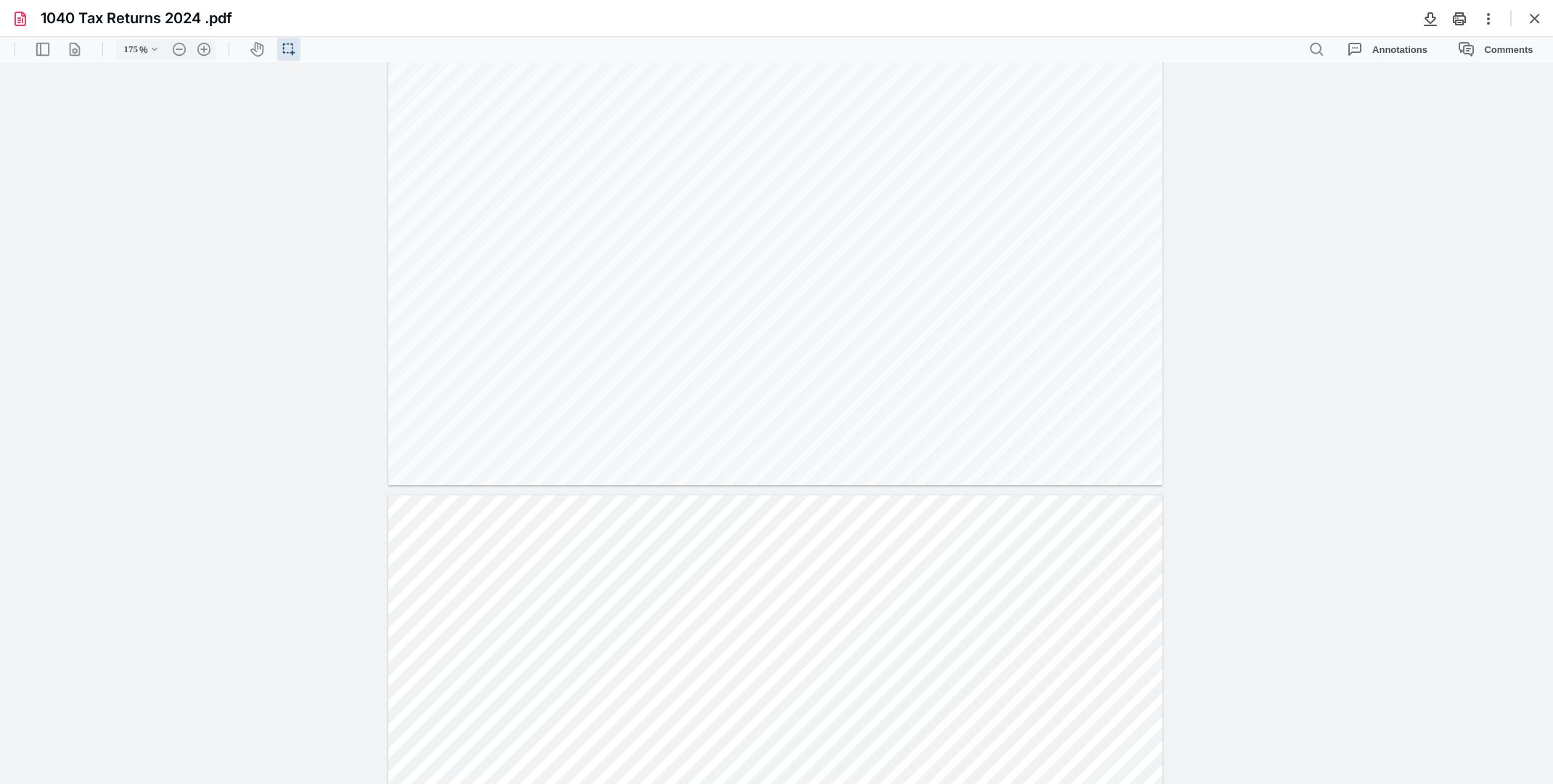 drag, startPoint x: 1054, startPoint y: 231, endPoint x: 1108, endPoint y: 239, distance: 54.5894 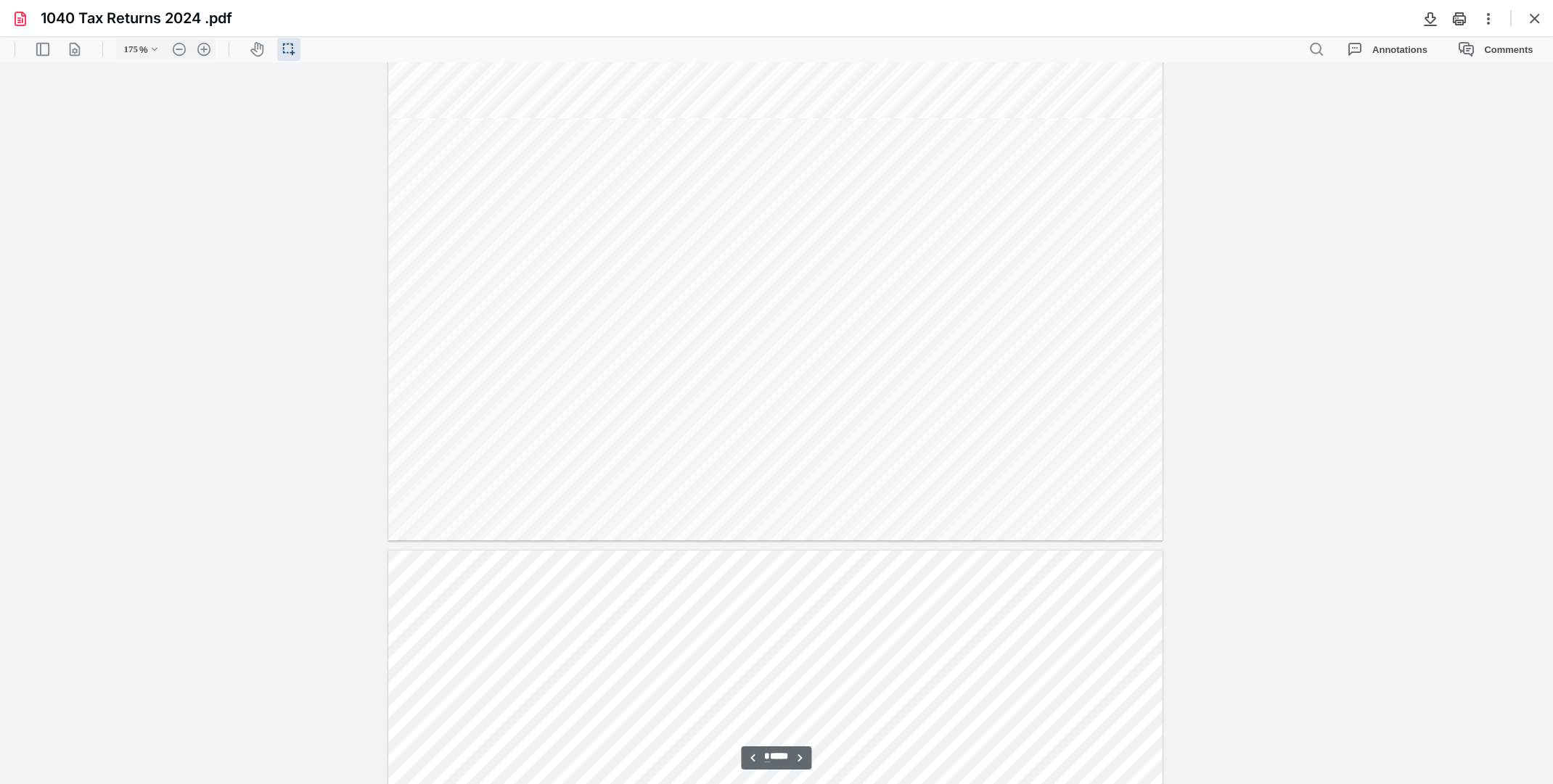 scroll, scrollTop: 5570, scrollLeft: 0, axis: vertical 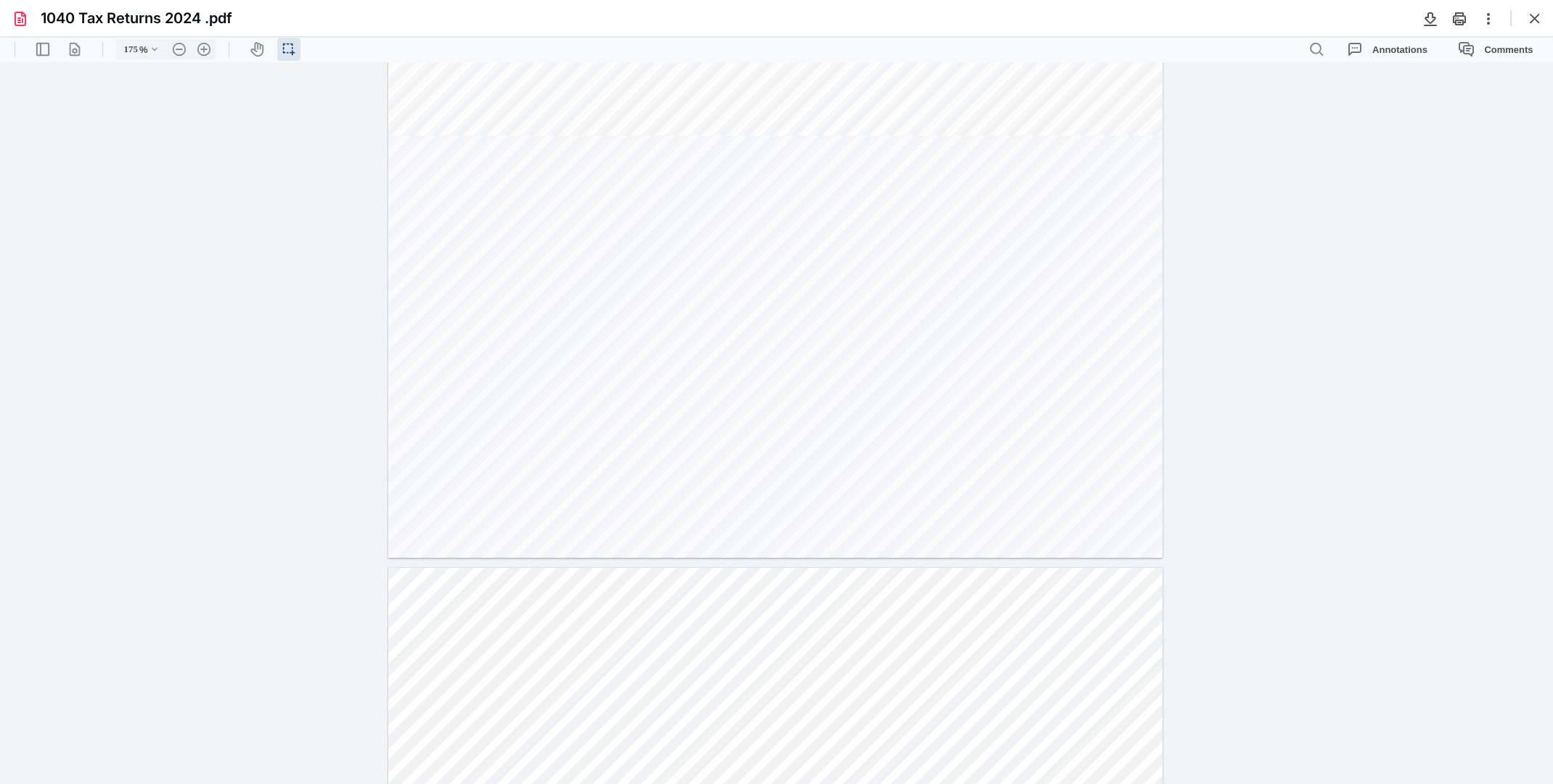 click at bounding box center (775, 57) 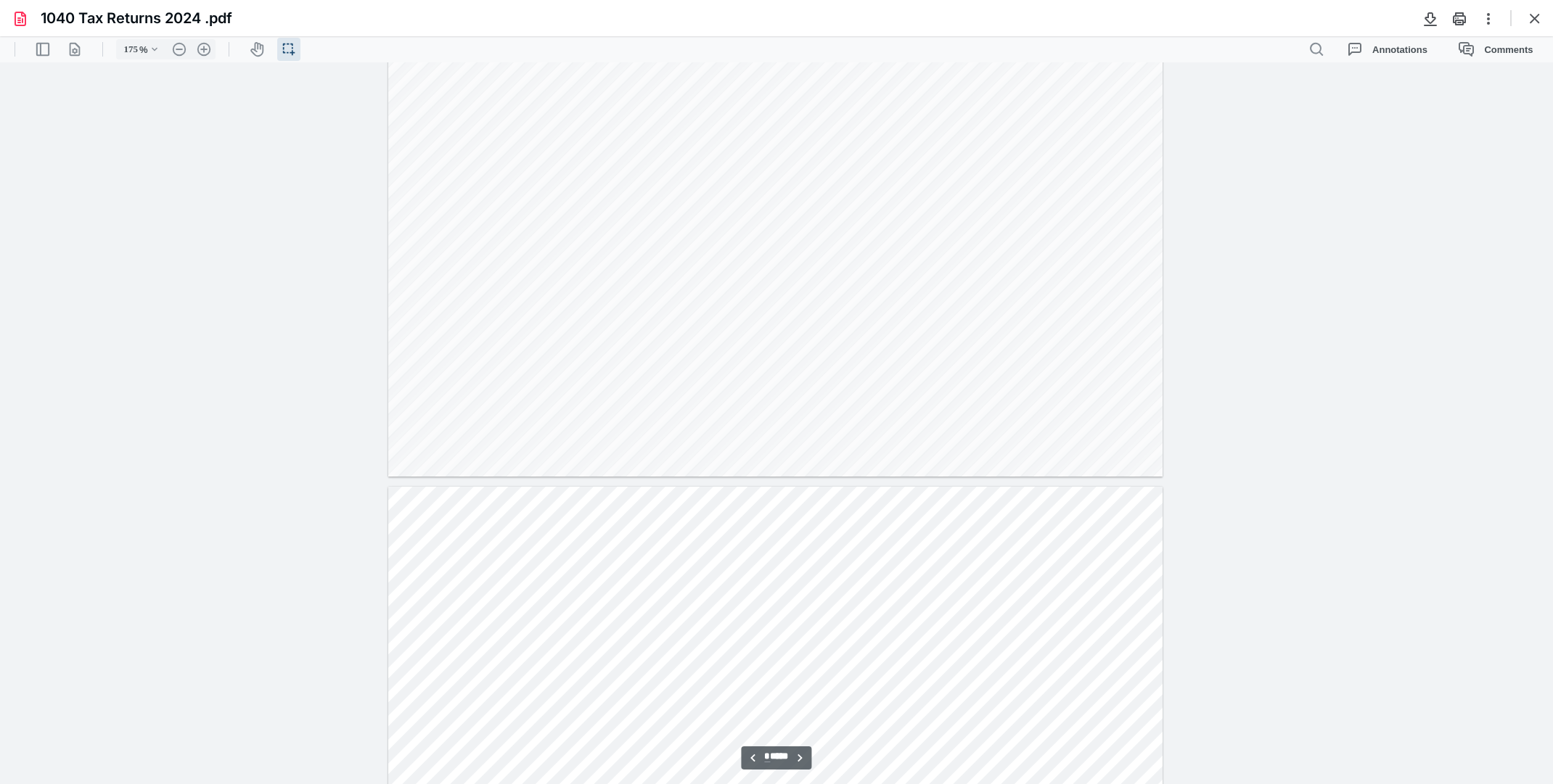 scroll, scrollTop: 5642, scrollLeft: 0, axis: vertical 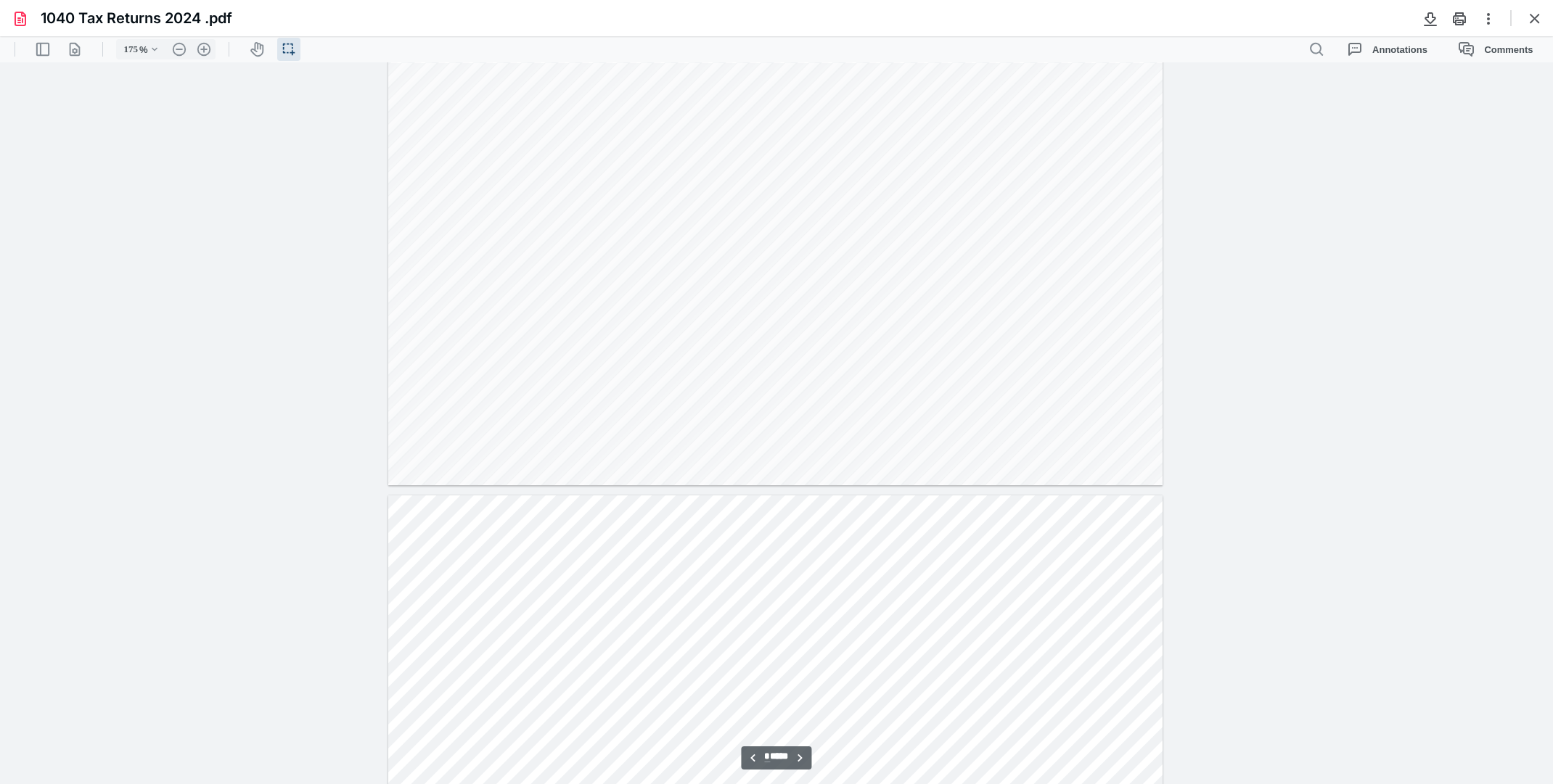 click at bounding box center [775, -16] 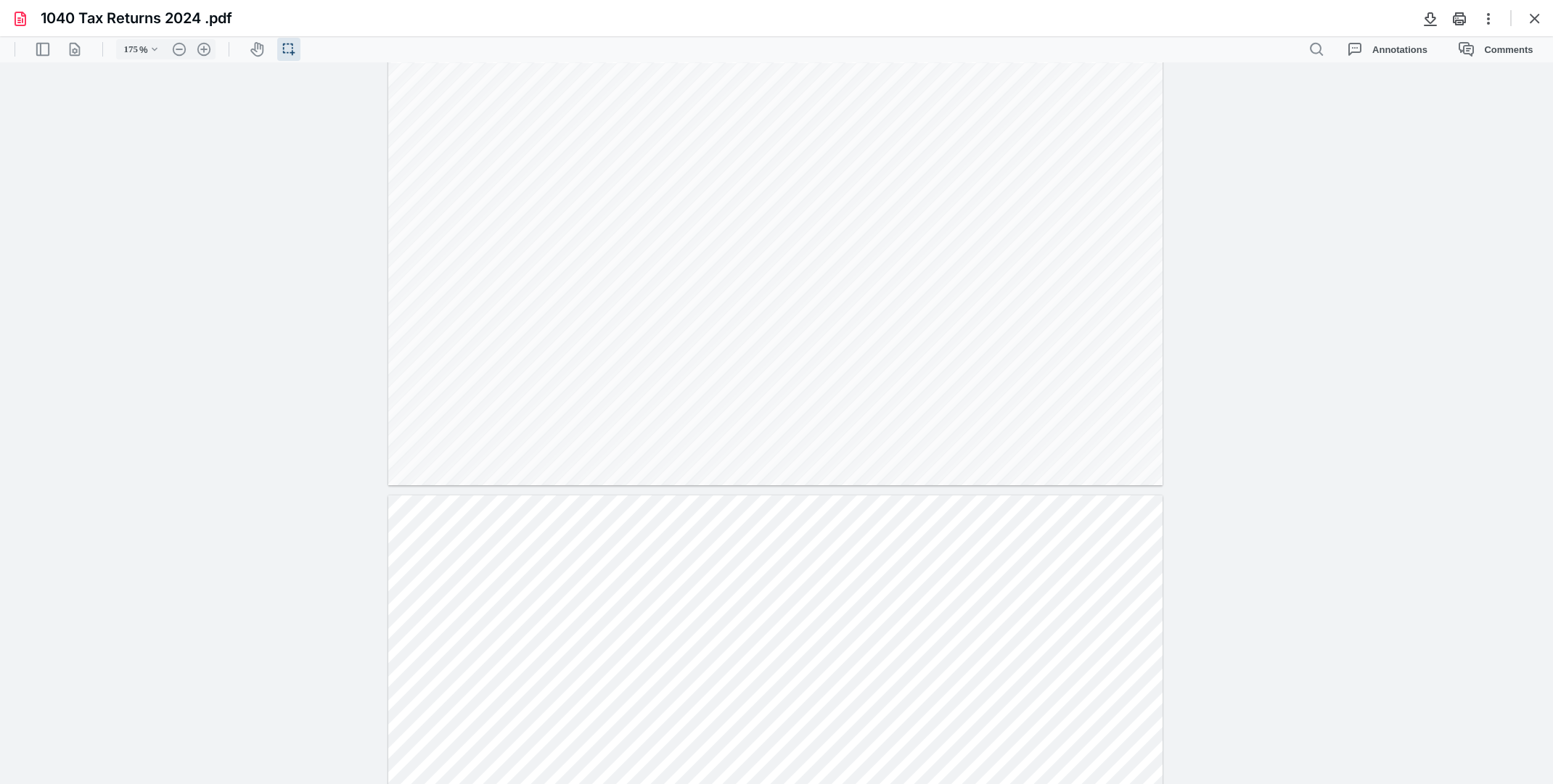 drag, startPoint x: 1053, startPoint y: 235, endPoint x: 1112, endPoint y: 238, distance: 59.07622 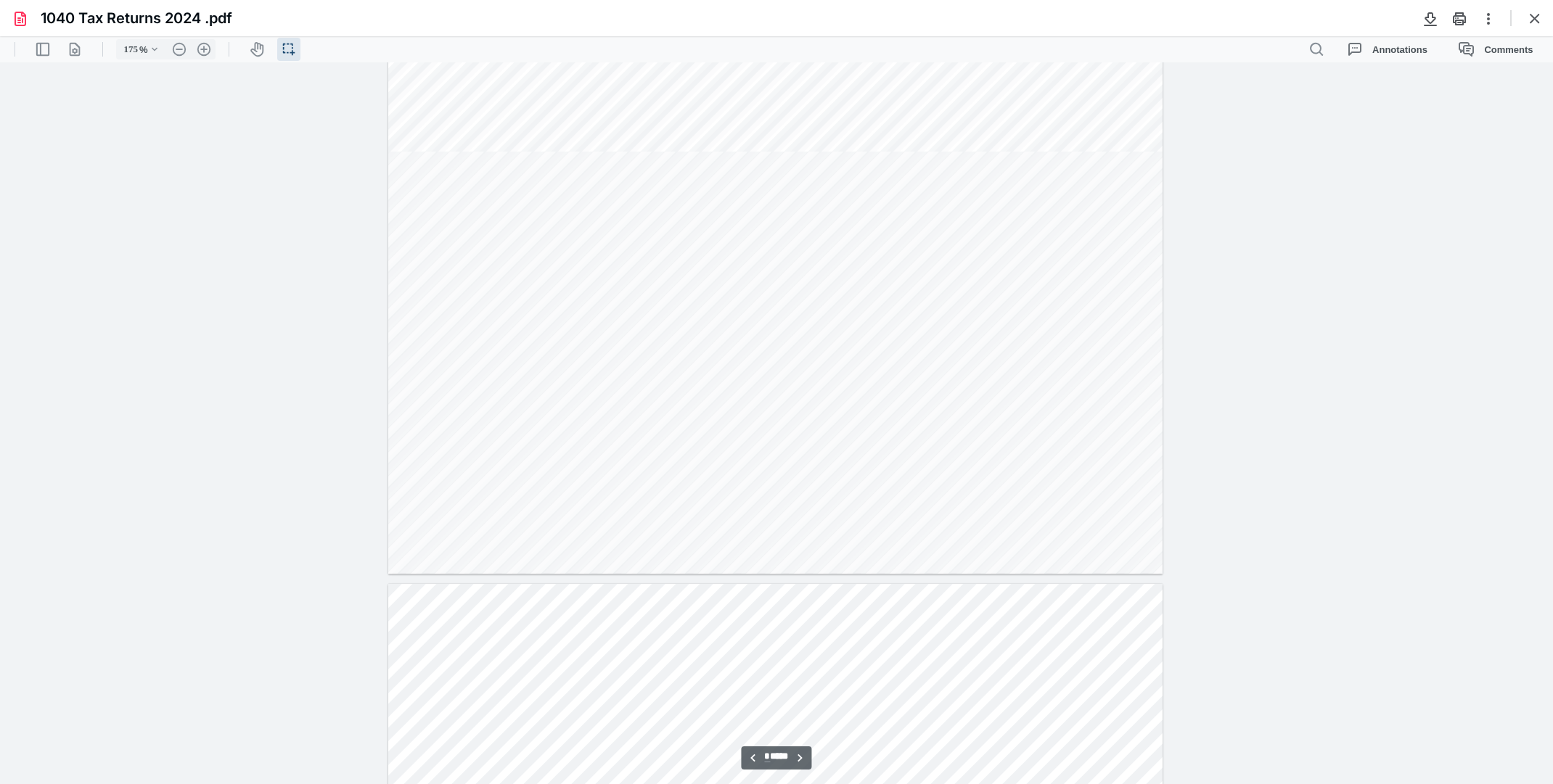 scroll, scrollTop: 5425, scrollLeft: 0, axis: vertical 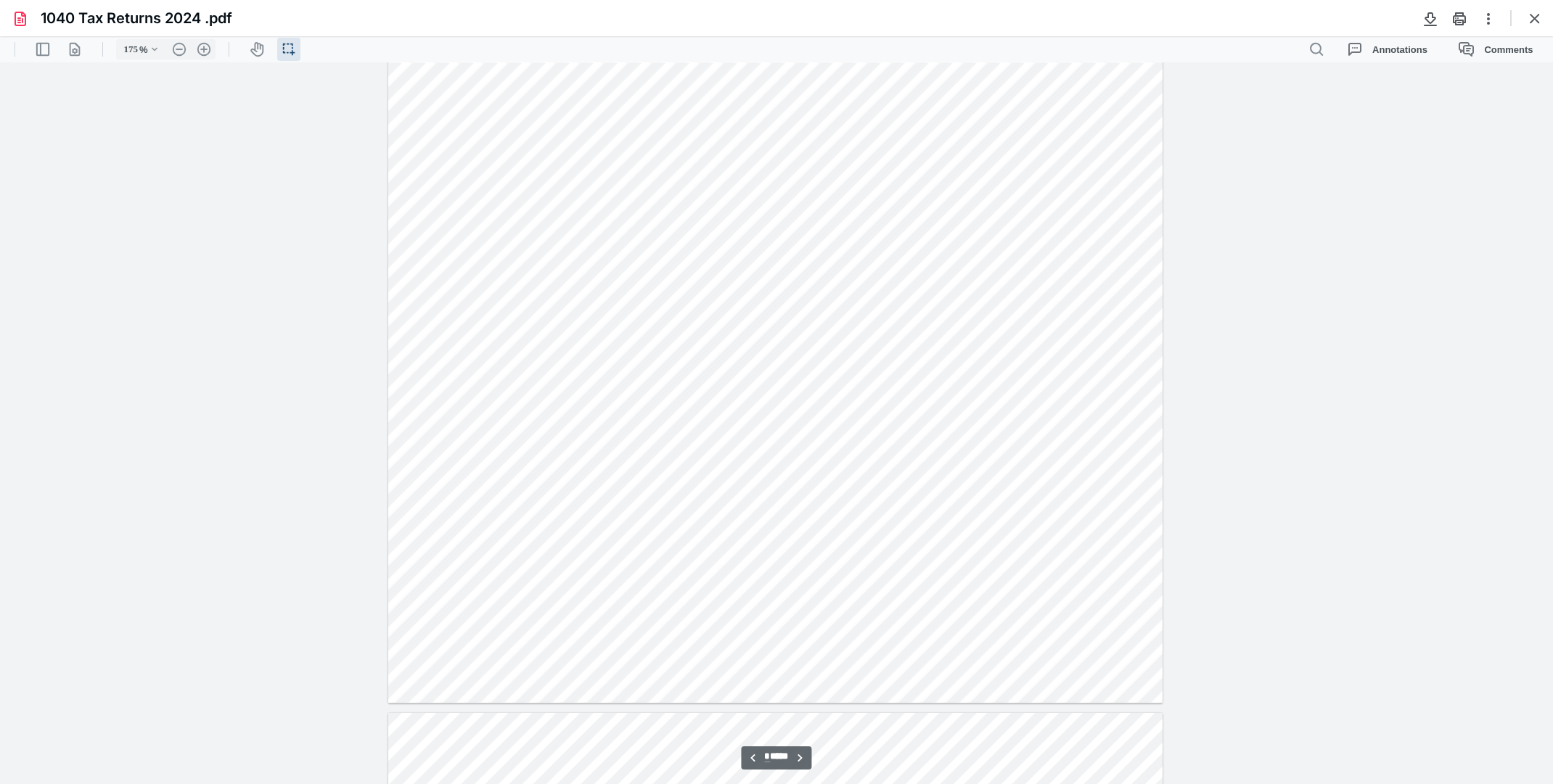 drag, startPoint x: 1048, startPoint y: 366, endPoint x: 1115, endPoint y: 363, distance: 67.06713 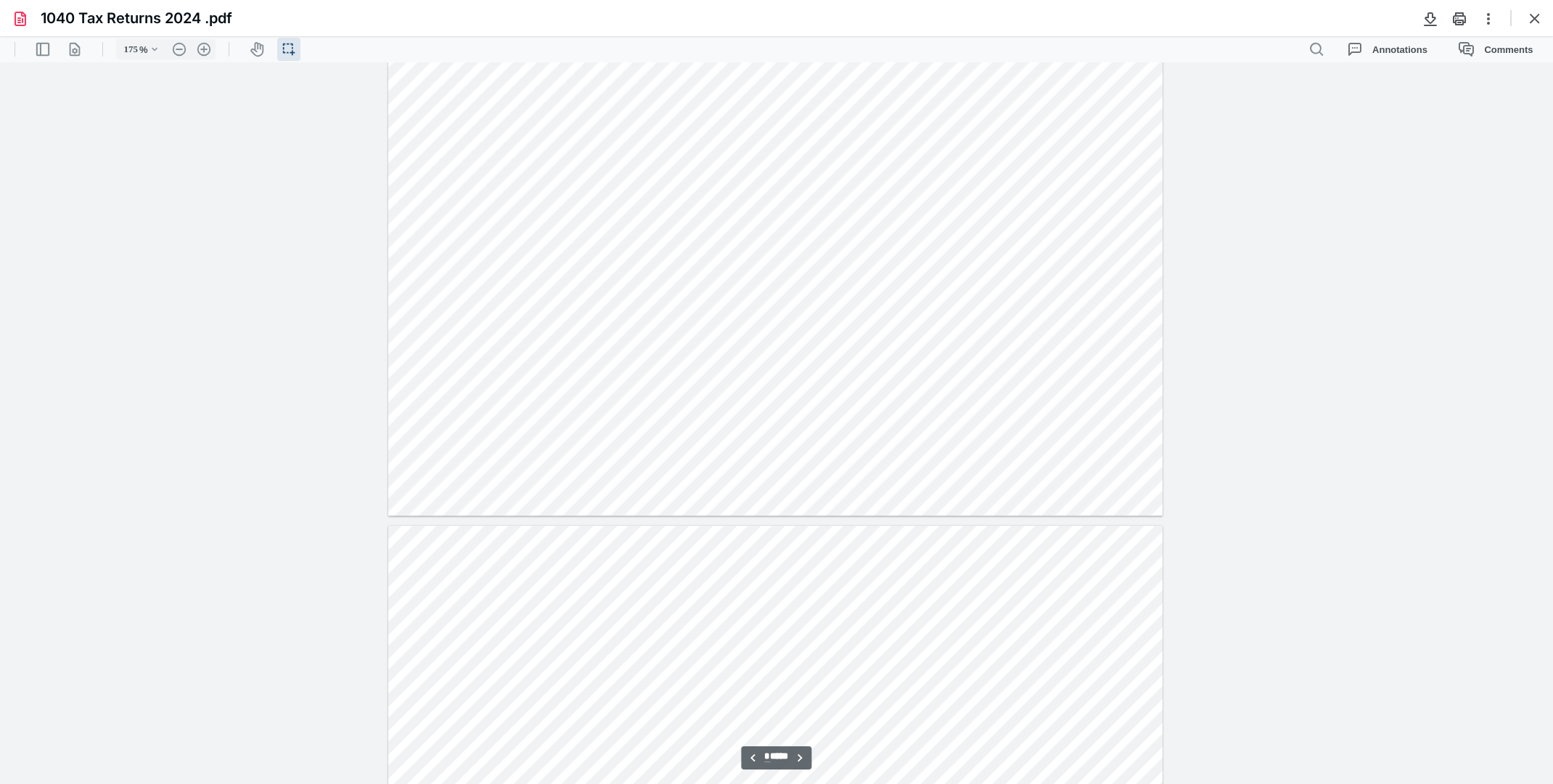 scroll, scrollTop: 5642, scrollLeft: 0, axis: vertical 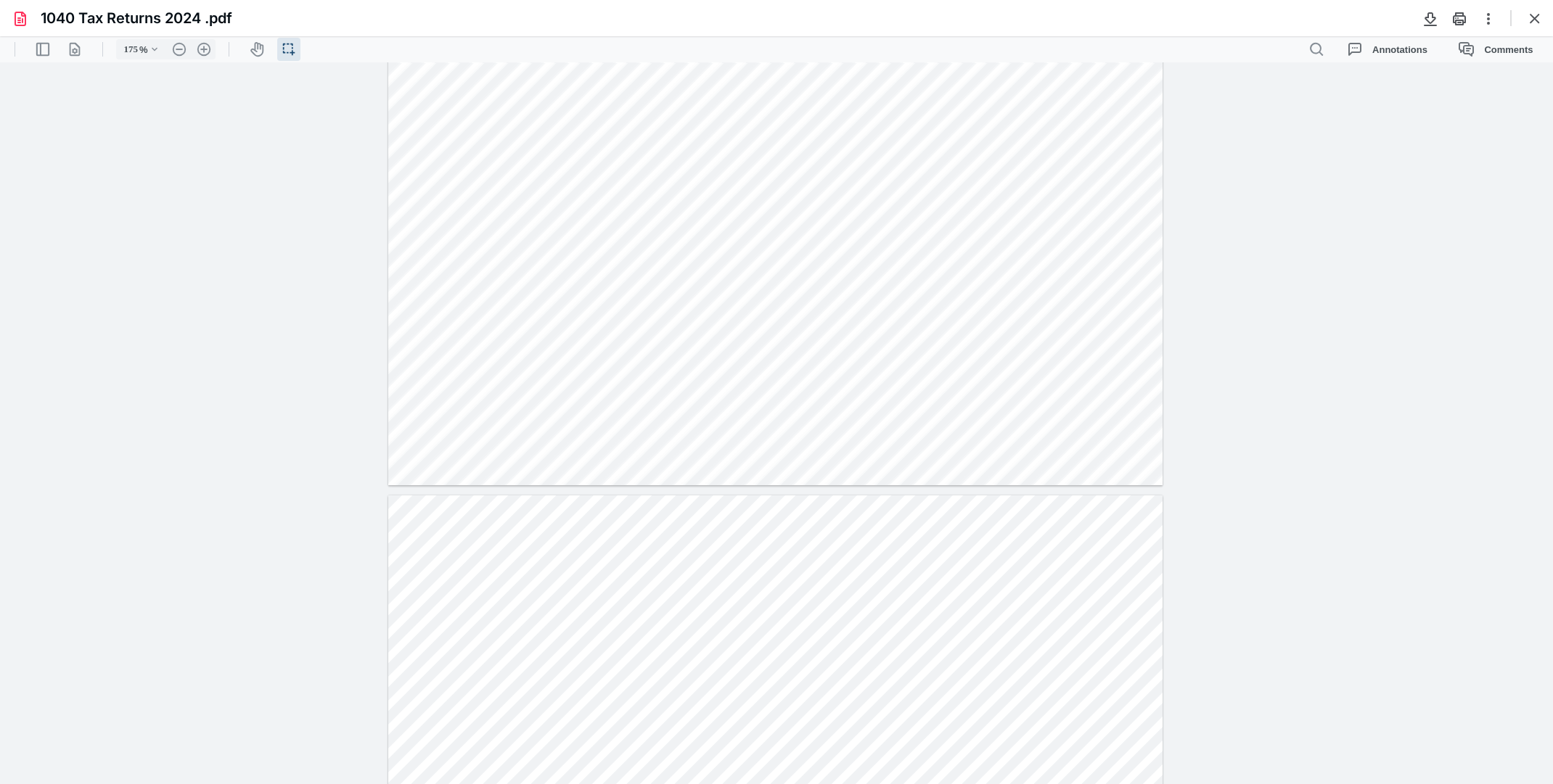 drag, startPoint x: 807, startPoint y: 231, endPoint x: 750, endPoint y: 239, distance: 57.55867 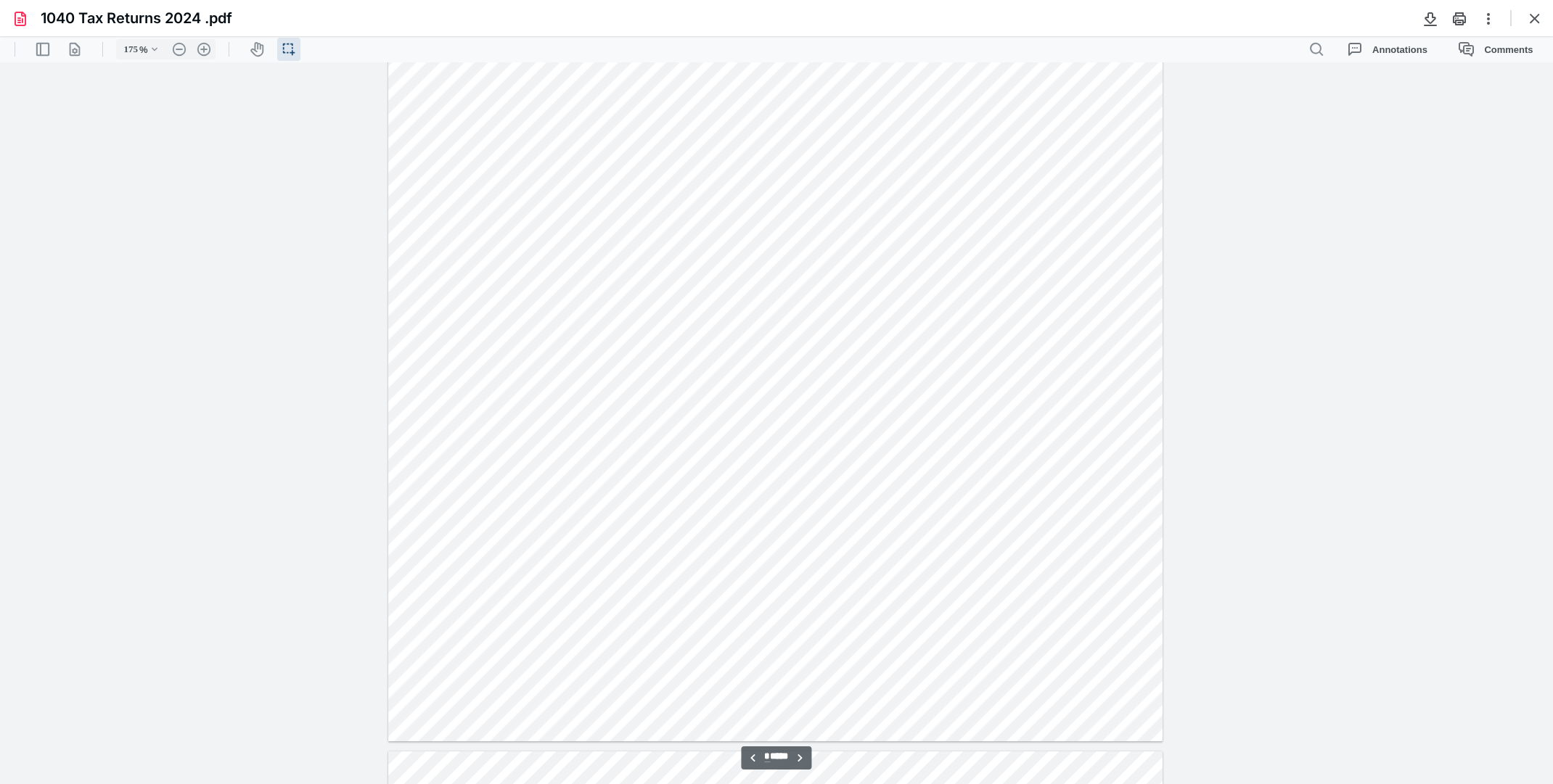 scroll, scrollTop: 5425, scrollLeft: 0, axis: vertical 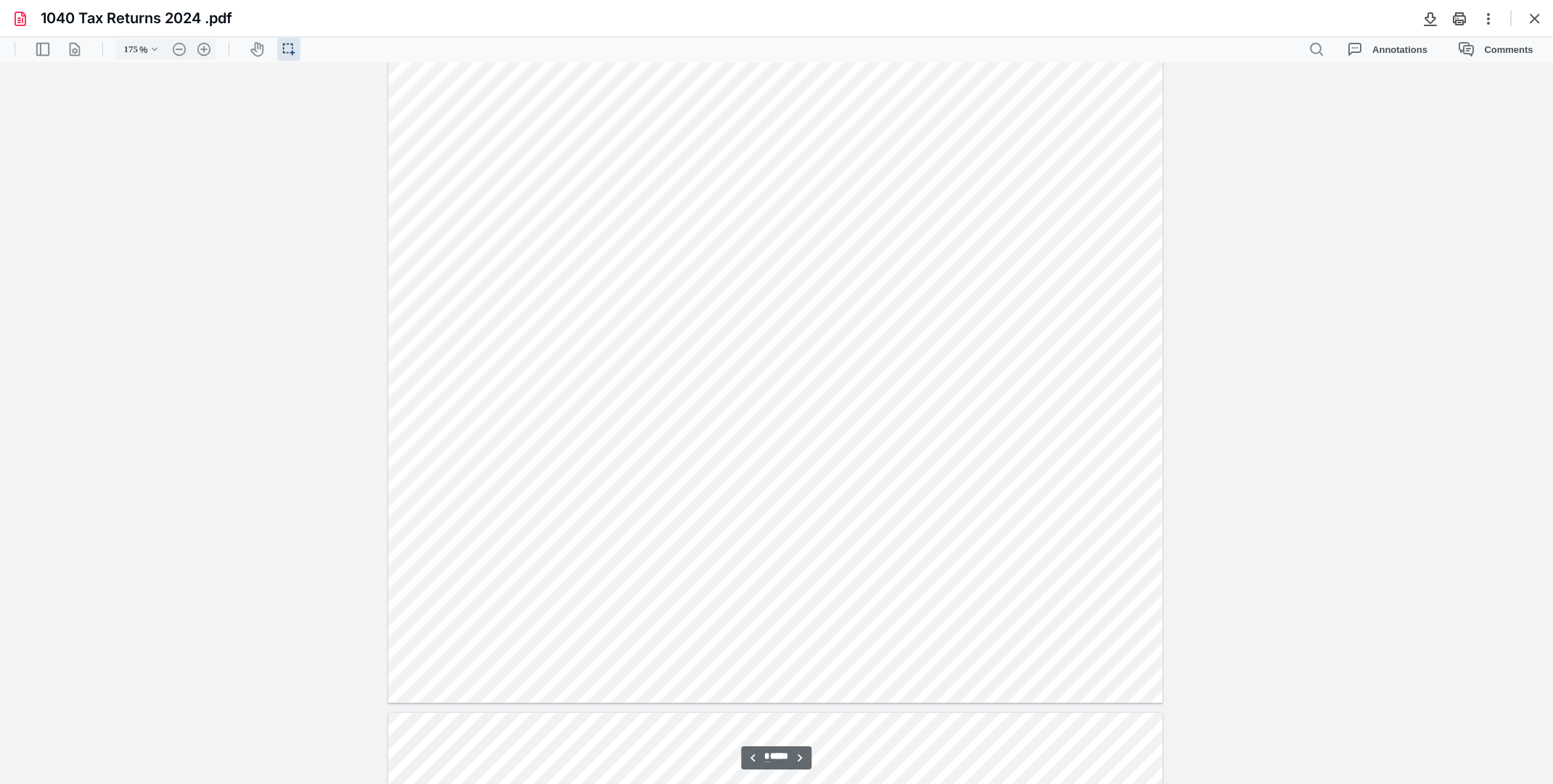 click at bounding box center [775, 202] 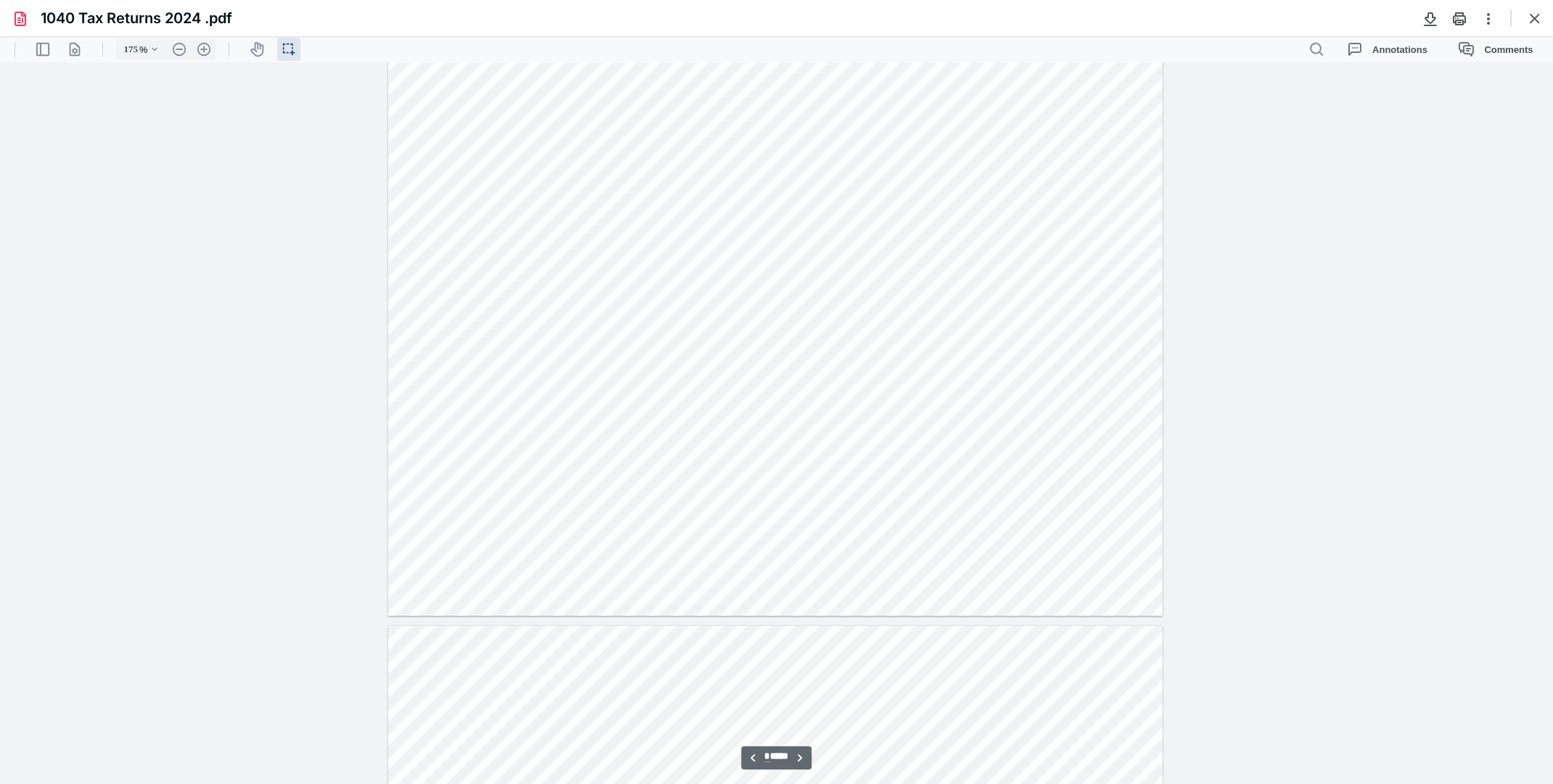 scroll, scrollTop: 5570, scrollLeft: 0, axis: vertical 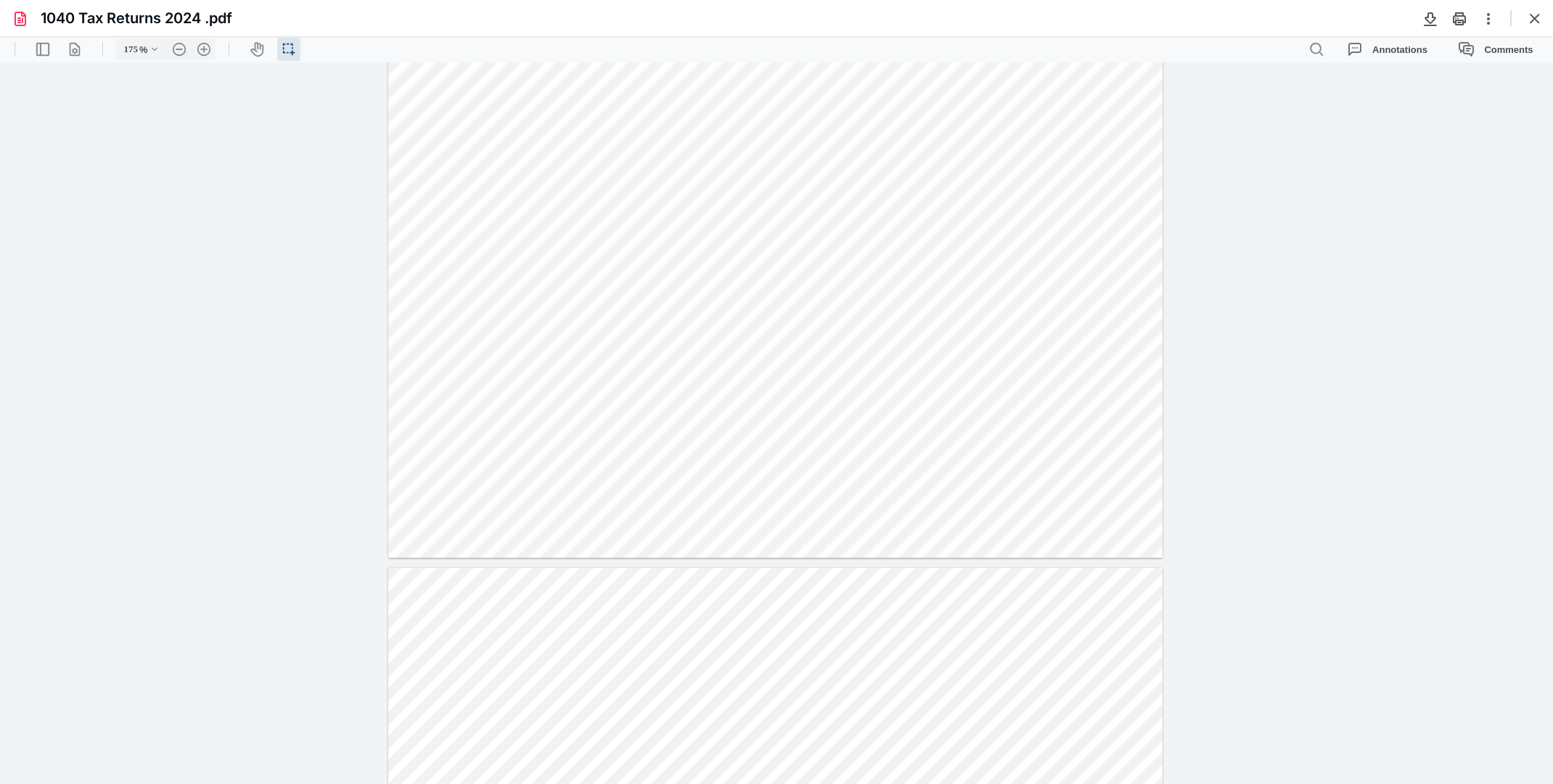 drag, startPoint x: 1053, startPoint y: 305, endPoint x: 1115, endPoint y: 302, distance: 62.072538 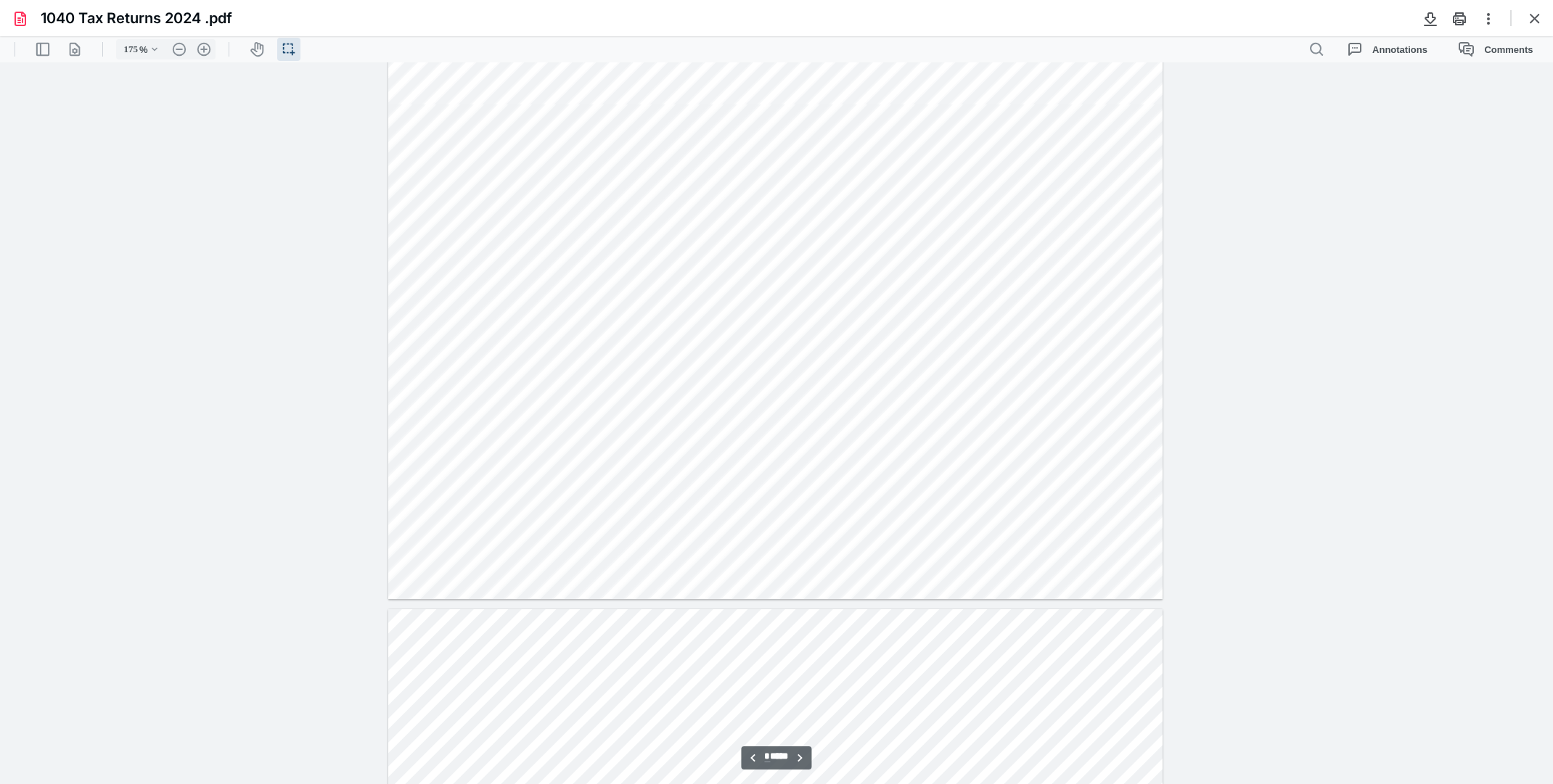 scroll, scrollTop: 5570, scrollLeft: 0, axis: vertical 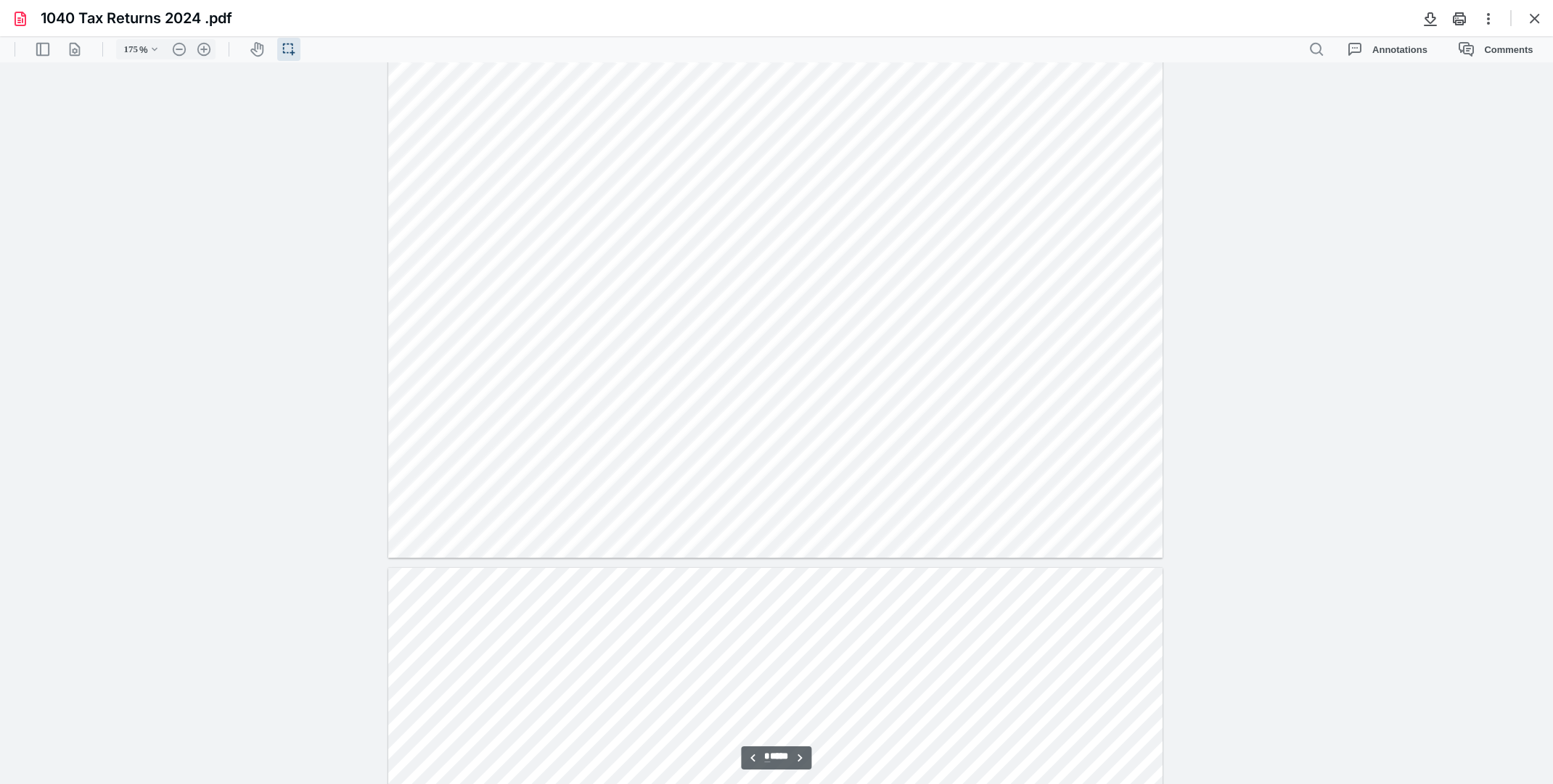 drag, startPoint x: 1053, startPoint y: 307, endPoint x: 1106, endPoint y: 309, distance: 53.037722 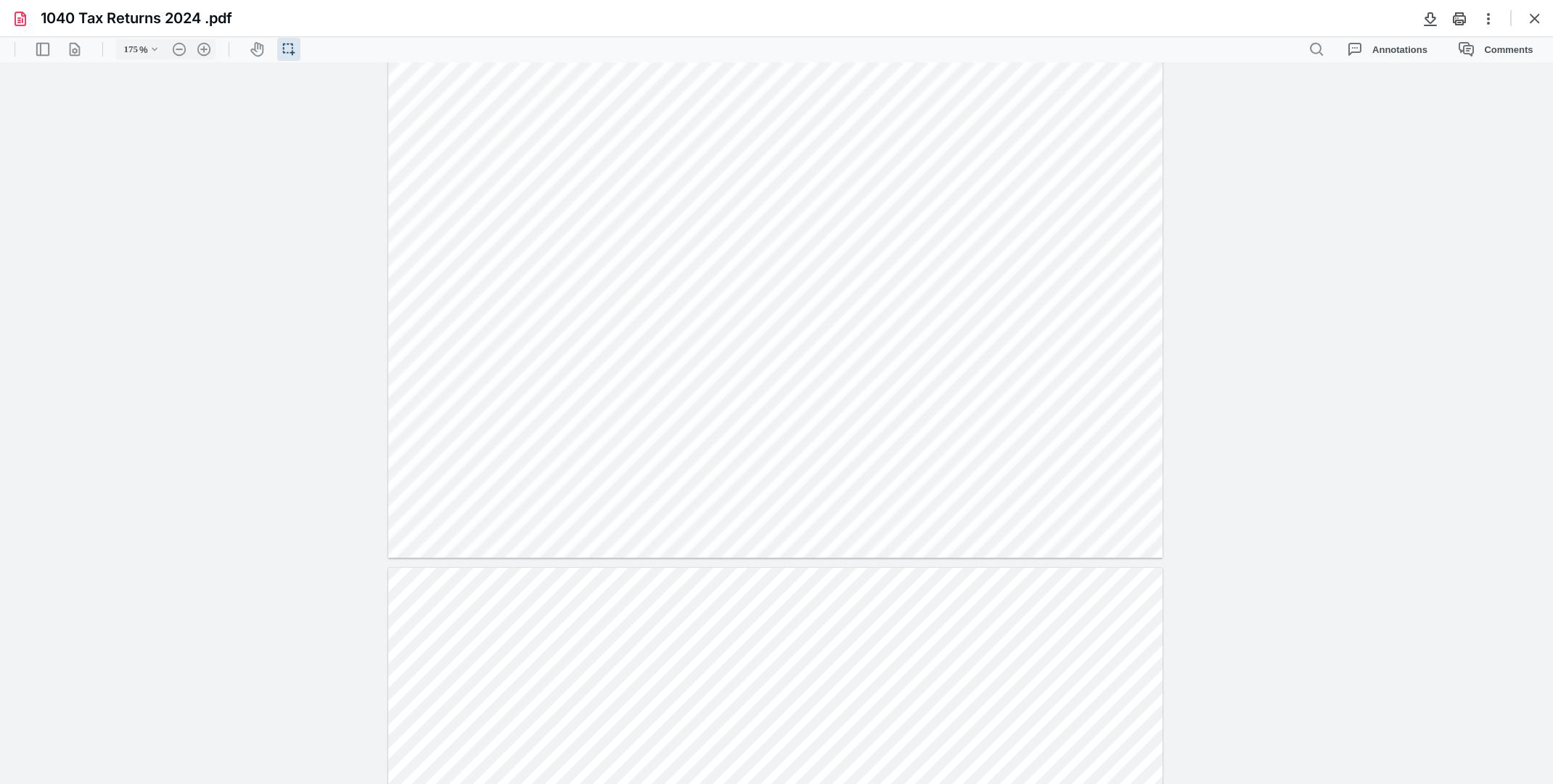 click at bounding box center [775, 57] 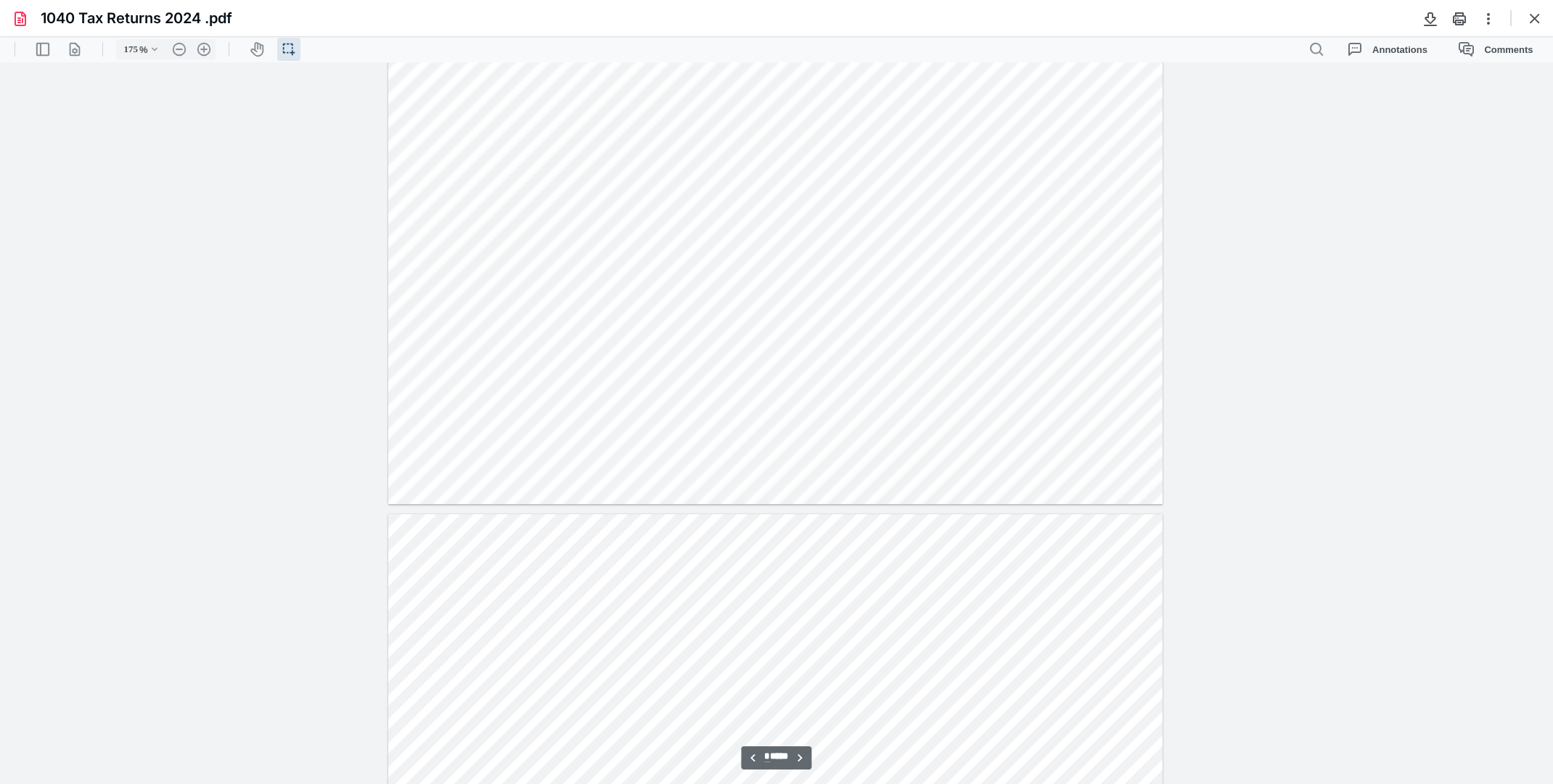 scroll, scrollTop: 5642, scrollLeft: 0, axis: vertical 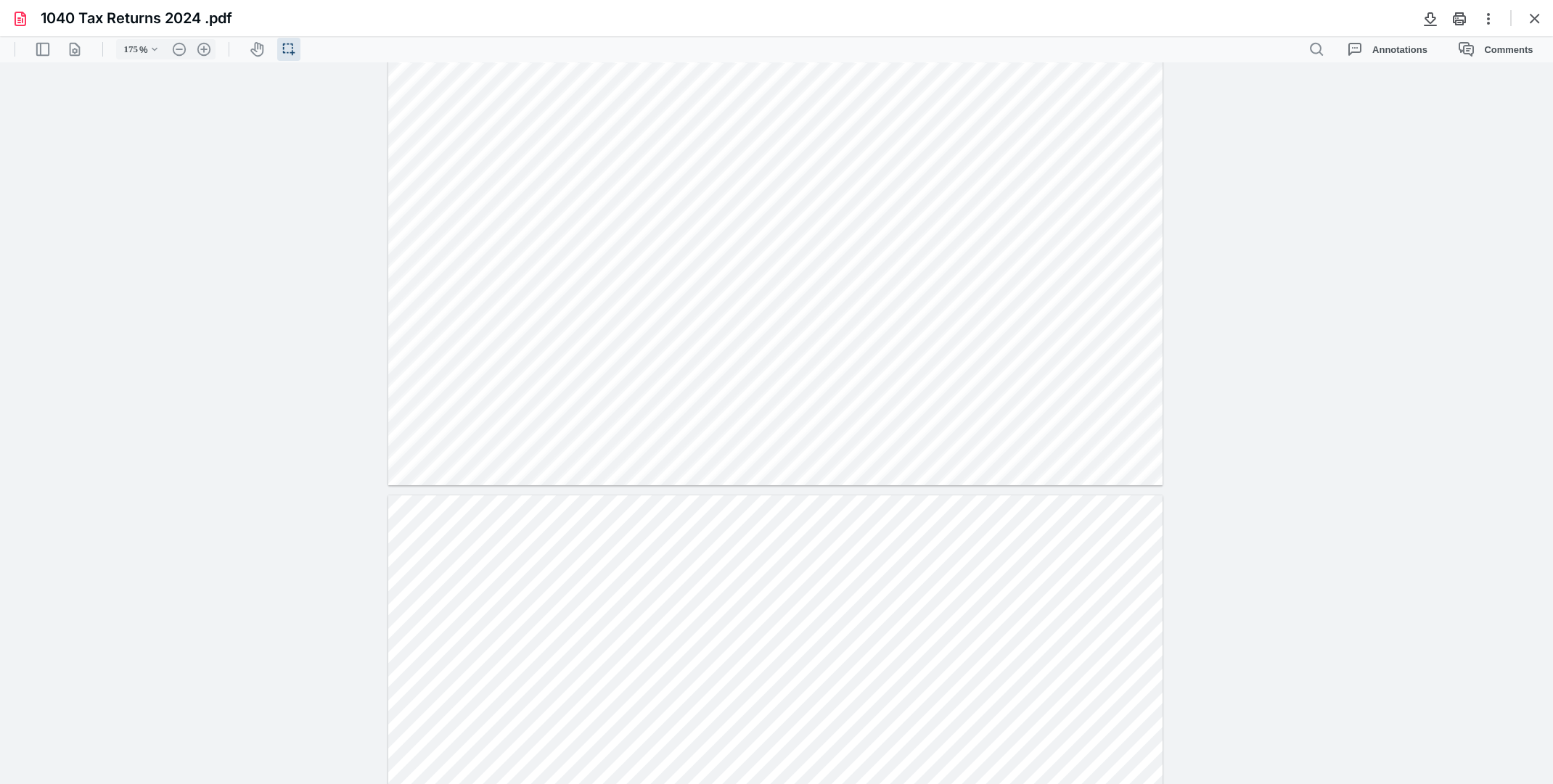 drag, startPoint x: 1055, startPoint y: 231, endPoint x: 1099, endPoint y: 236, distance: 44.28318 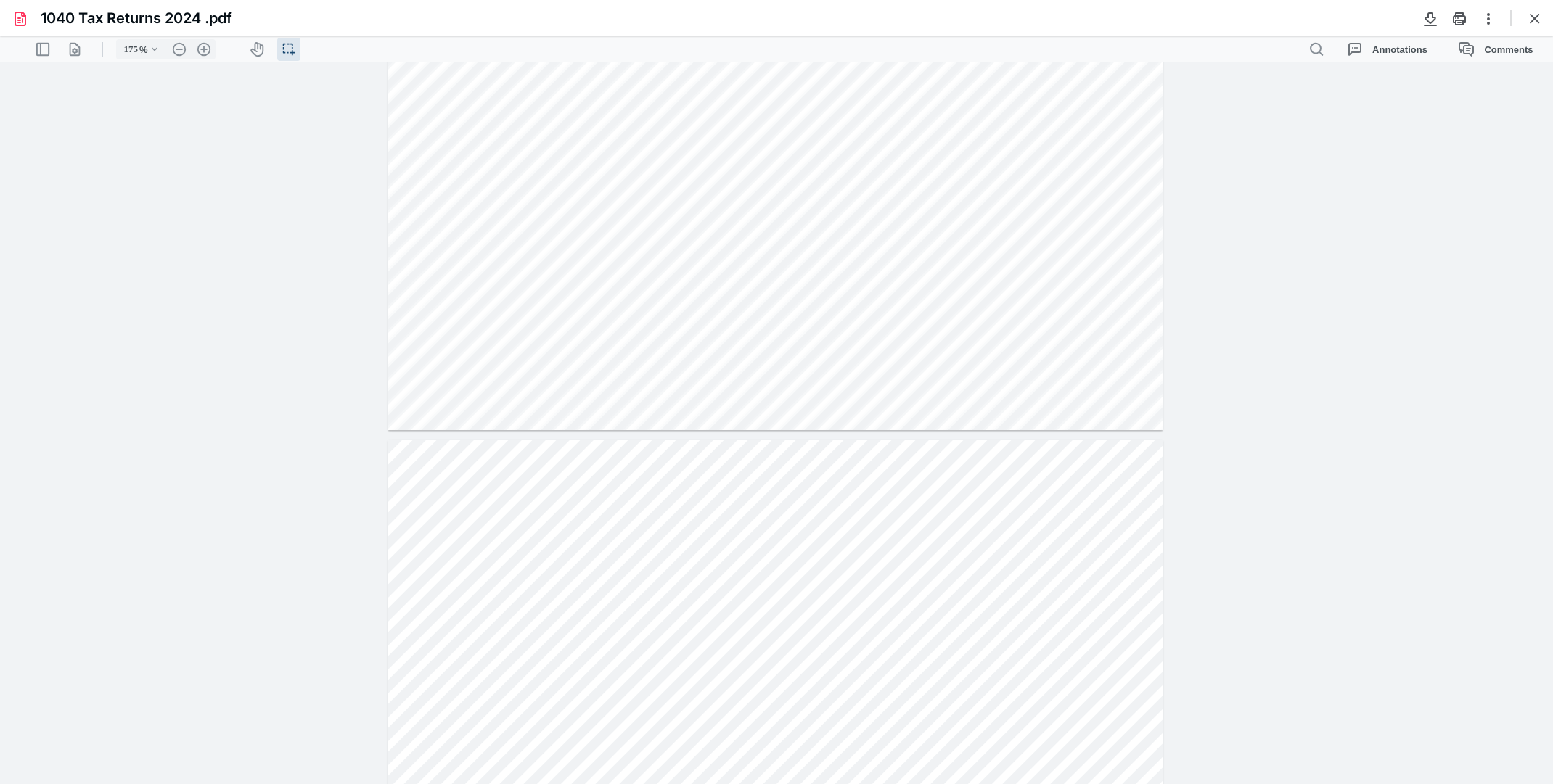 scroll, scrollTop: 5715, scrollLeft: 0, axis: vertical 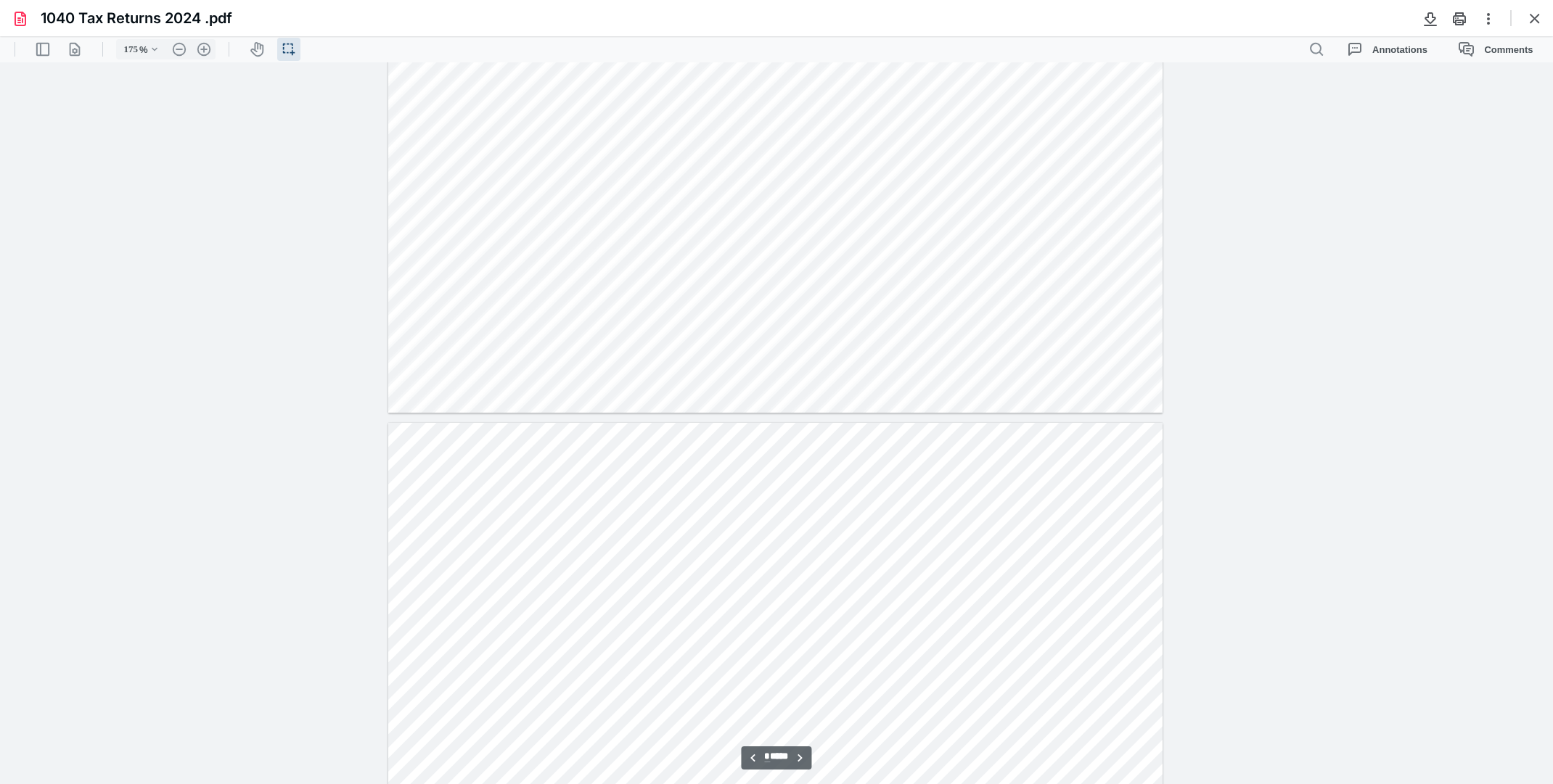 click at bounding box center [775, -88] 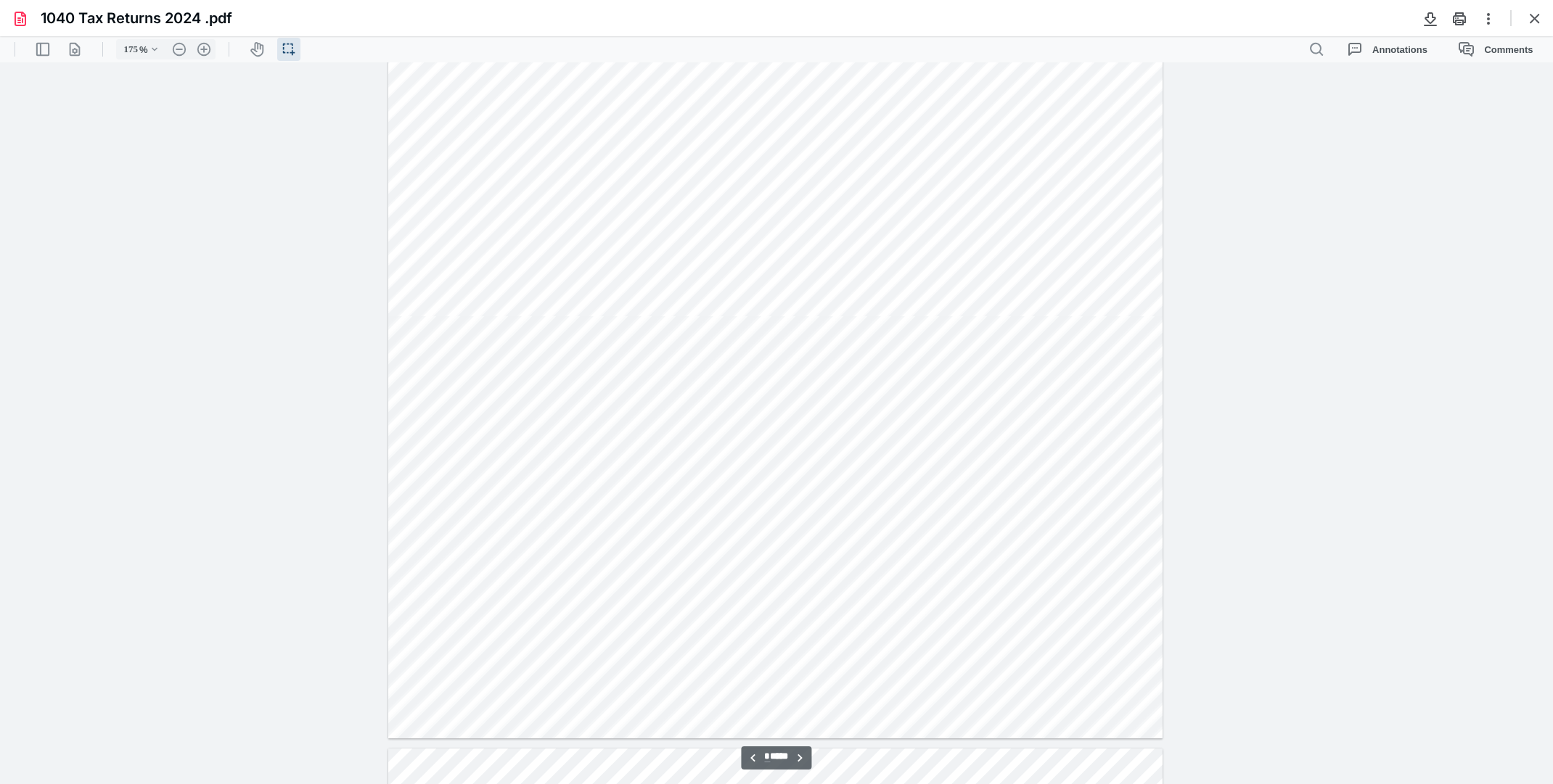 scroll, scrollTop: 5286, scrollLeft: 0, axis: vertical 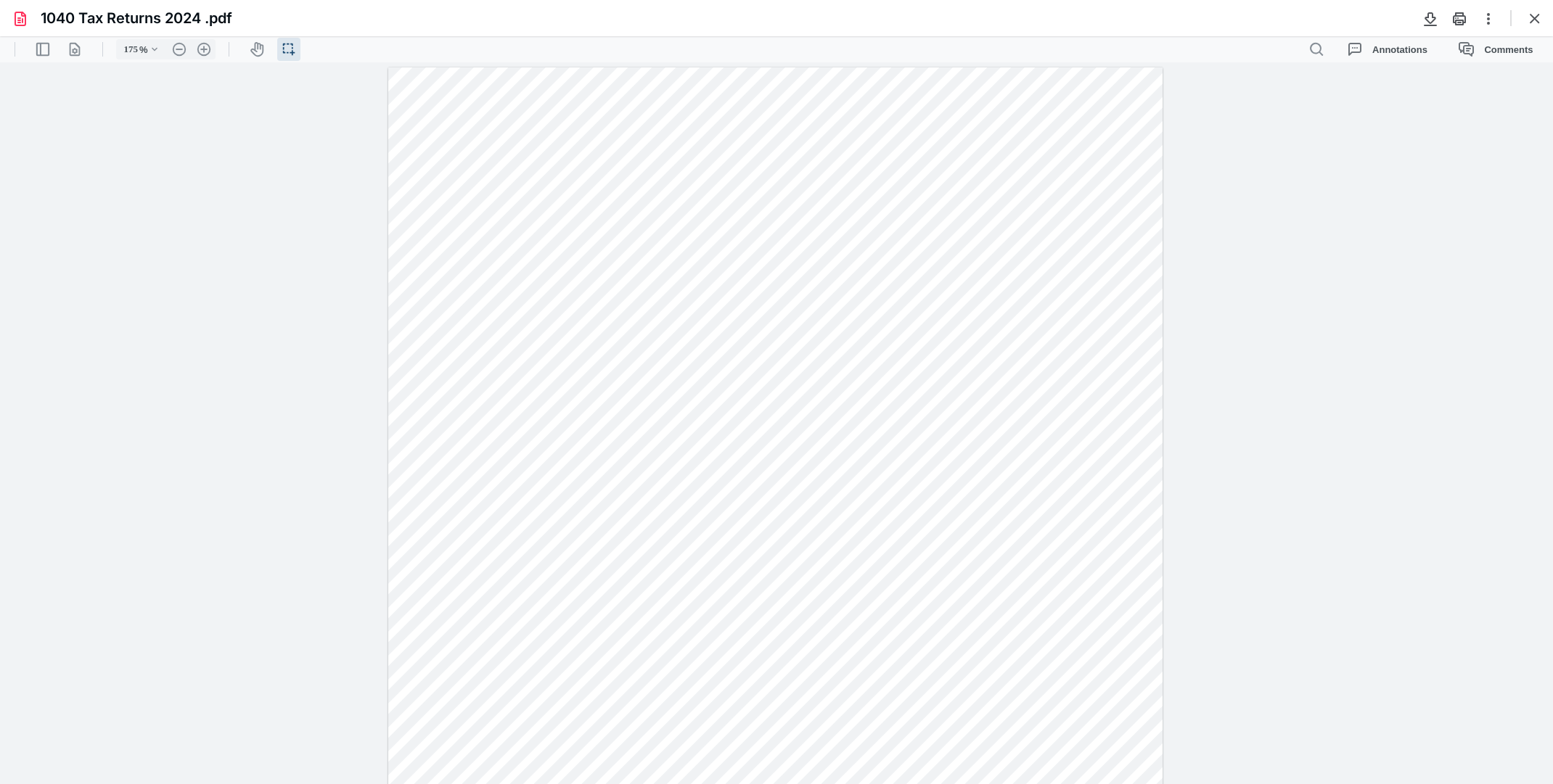 drag, startPoint x: 938, startPoint y: 316, endPoint x: 899, endPoint y: 319, distance: 39.115214 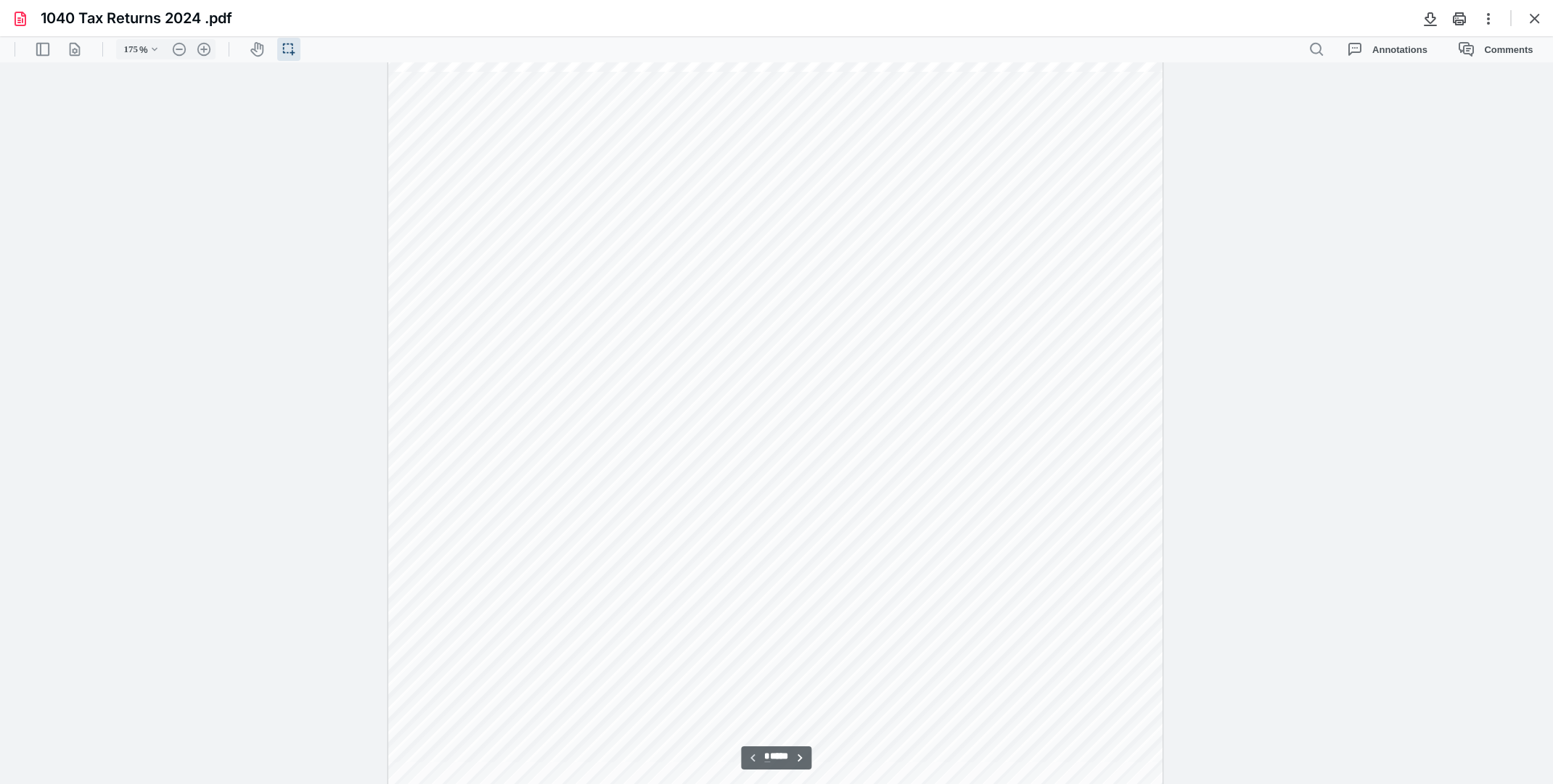 scroll, scrollTop: 145, scrollLeft: 0, axis: vertical 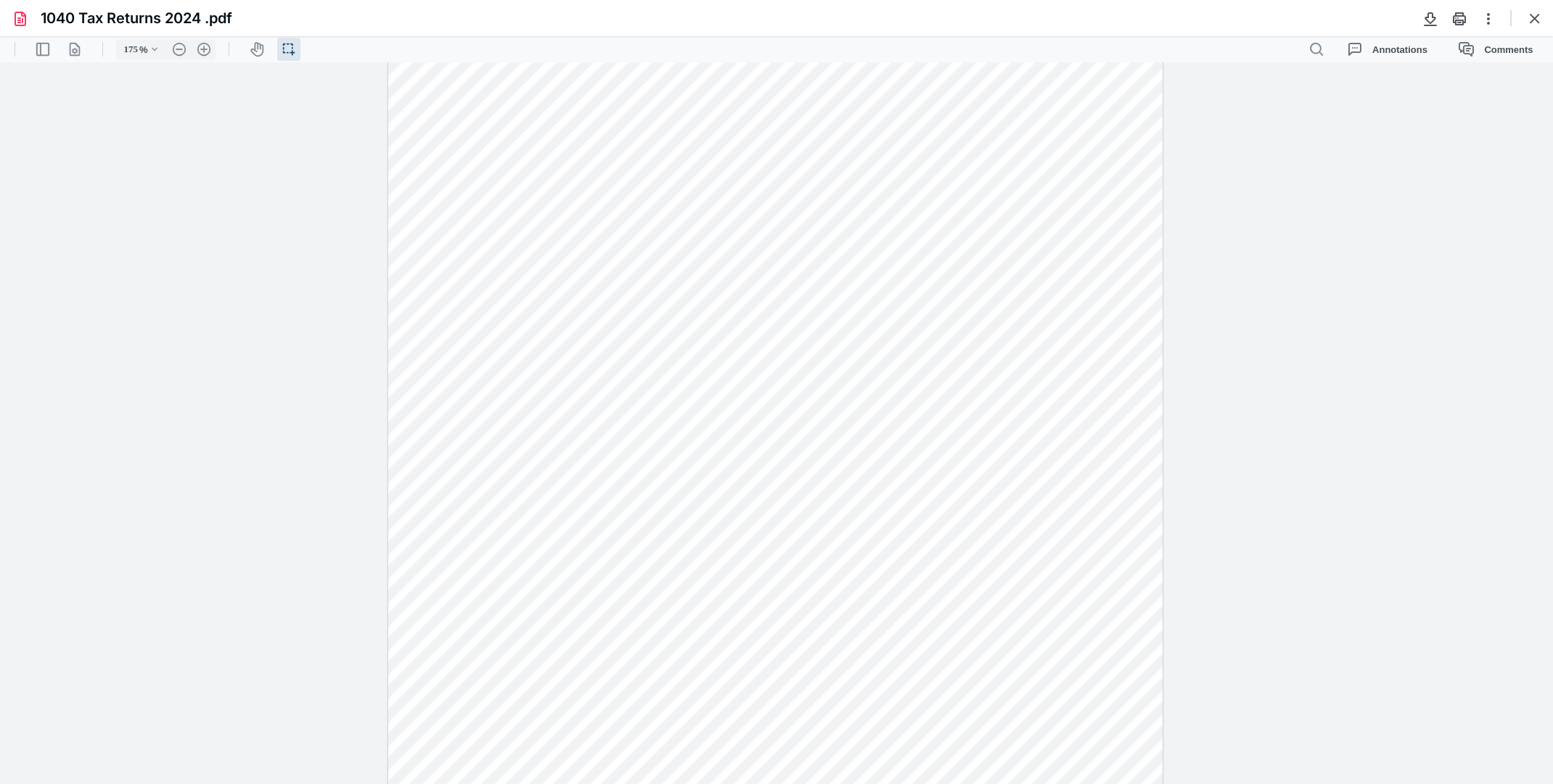 drag, startPoint x: 837, startPoint y: 563, endPoint x: 884, endPoint y: 564, distance: 47.01064 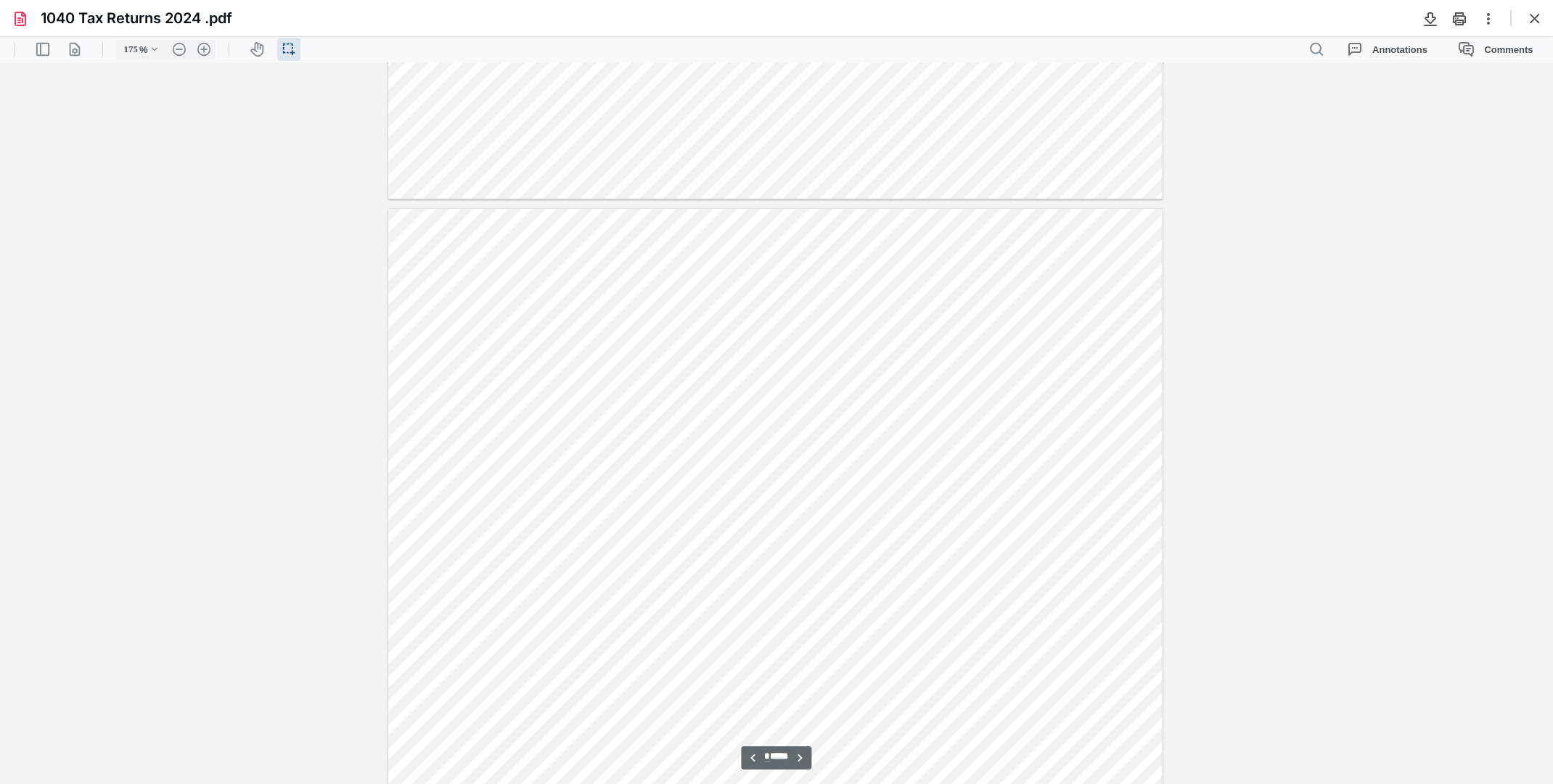 click at bounding box center (776, 423) 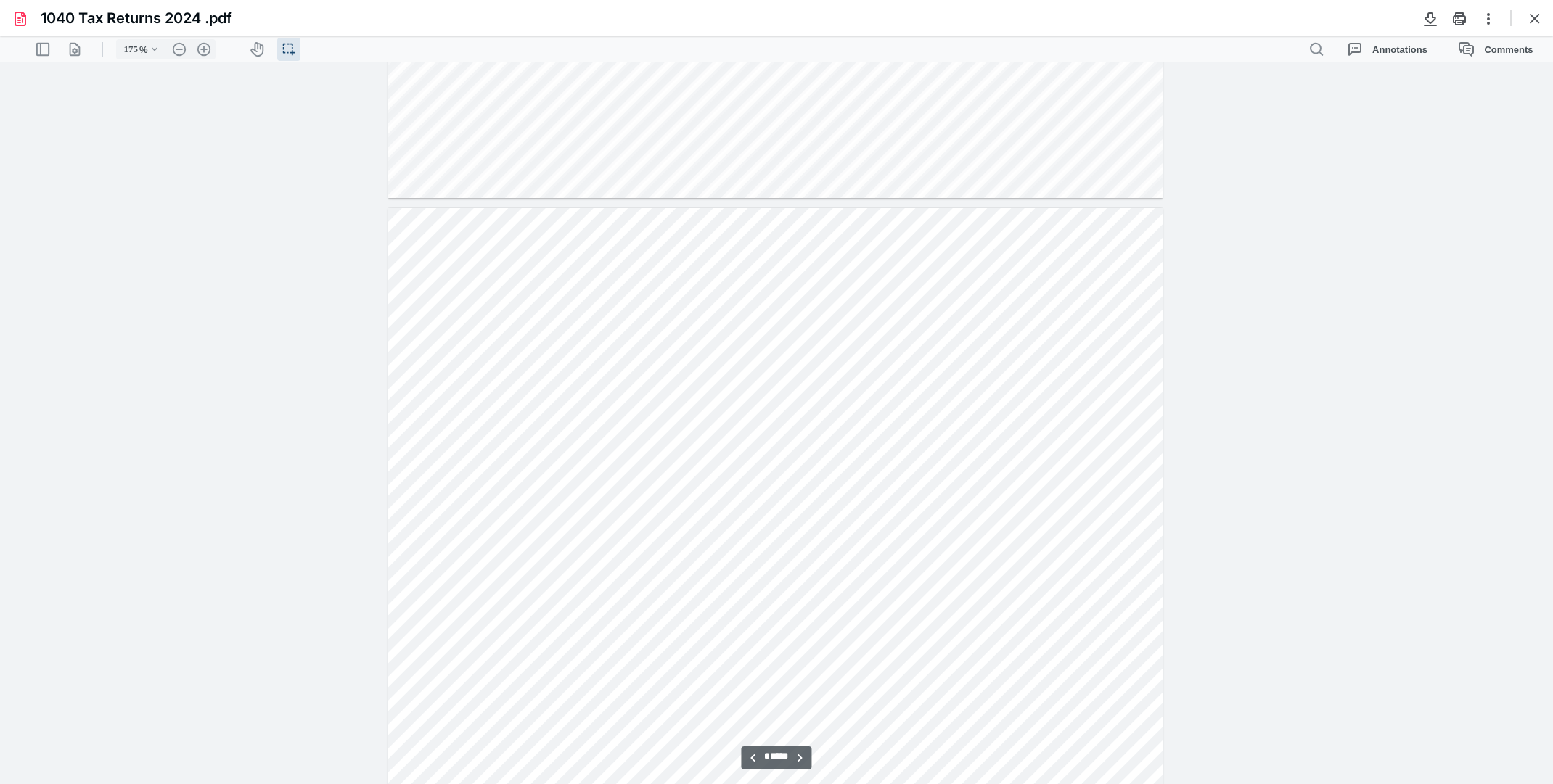 scroll, scrollTop: 870, scrollLeft: 0, axis: vertical 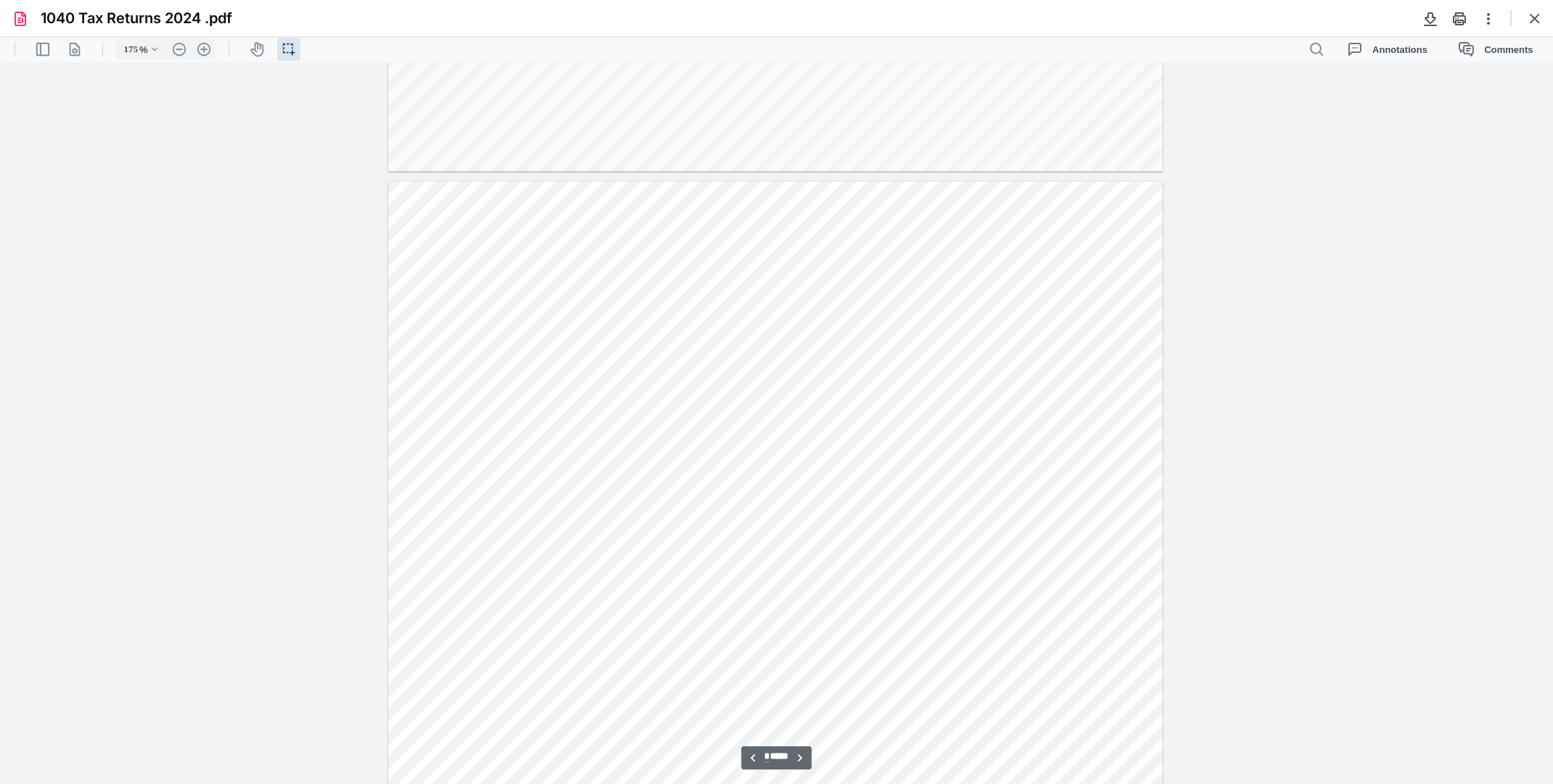 click at bounding box center [775, 682] 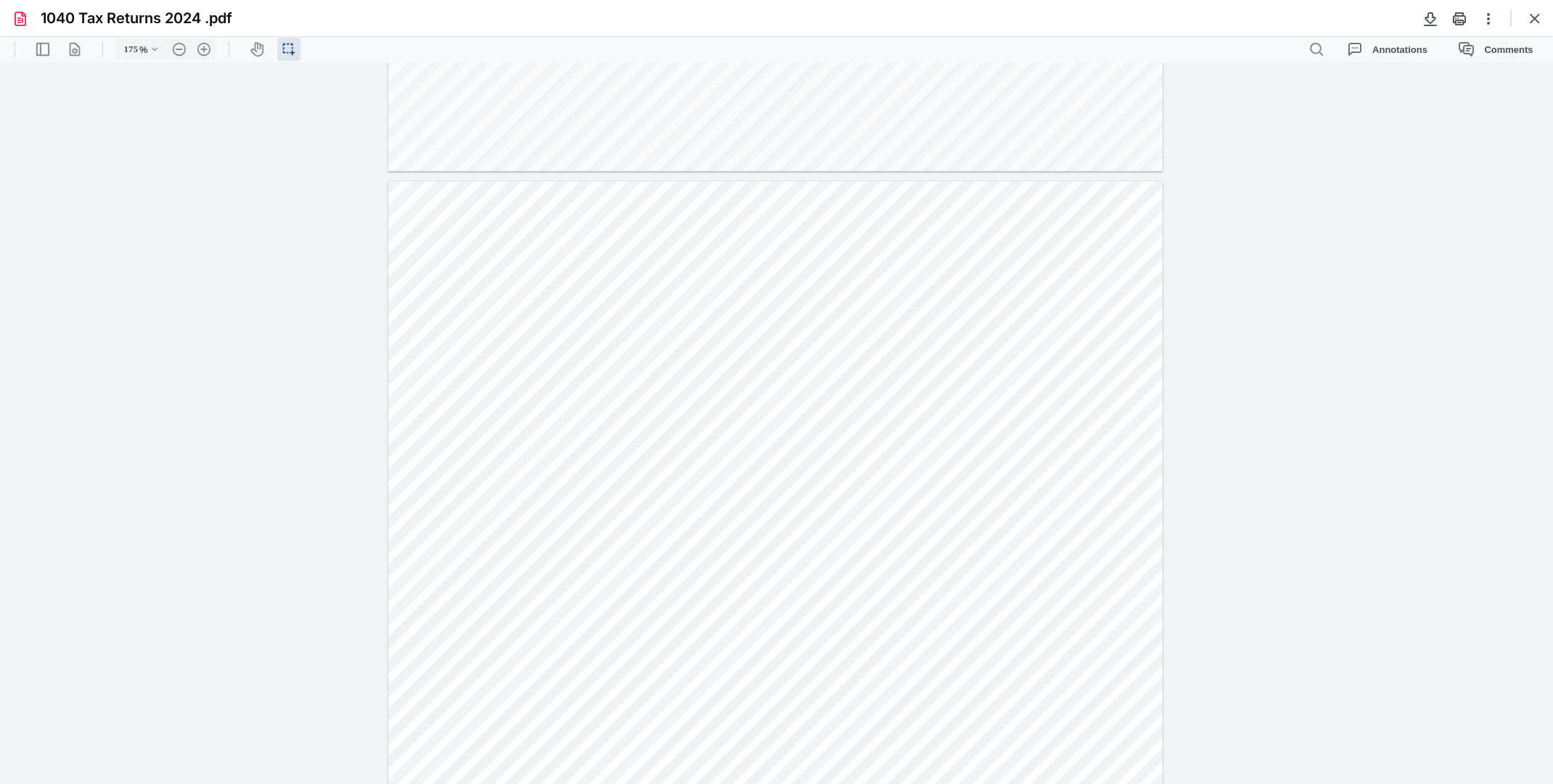 drag, startPoint x: 1058, startPoint y: 455, endPoint x: 1106, endPoint y: 453, distance: 48.0416 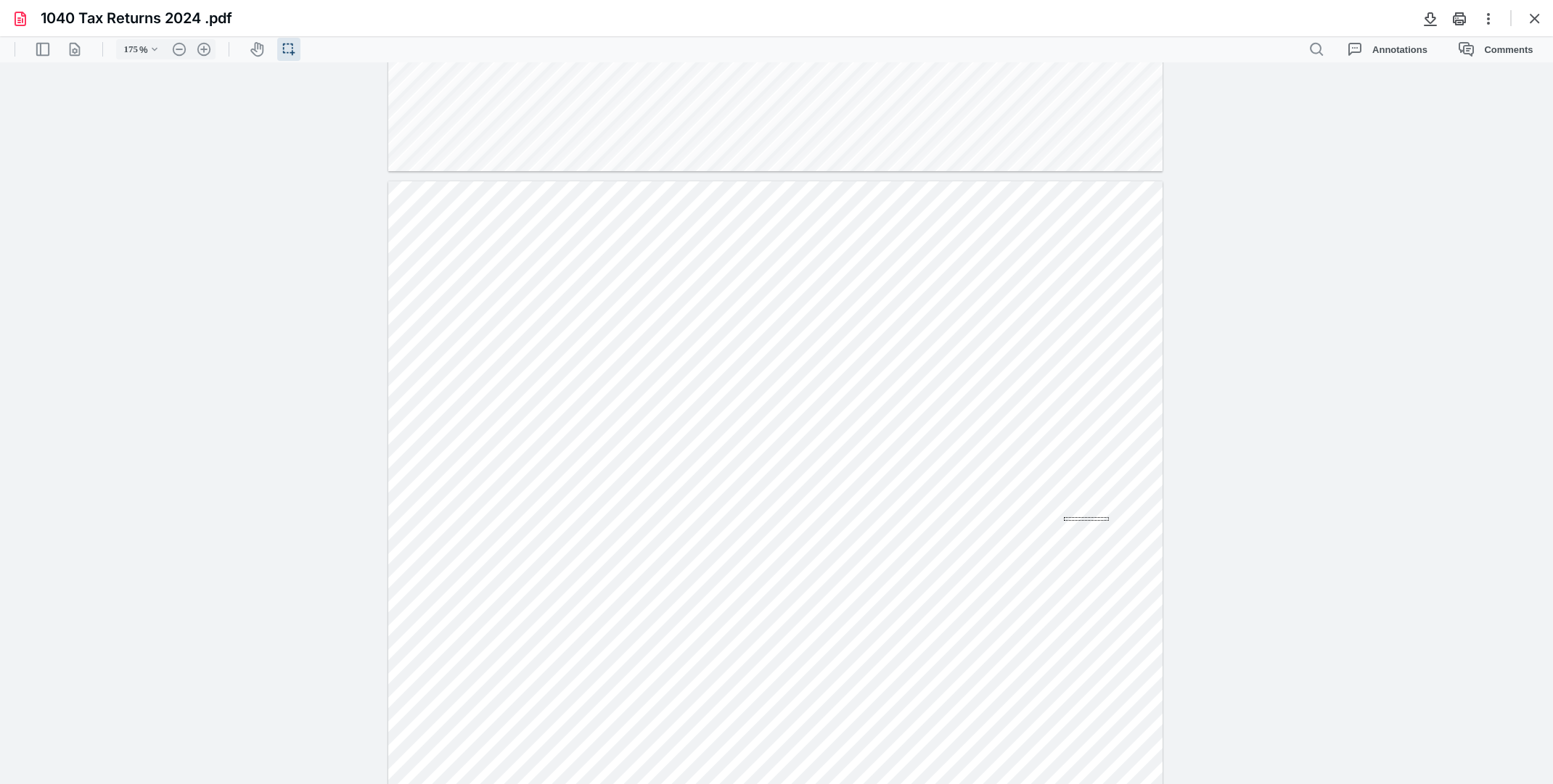 drag, startPoint x: 1064, startPoint y: 517, endPoint x: 1109, endPoint y: 521, distance: 45.177428 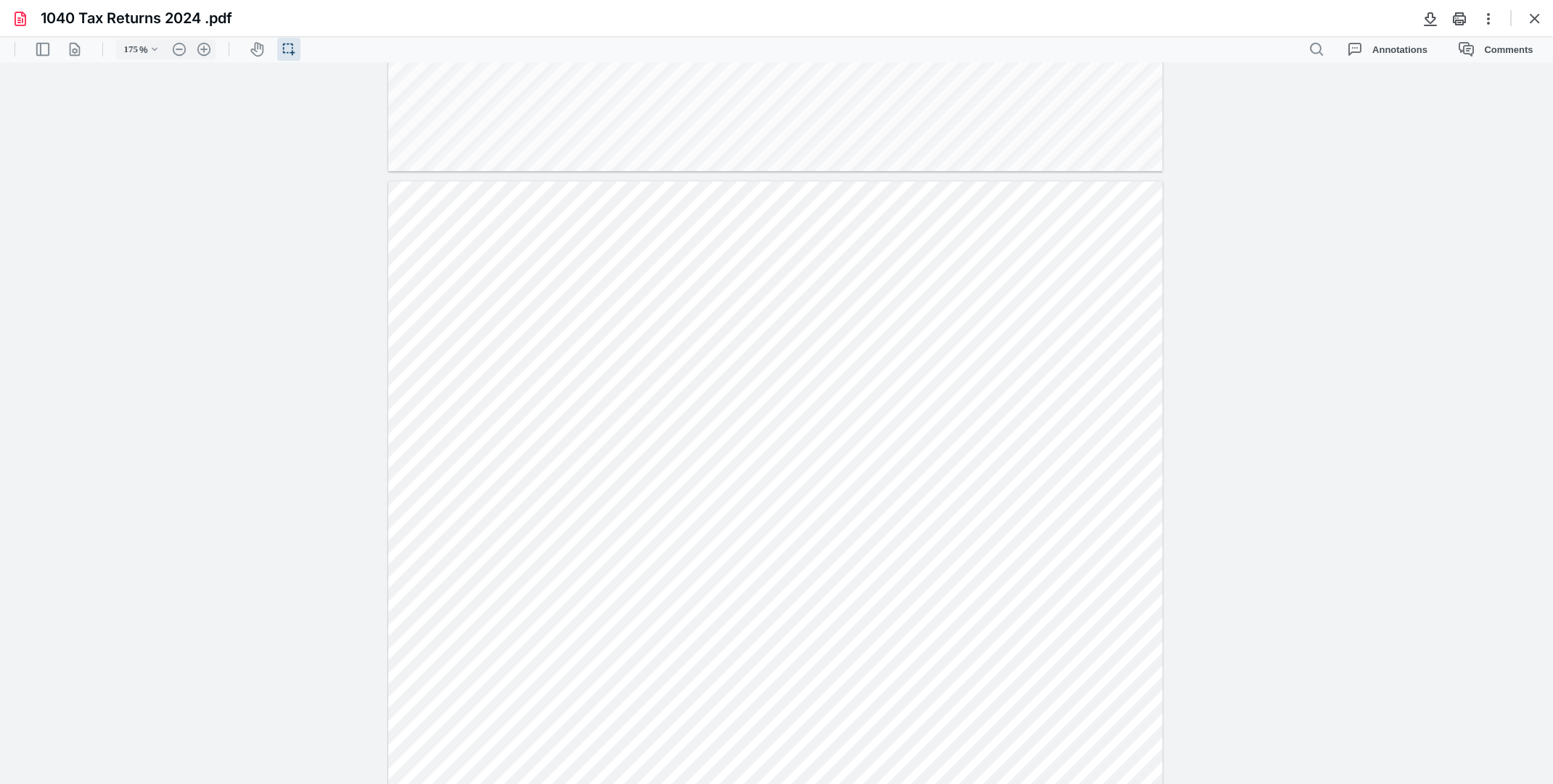 drag, startPoint x: 1058, startPoint y: 453, endPoint x: 1109, endPoint y: 453, distance: 51 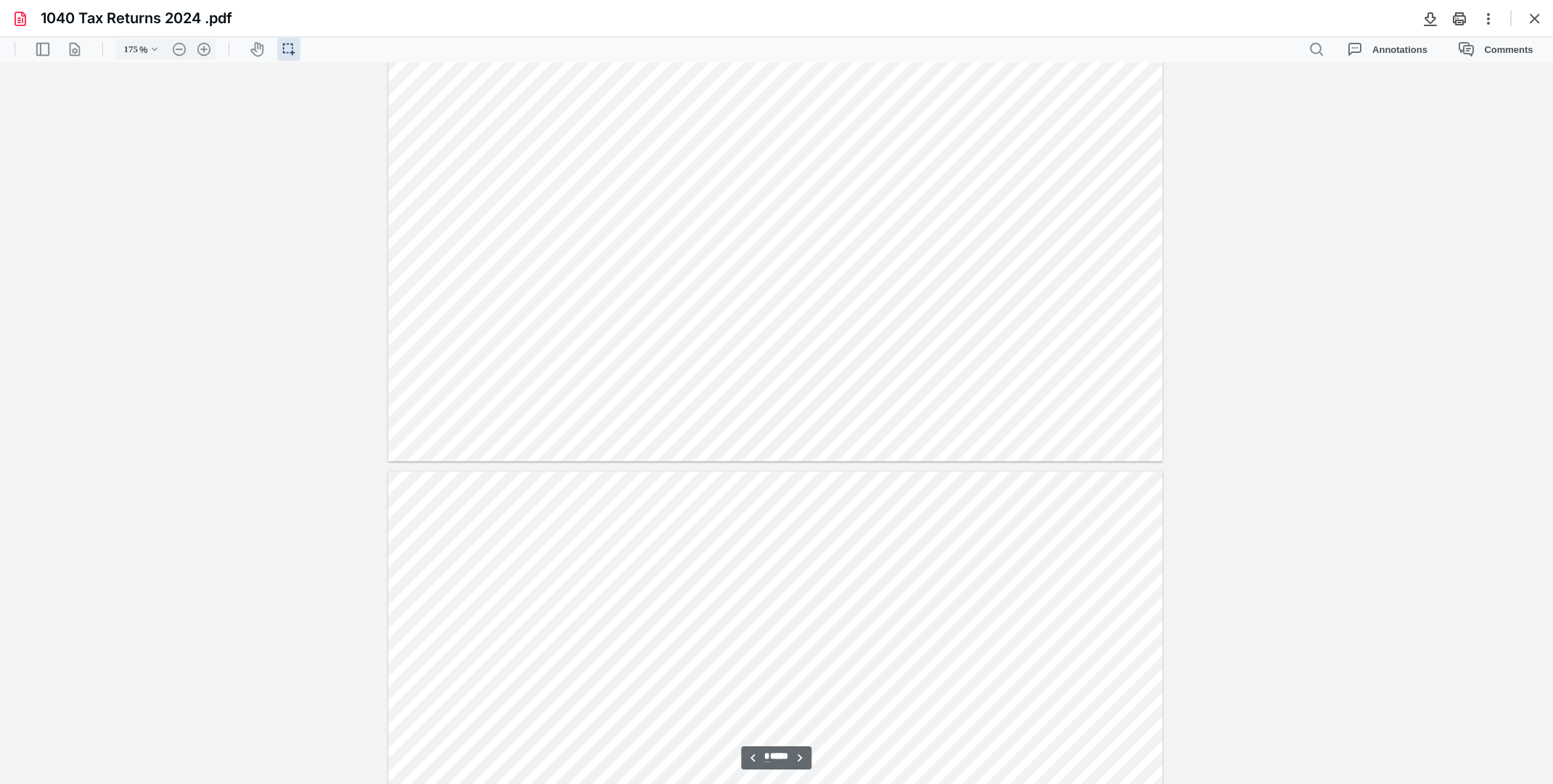 scroll, scrollTop: 5663, scrollLeft: 0, axis: vertical 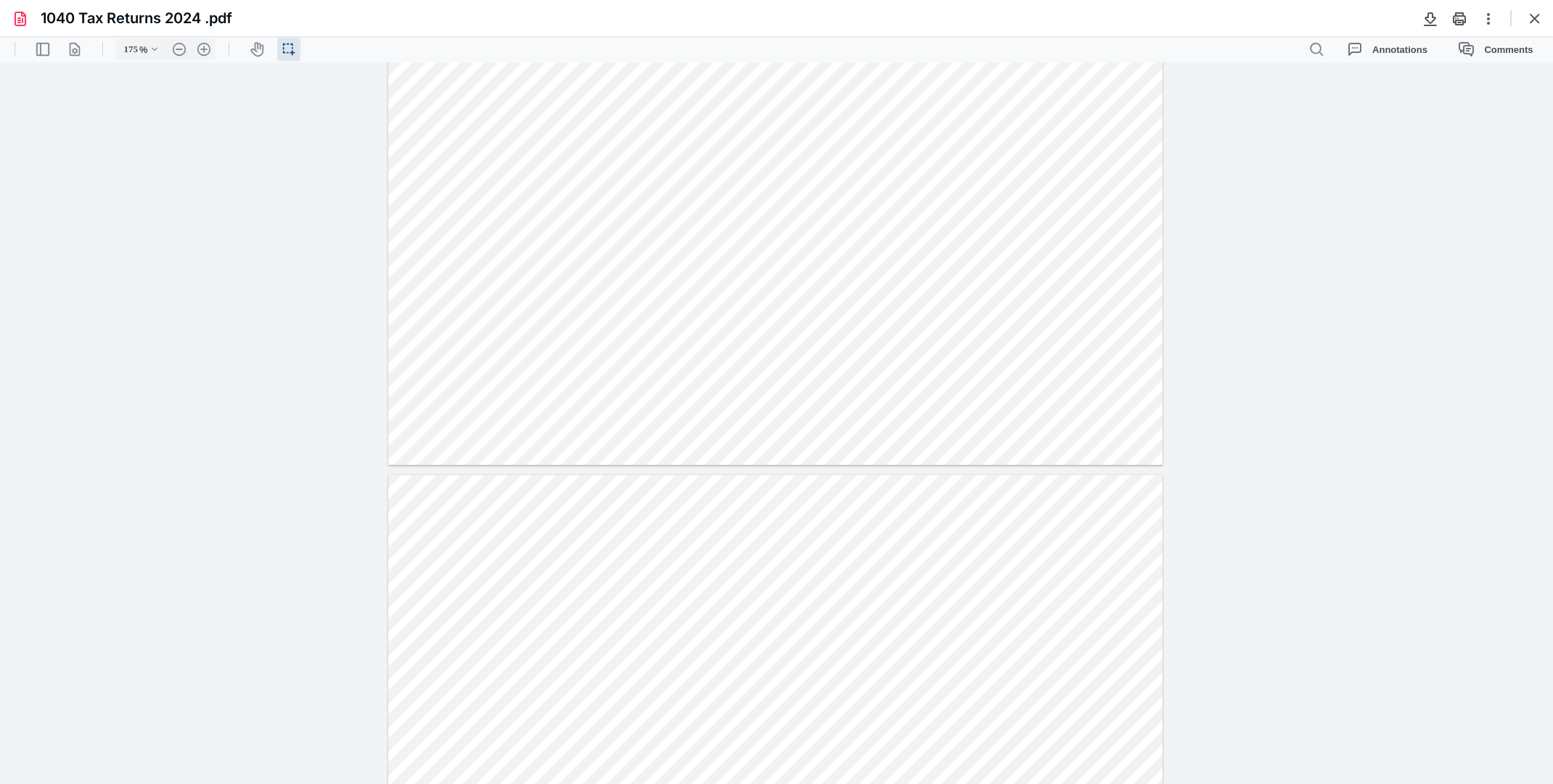 drag, startPoint x: 1060, startPoint y: 280, endPoint x: 1102, endPoint y: 278, distance: 42.04759 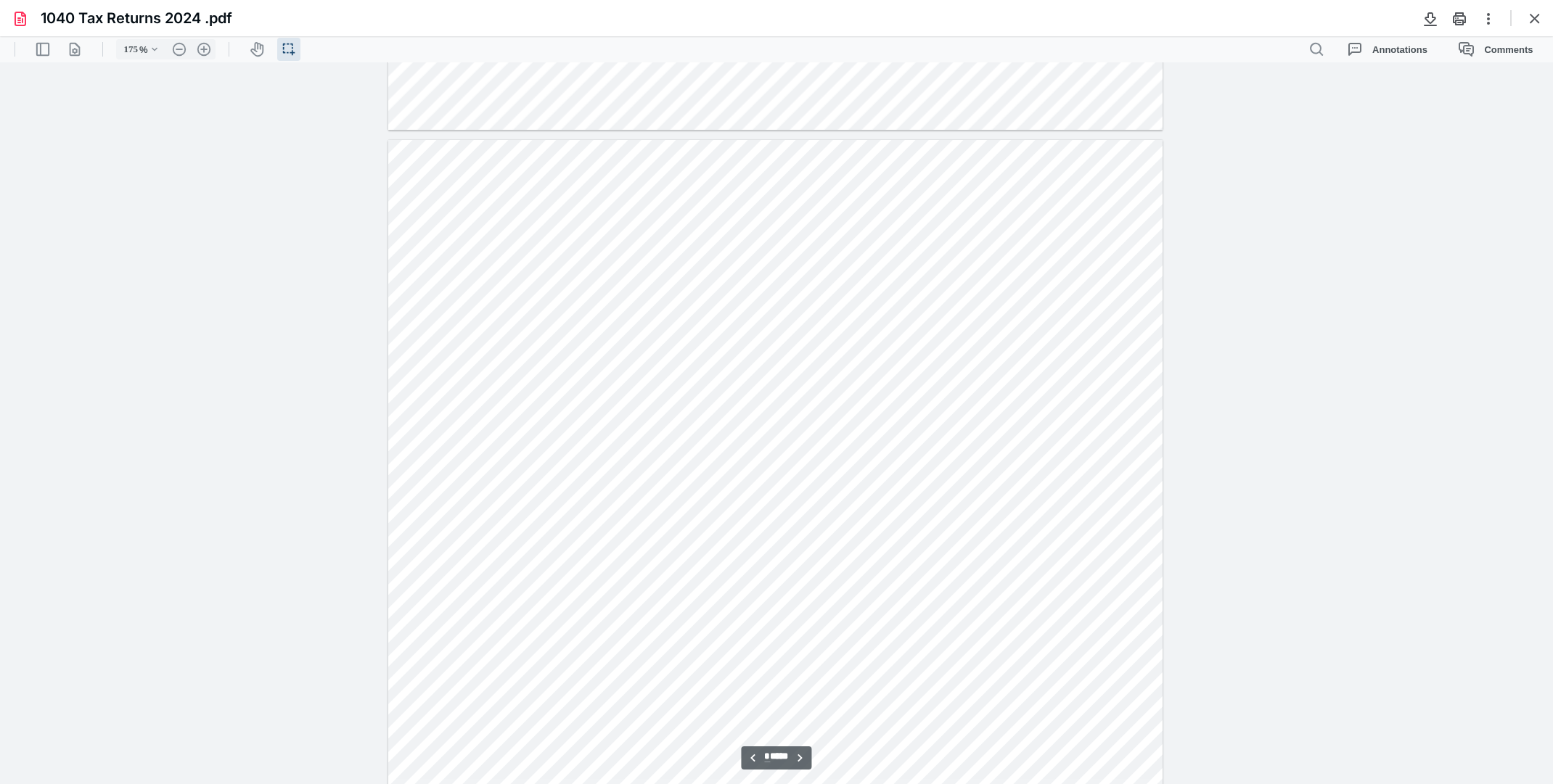 scroll, scrollTop: 6025, scrollLeft: 0, axis: vertical 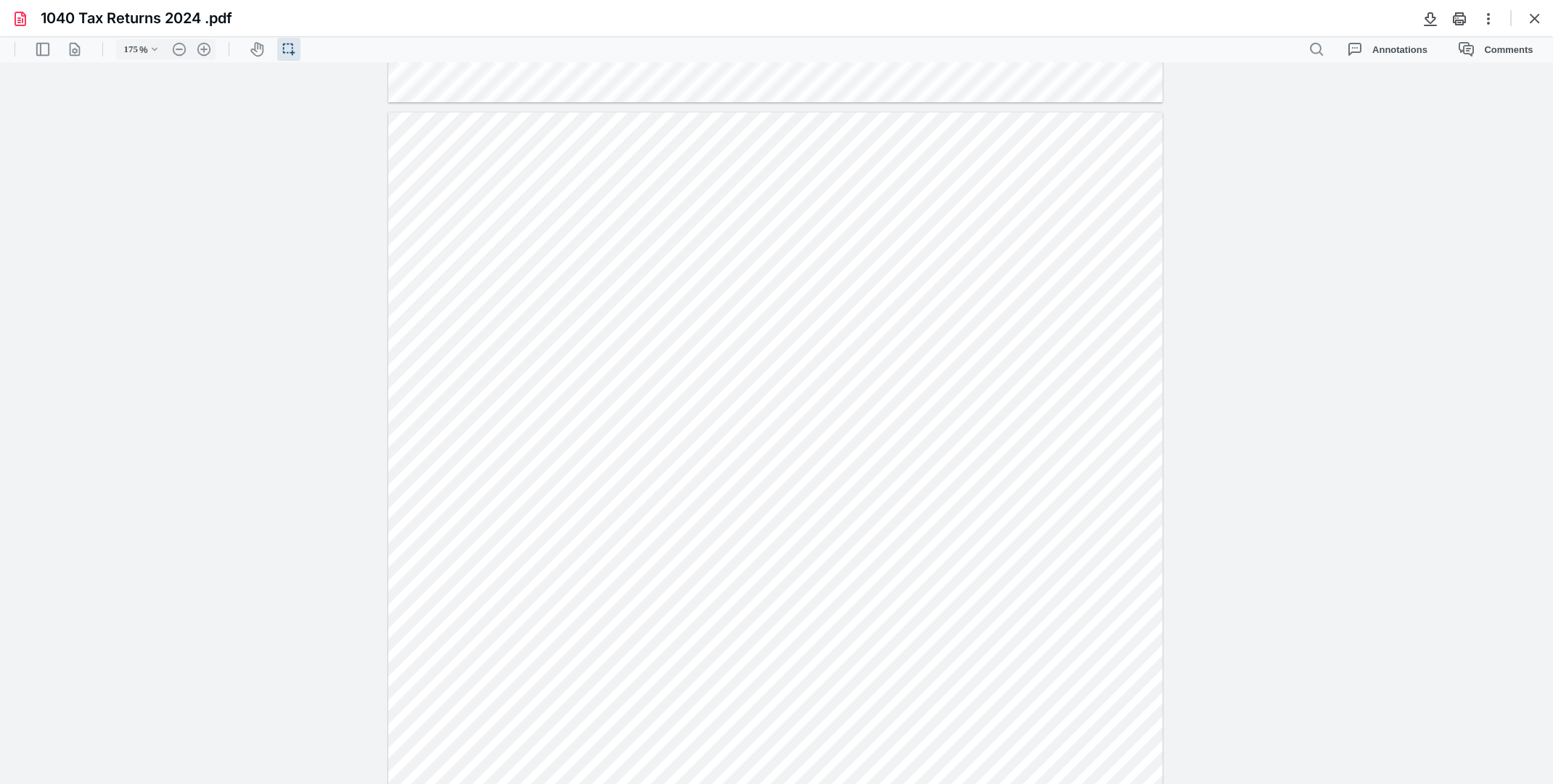 drag, startPoint x: 1060, startPoint y: 417, endPoint x: 1131, endPoint y: 419, distance: 71.028163 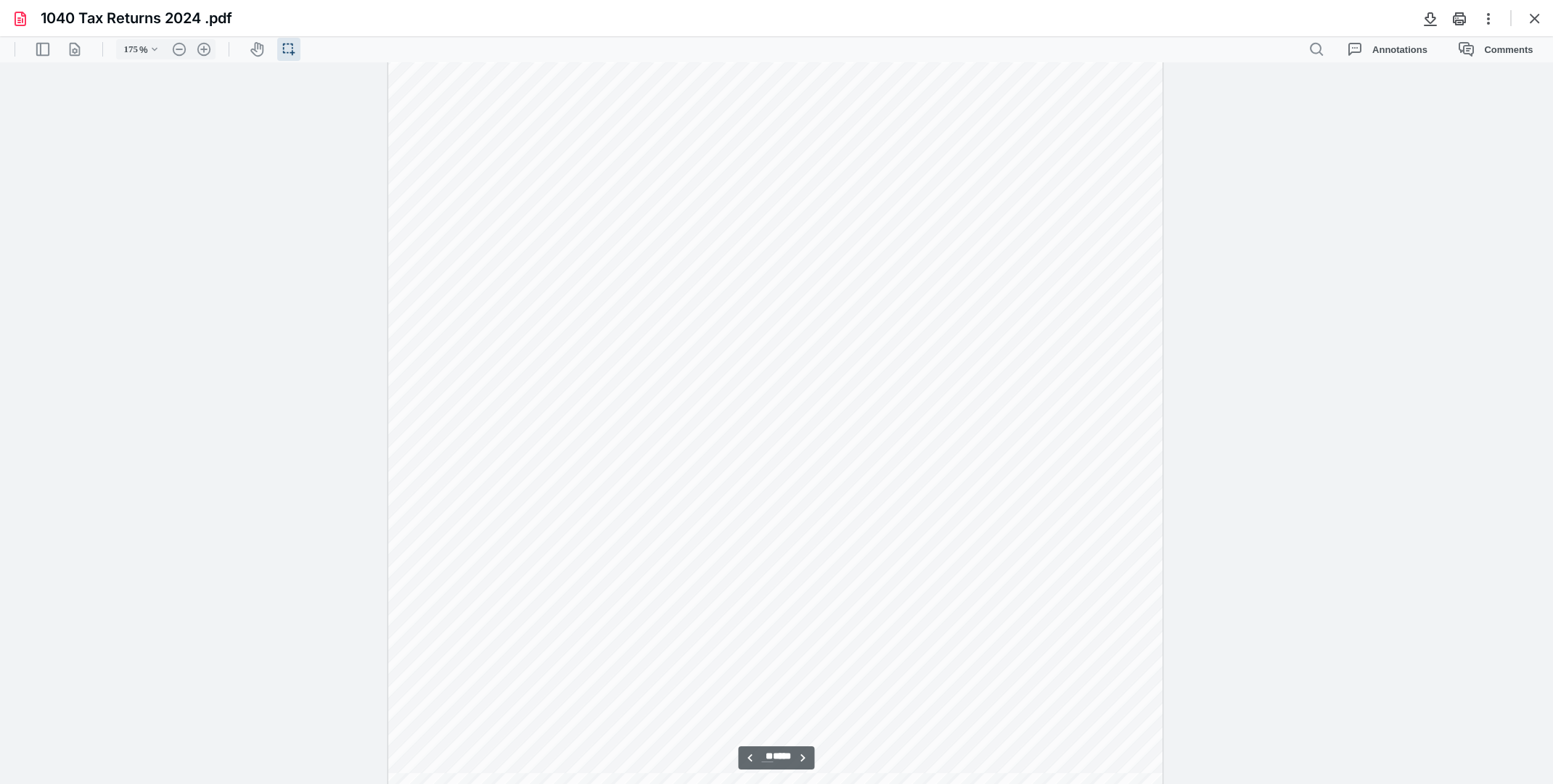 scroll, scrollTop: 13423, scrollLeft: 0, axis: vertical 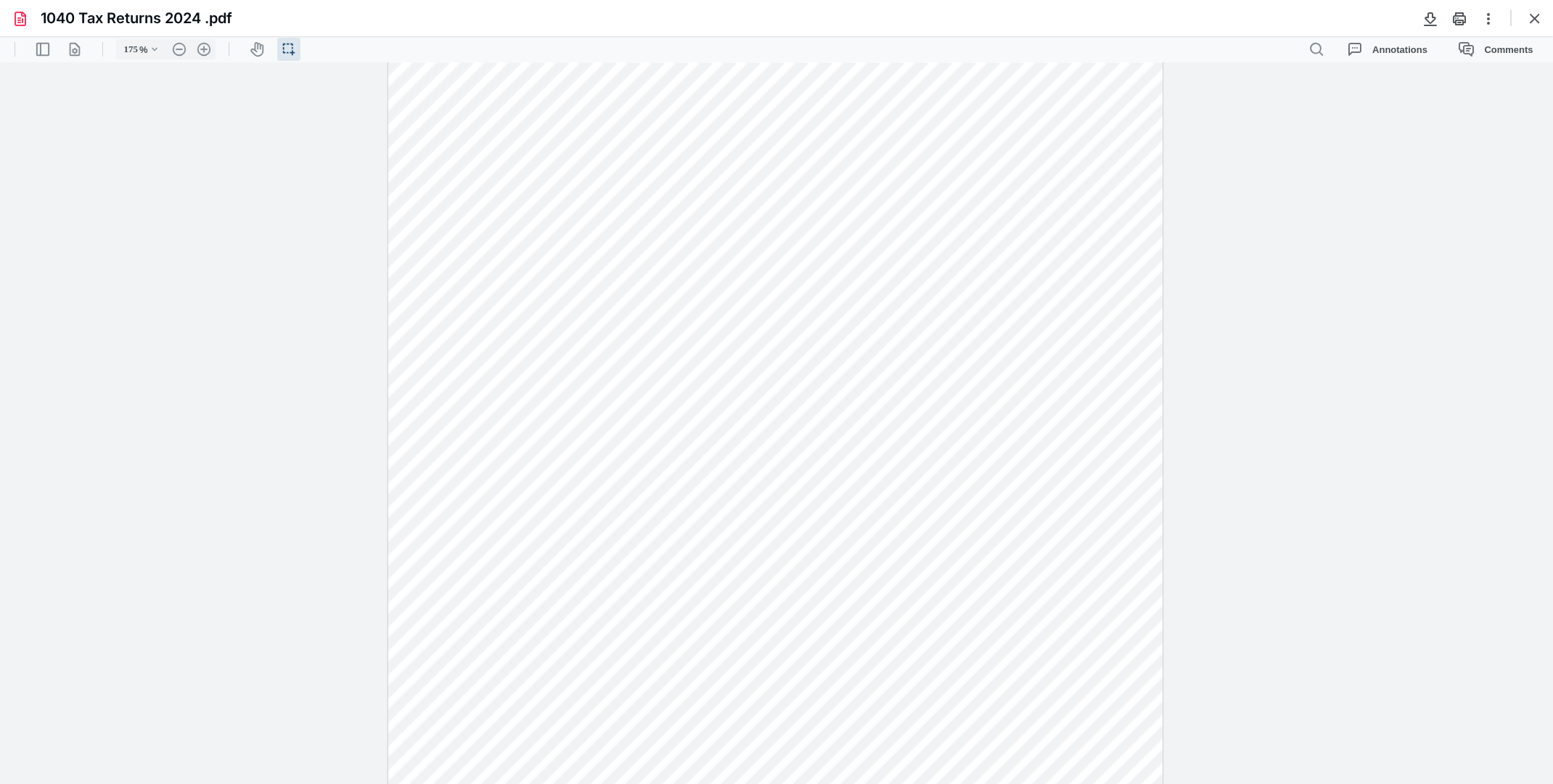 click at bounding box center [775, 297] 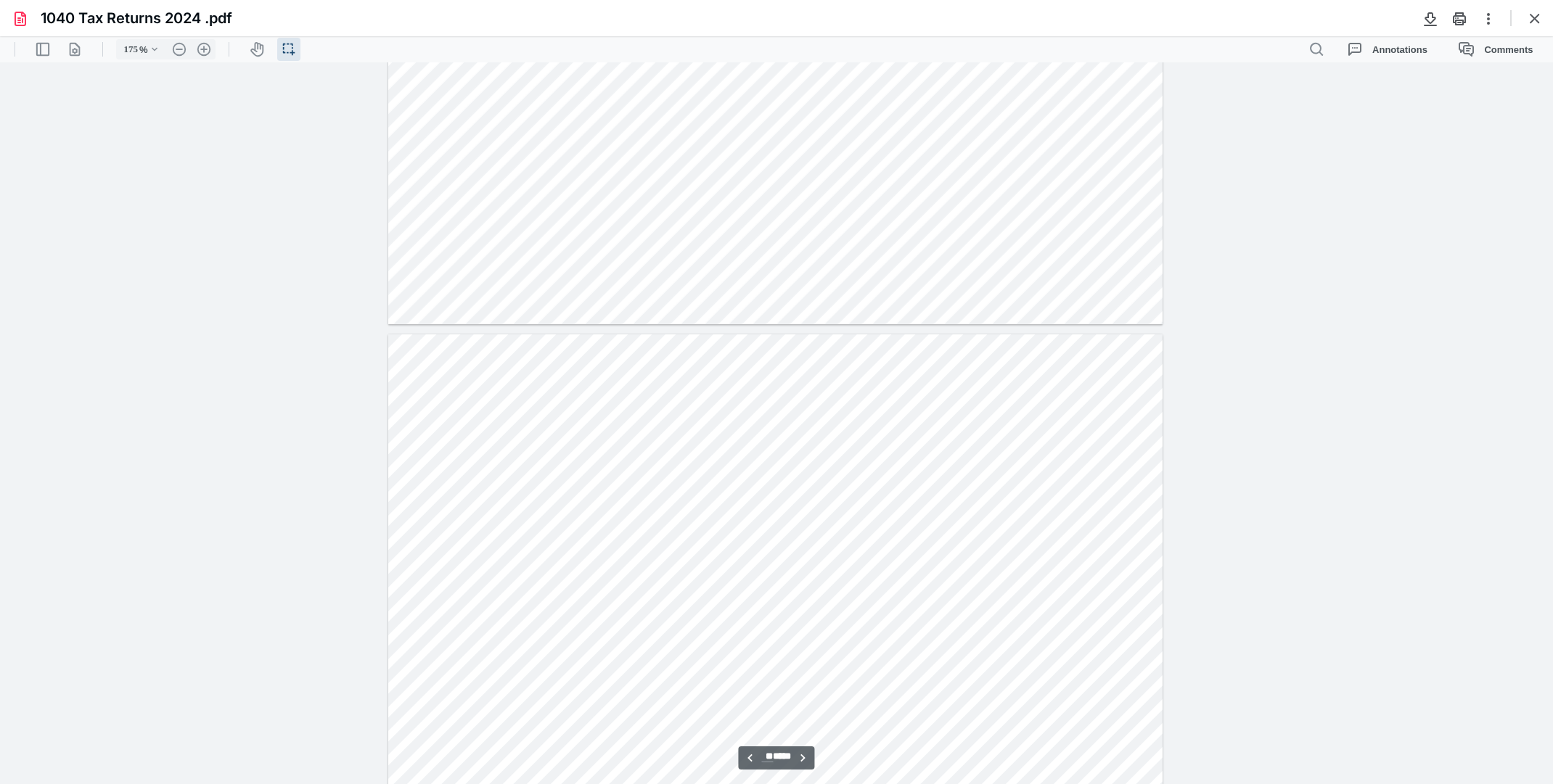 scroll, scrollTop: 18935, scrollLeft: 0, axis: vertical 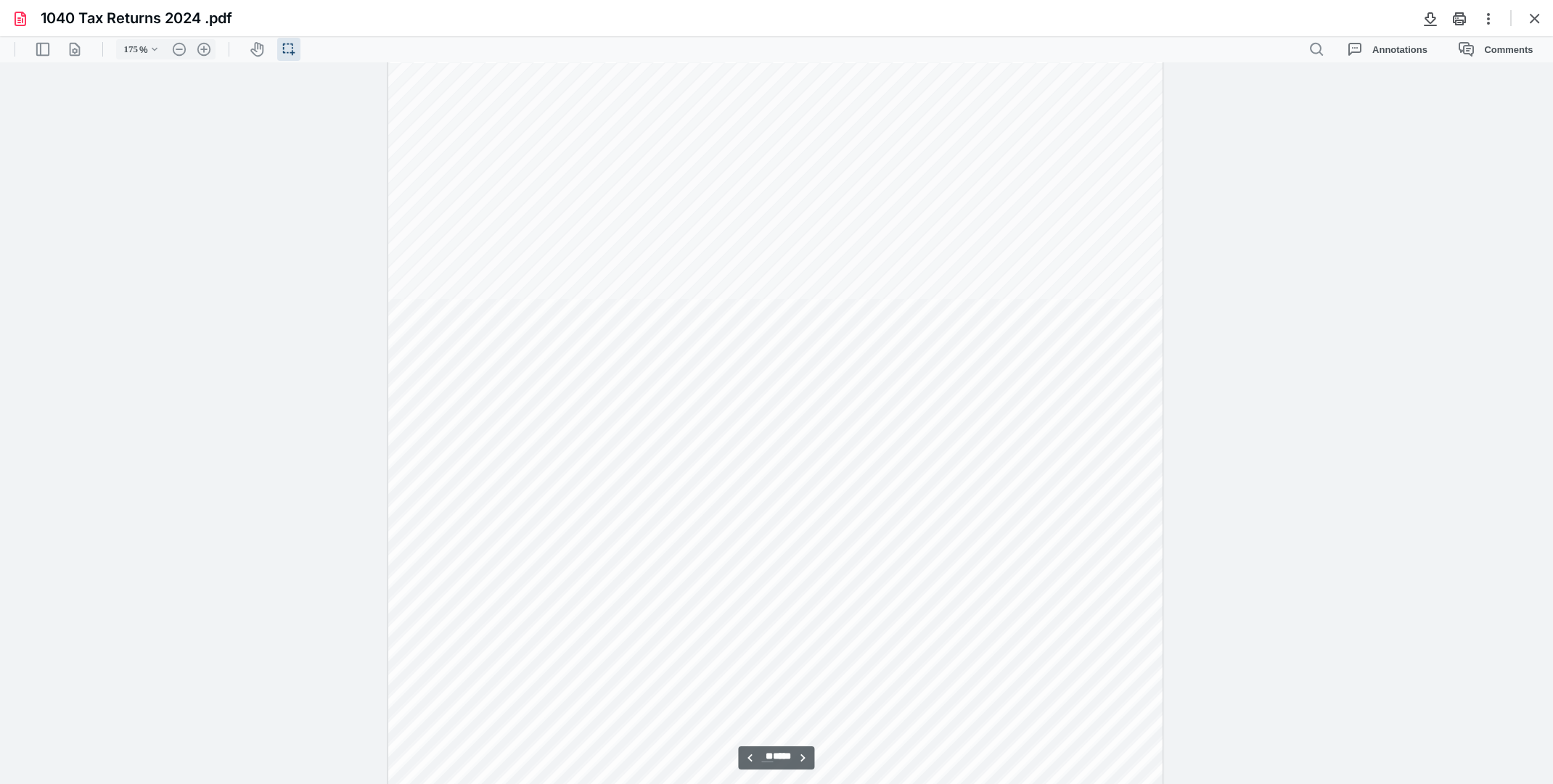 type on "**" 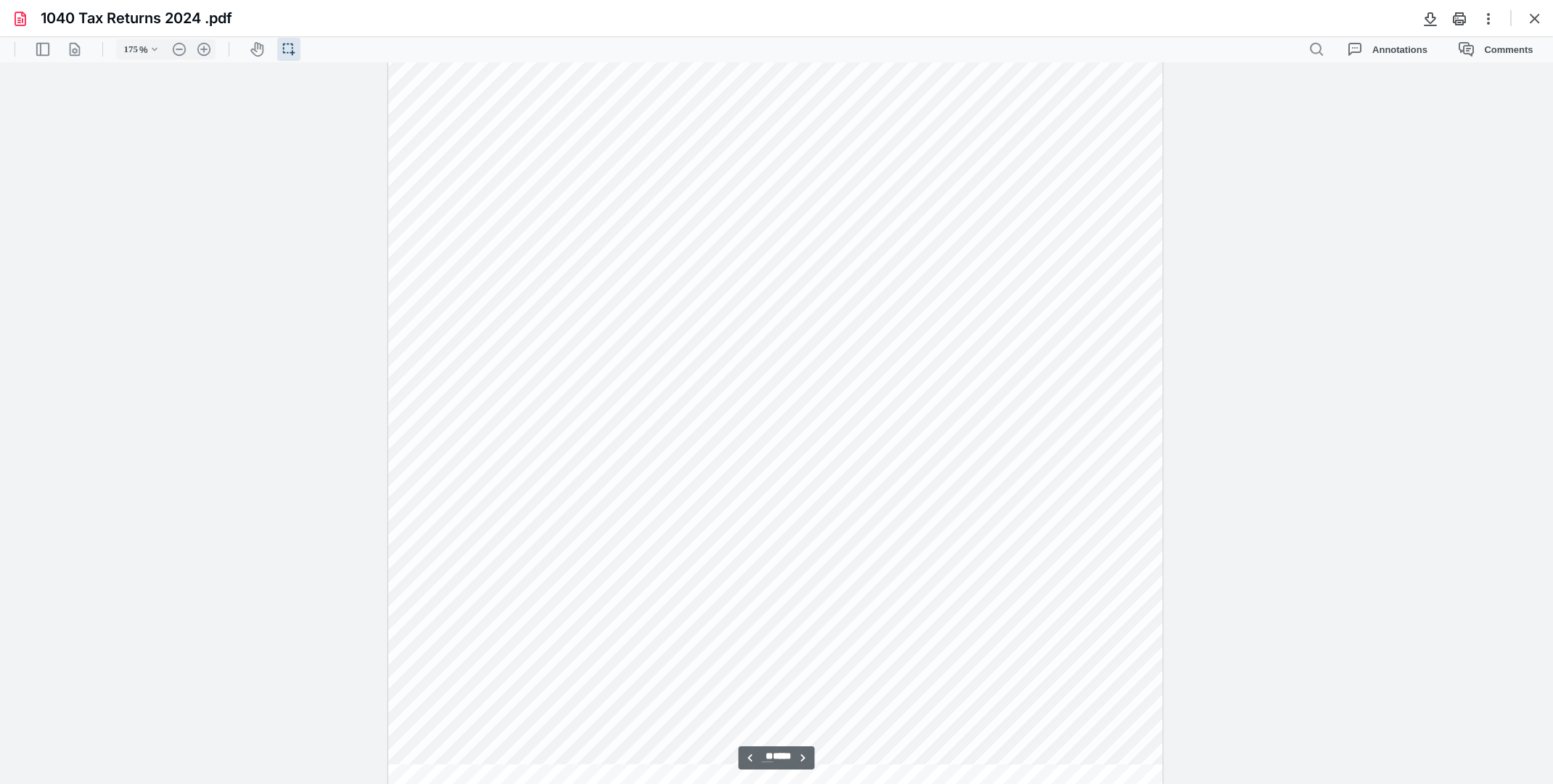 scroll, scrollTop: 15381, scrollLeft: 0, axis: vertical 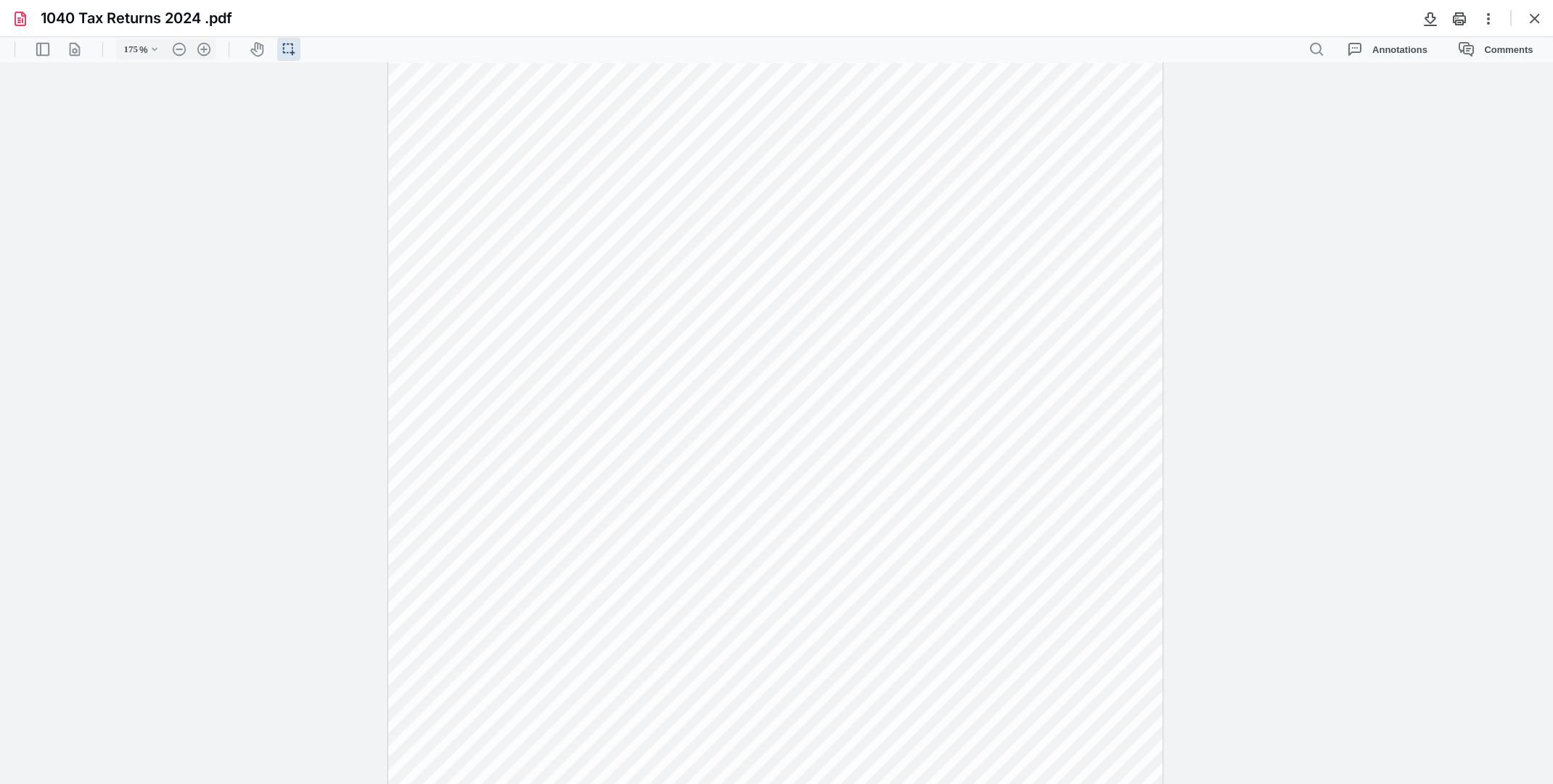 drag, startPoint x: 852, startPoint y: 446, endPoint x: 879, endPoint y: 454, distance: 28.160256 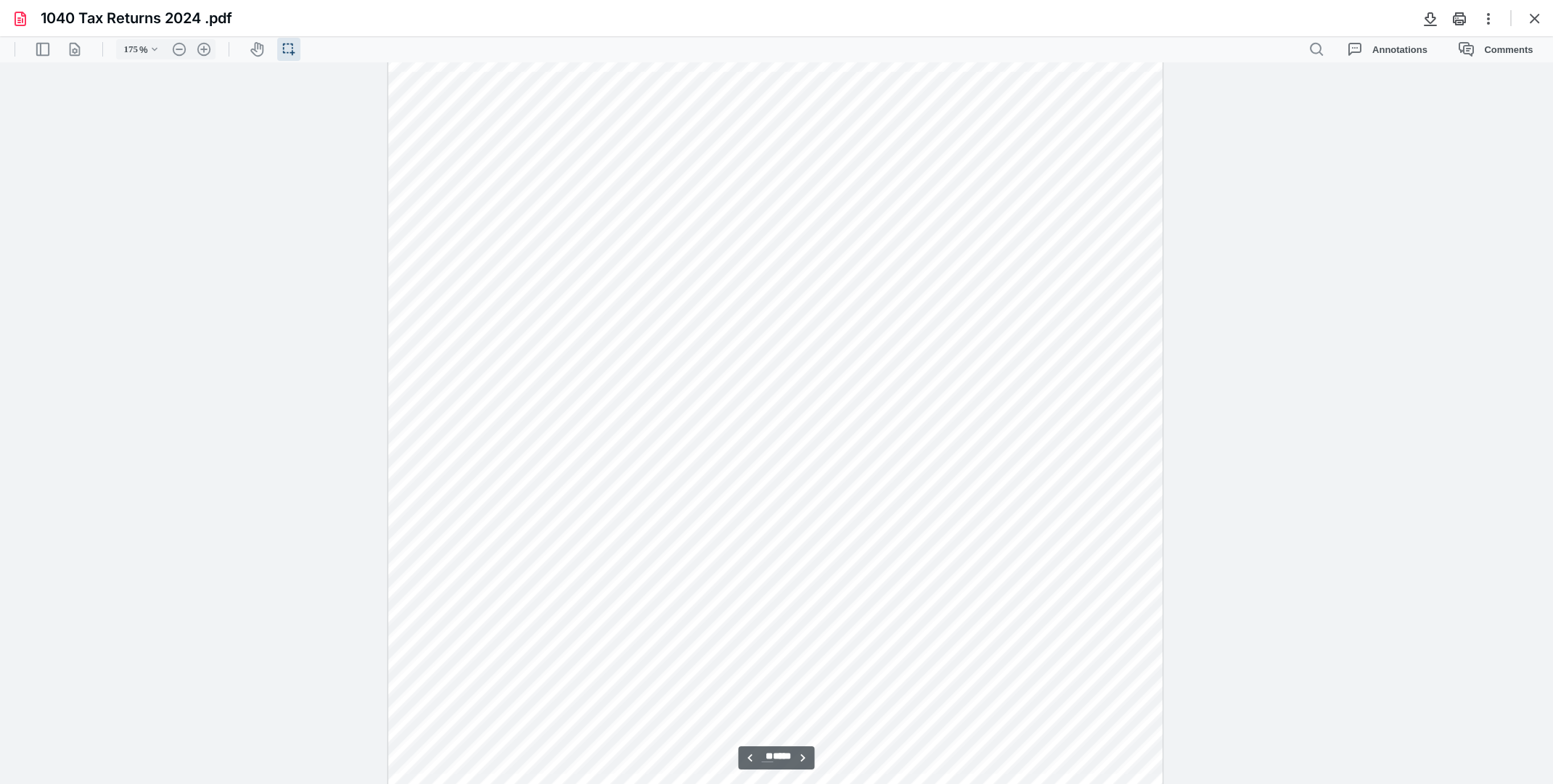 scroll, scrollTop: 15381, scrollLeft: 0, axis: vertical 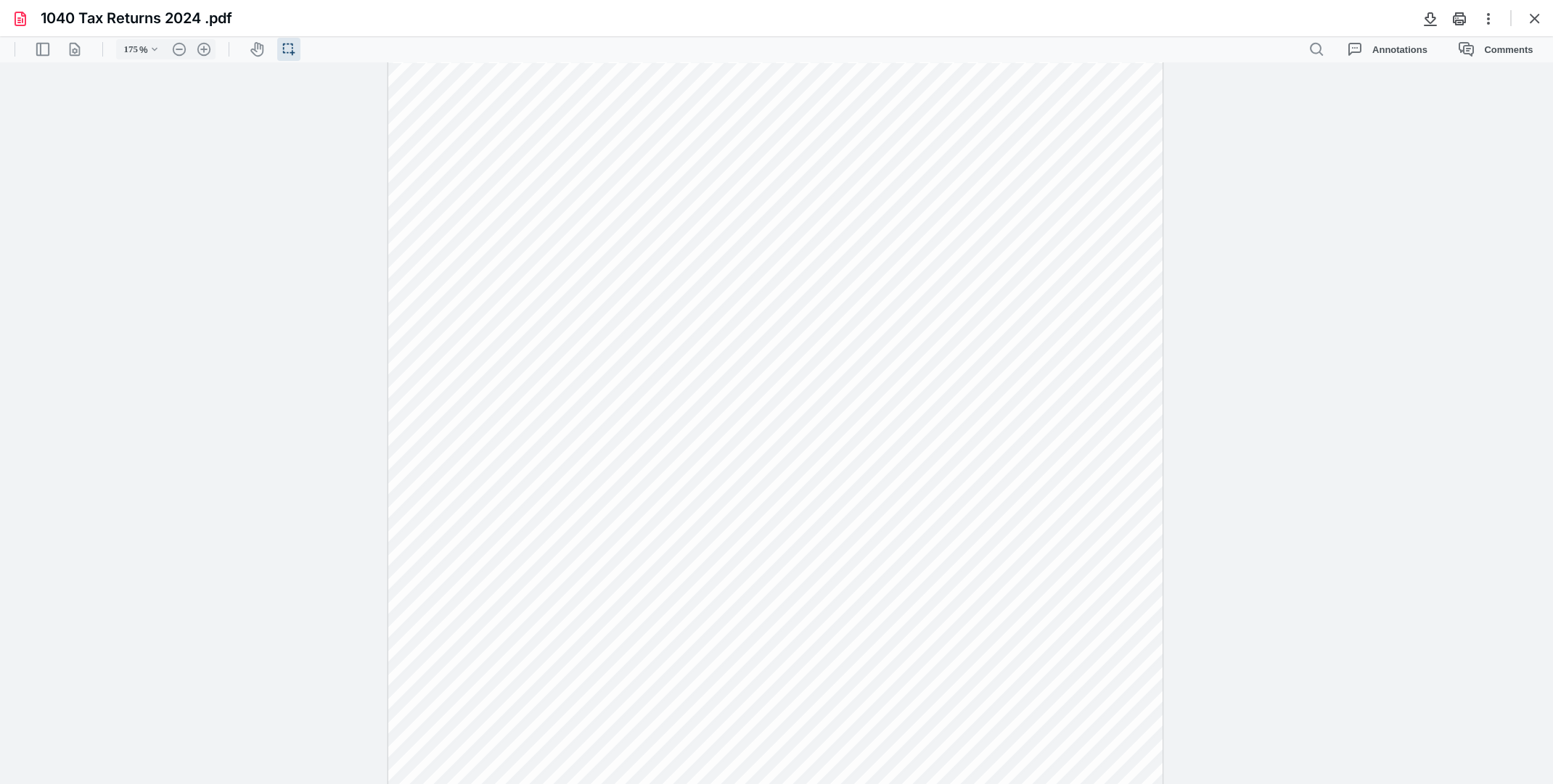 drag, startPoint x: 955, startPoint y: 506, endPoint x: 983, endPoint y: 506, distance: 28 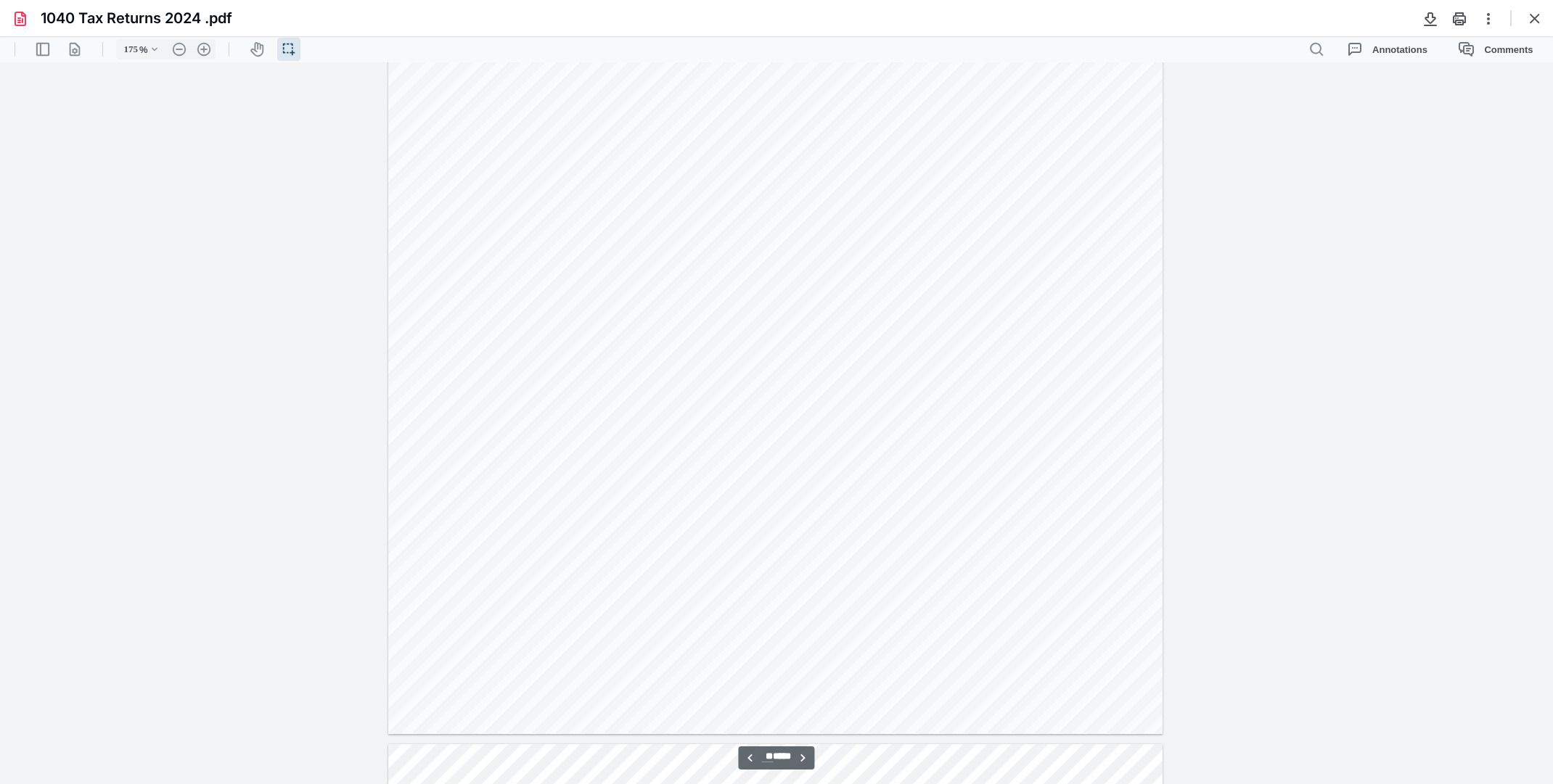 scroll, scrollTop: 15526, scrollLeft: 0, axis: vertical 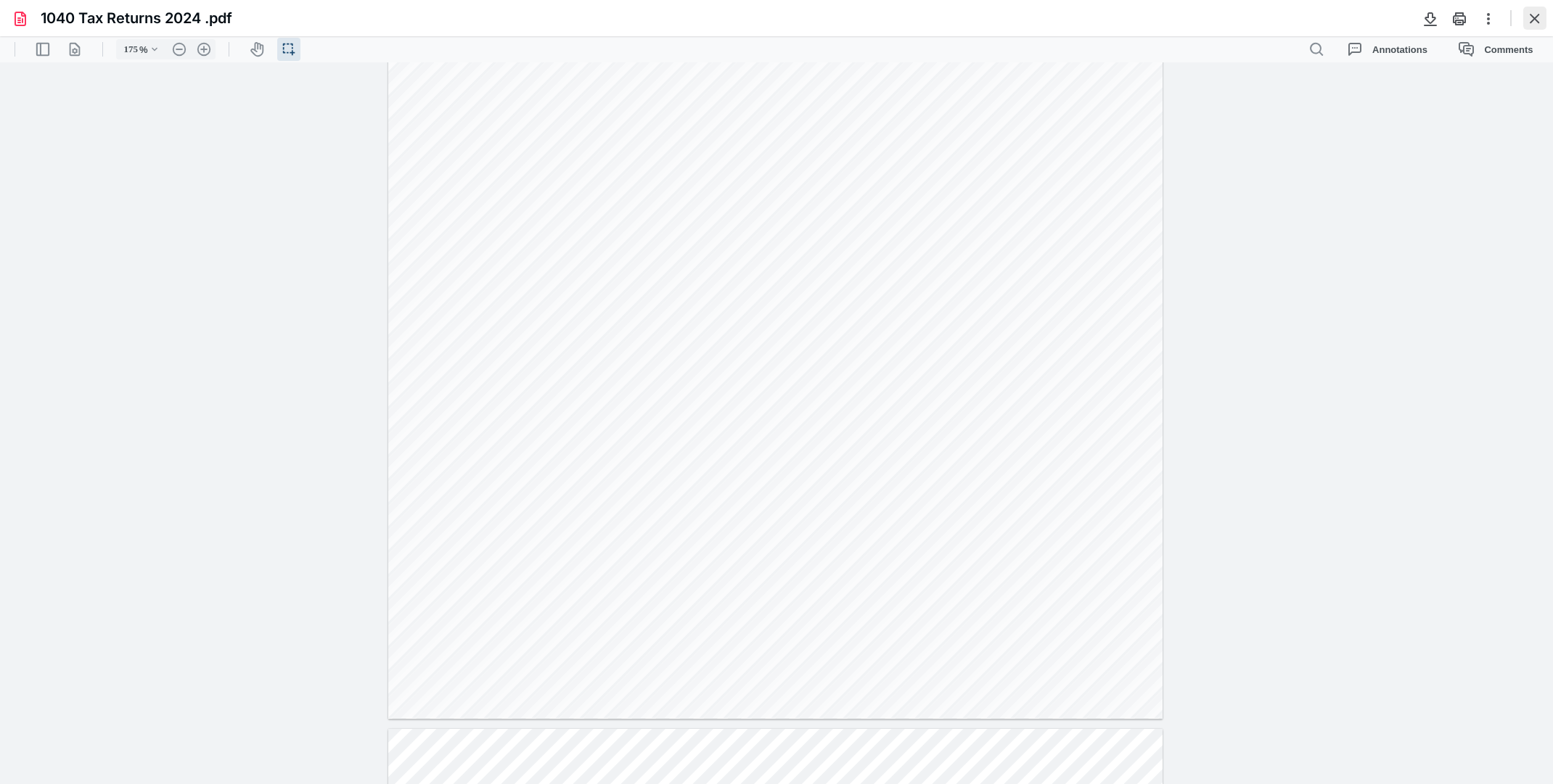 click at bounding box center [1535, 18] 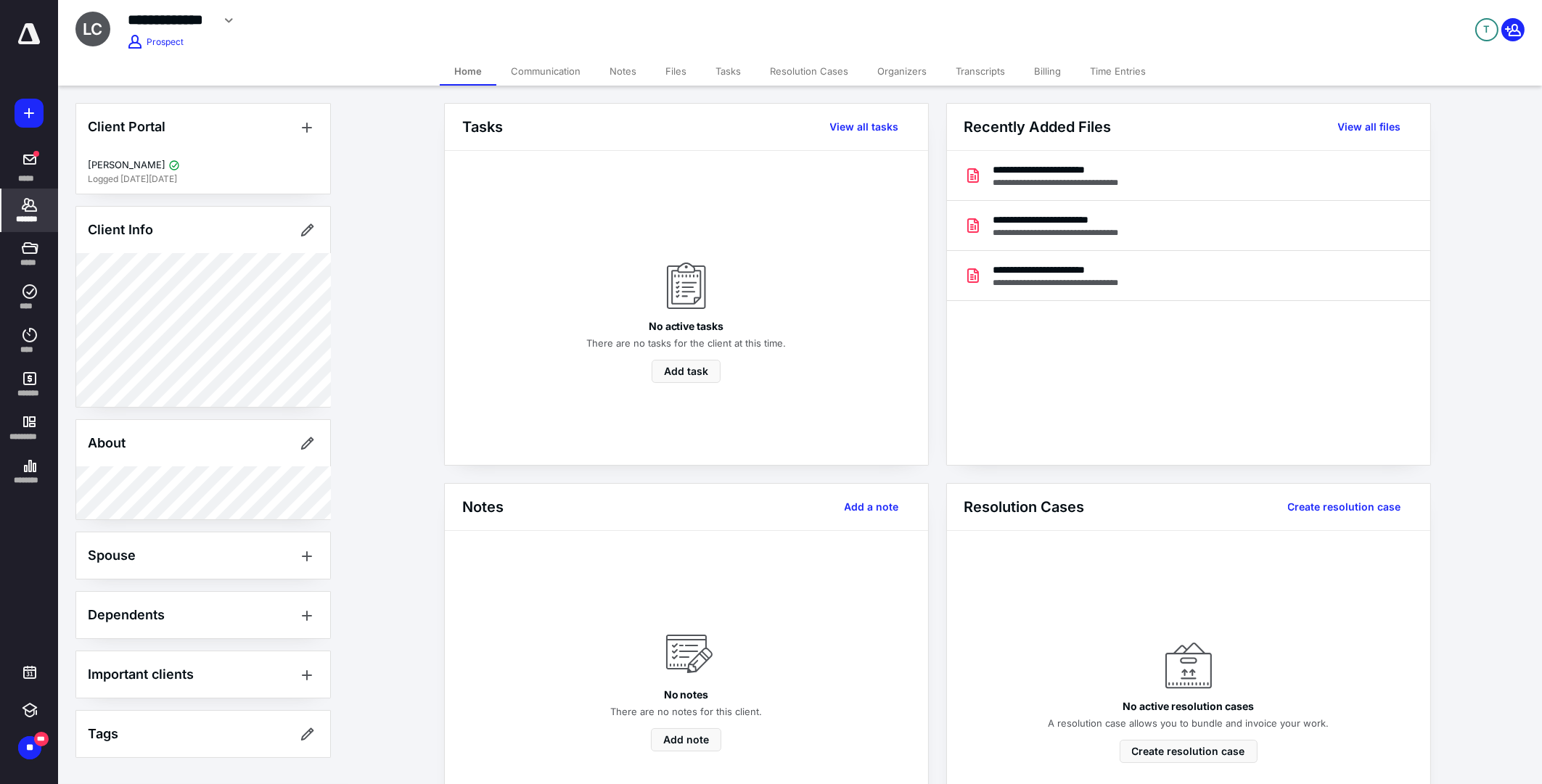 click on "Notes" at bounding box center [623, 71] 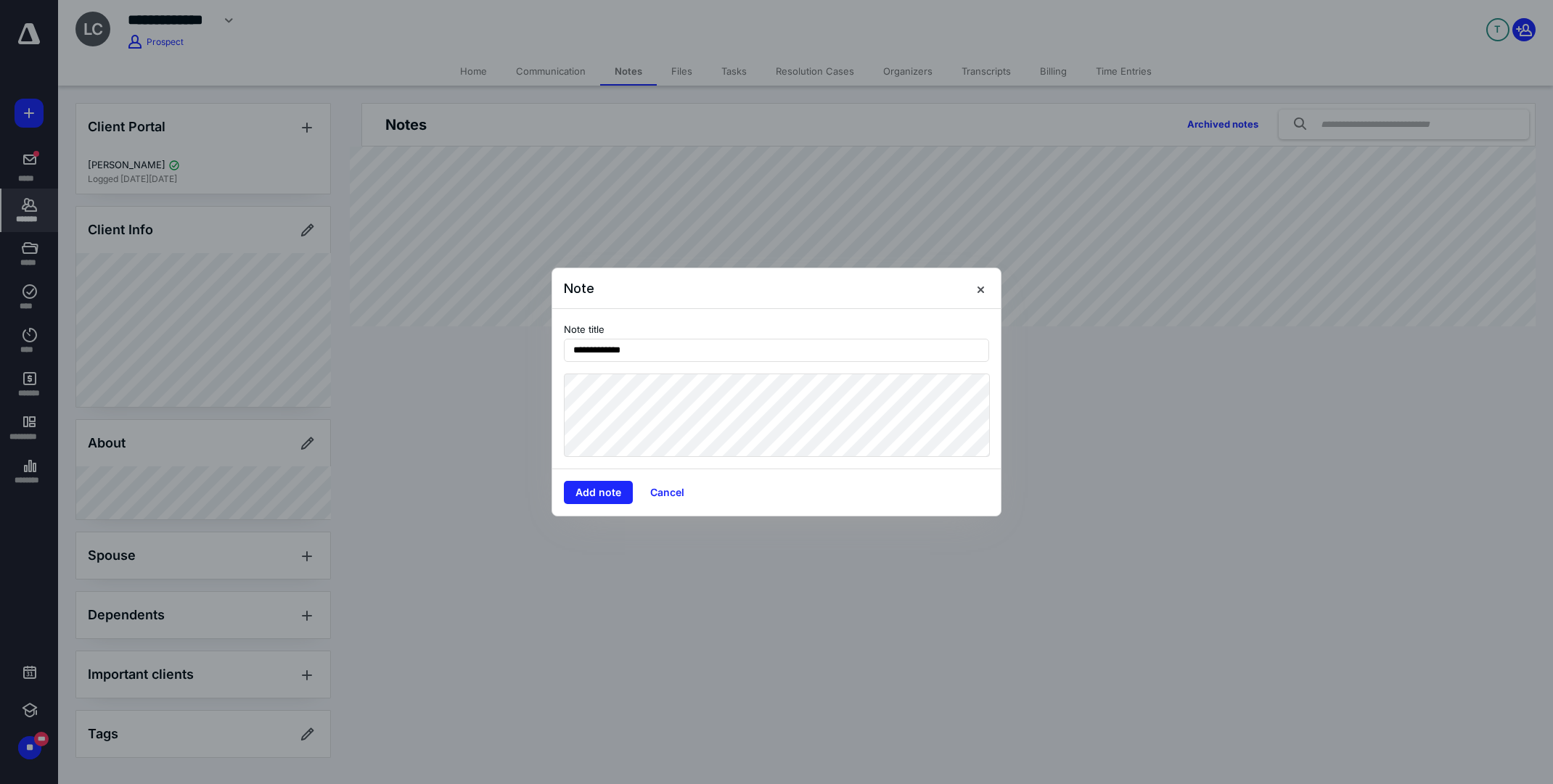 type on "**********" 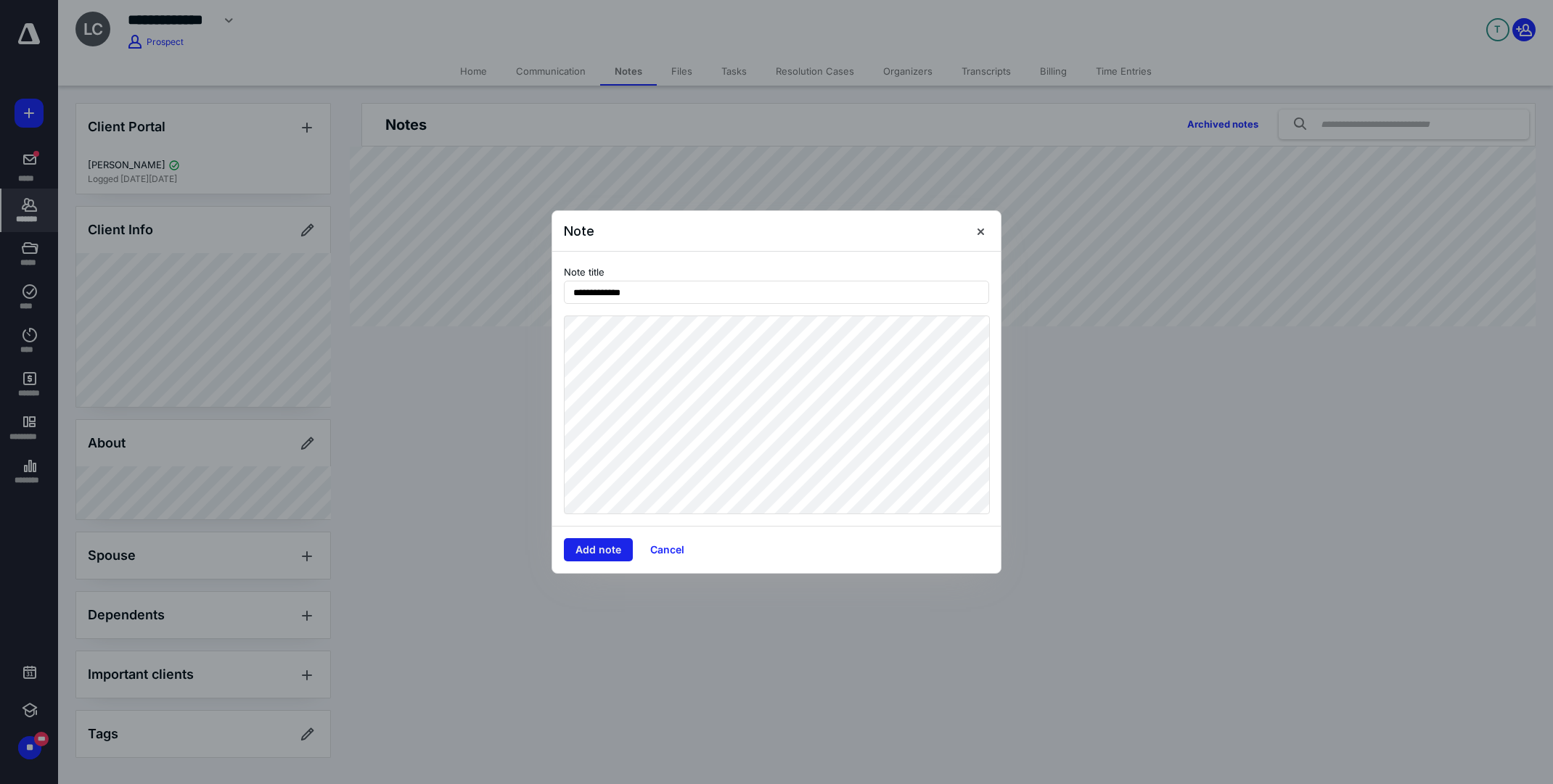 click on "Add note" at bounding box center [598, 550] 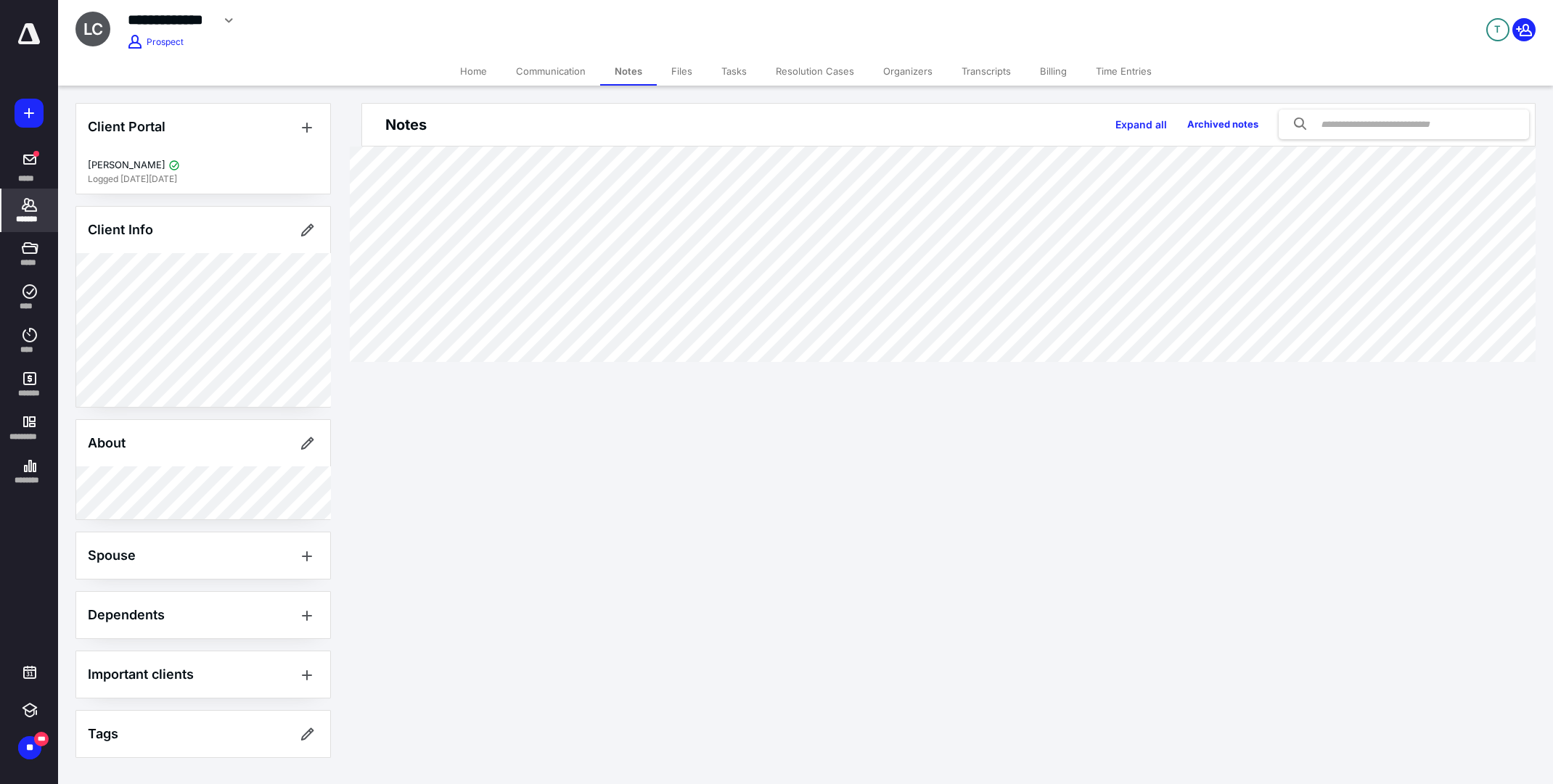 click on "Files" at bounding box center (681, 71) 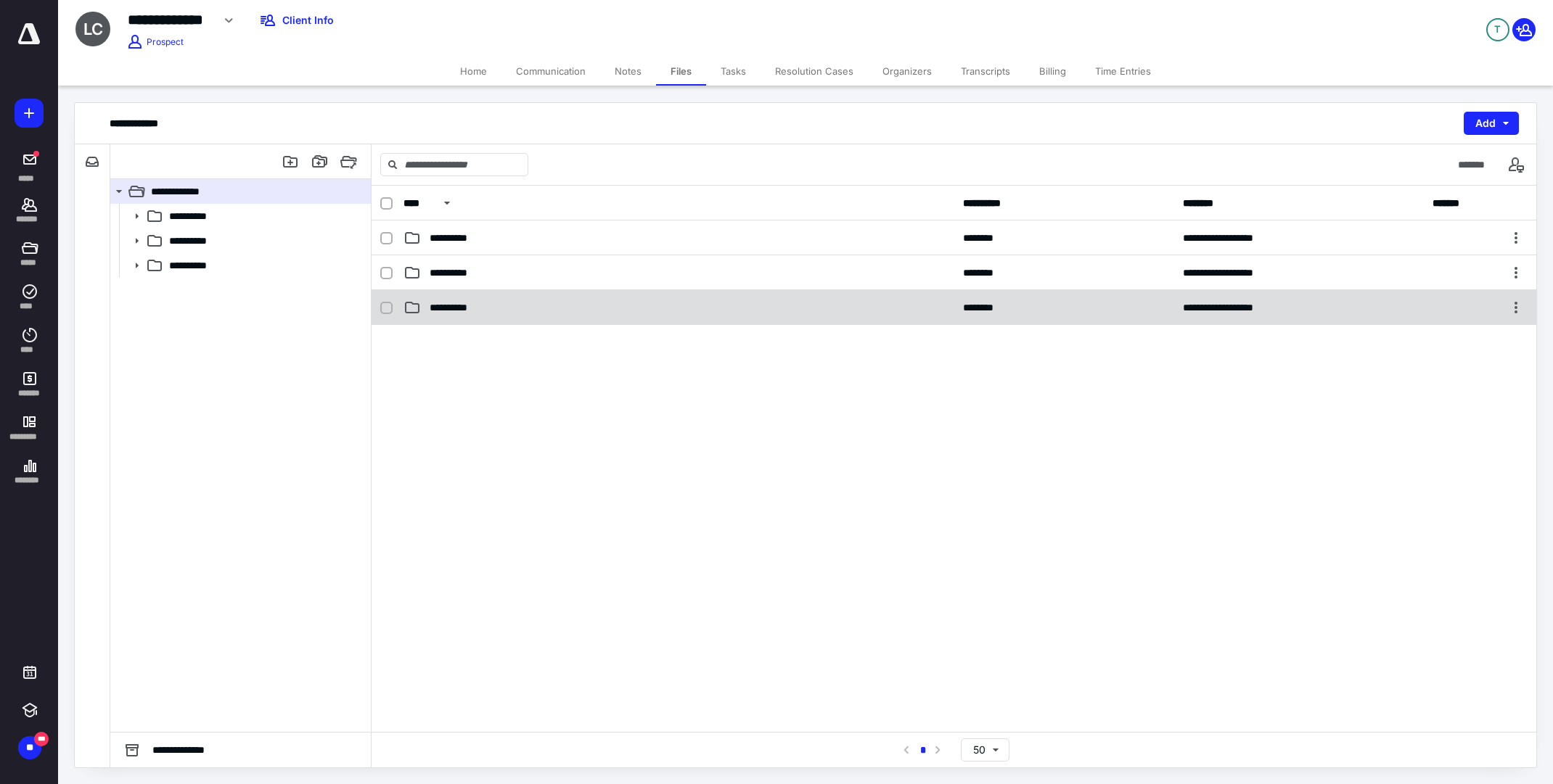 click on "**********" at bounding box center (454, 308) 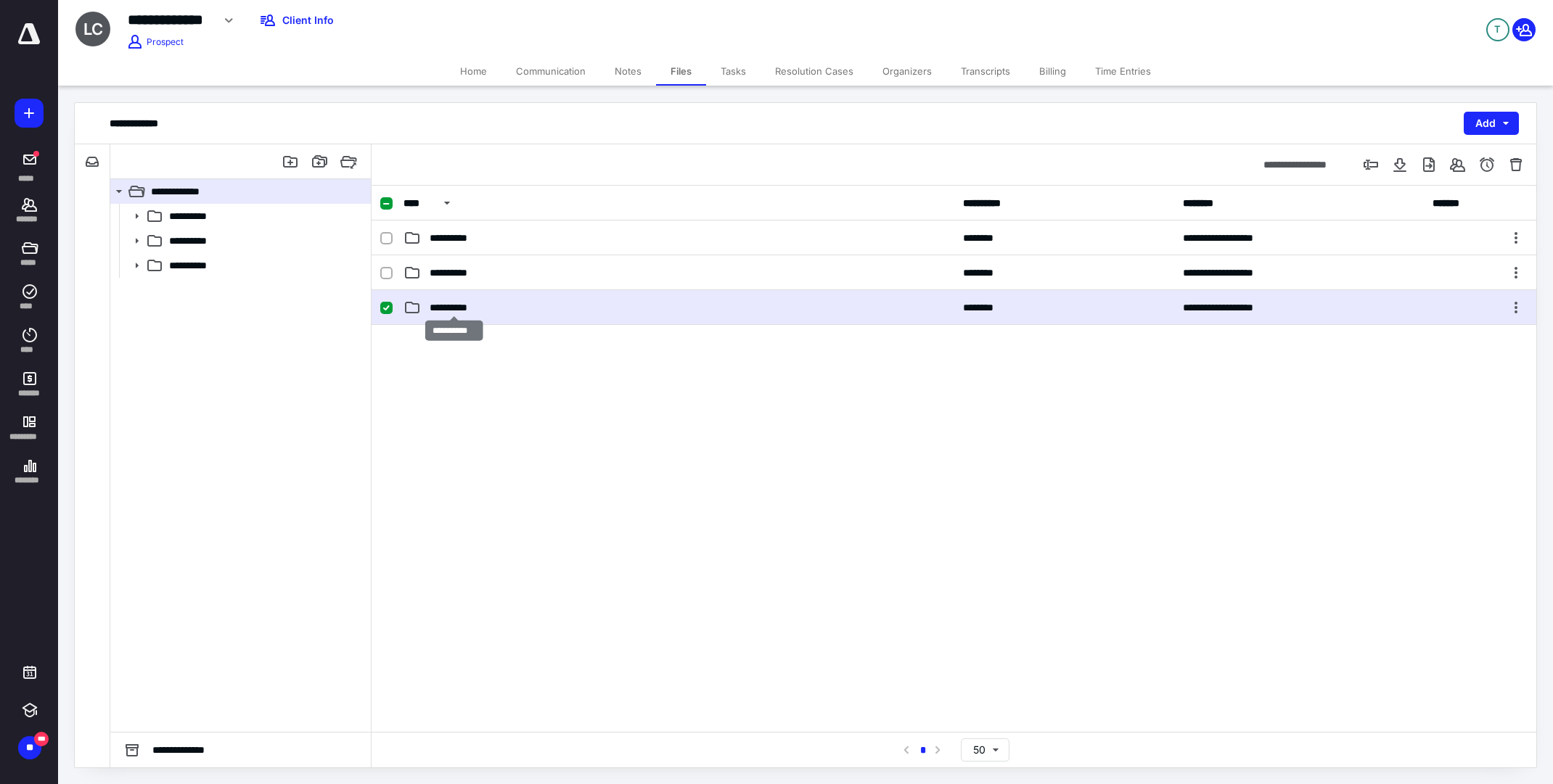 click on "**********" at bounding box center [454, 308] 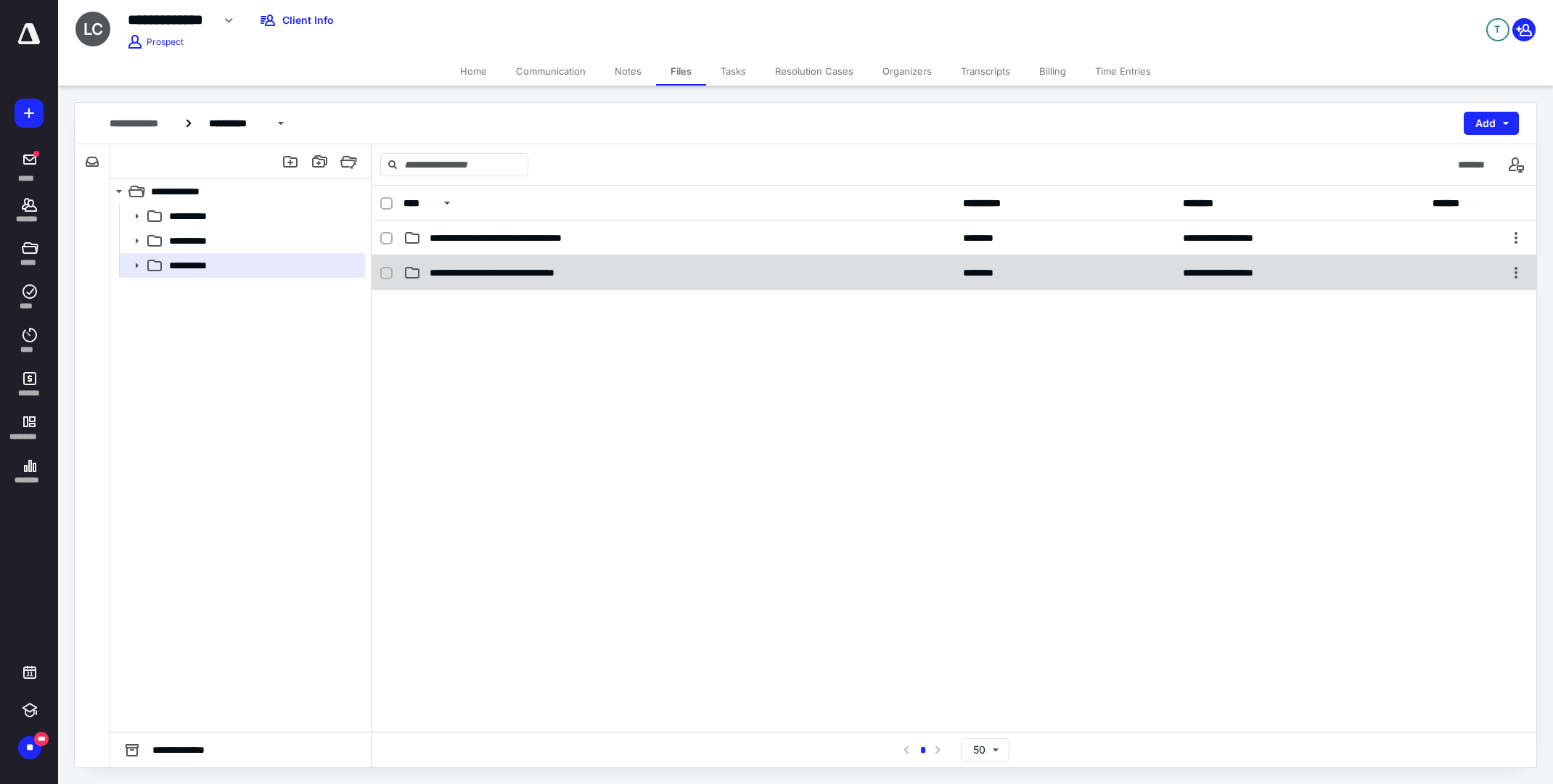 click on "**********" at bounding box center (518, 273) 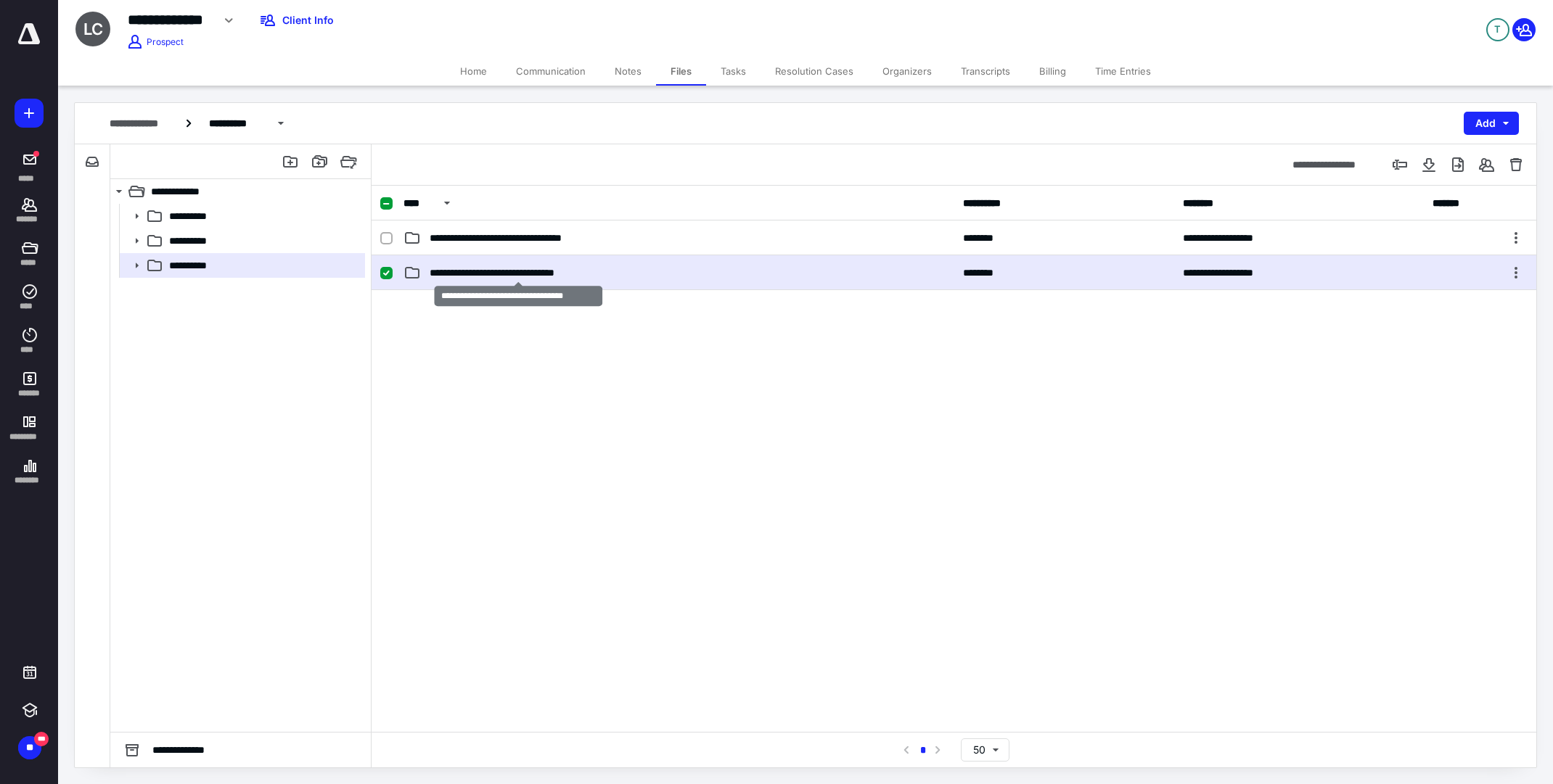 click on "**********" at bounding box center (518, 273) 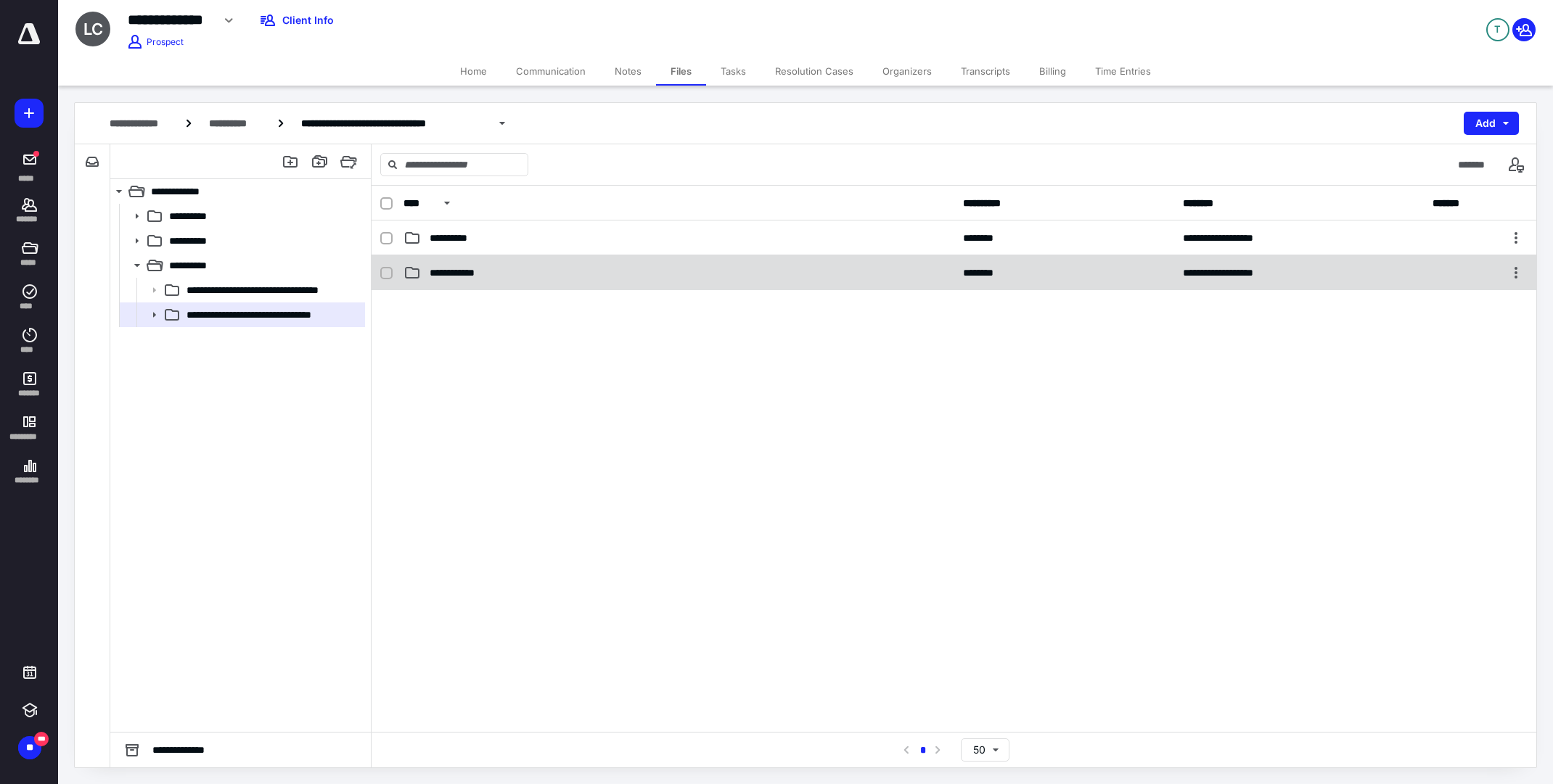 click on "**********" at bounding box center [954, 273] 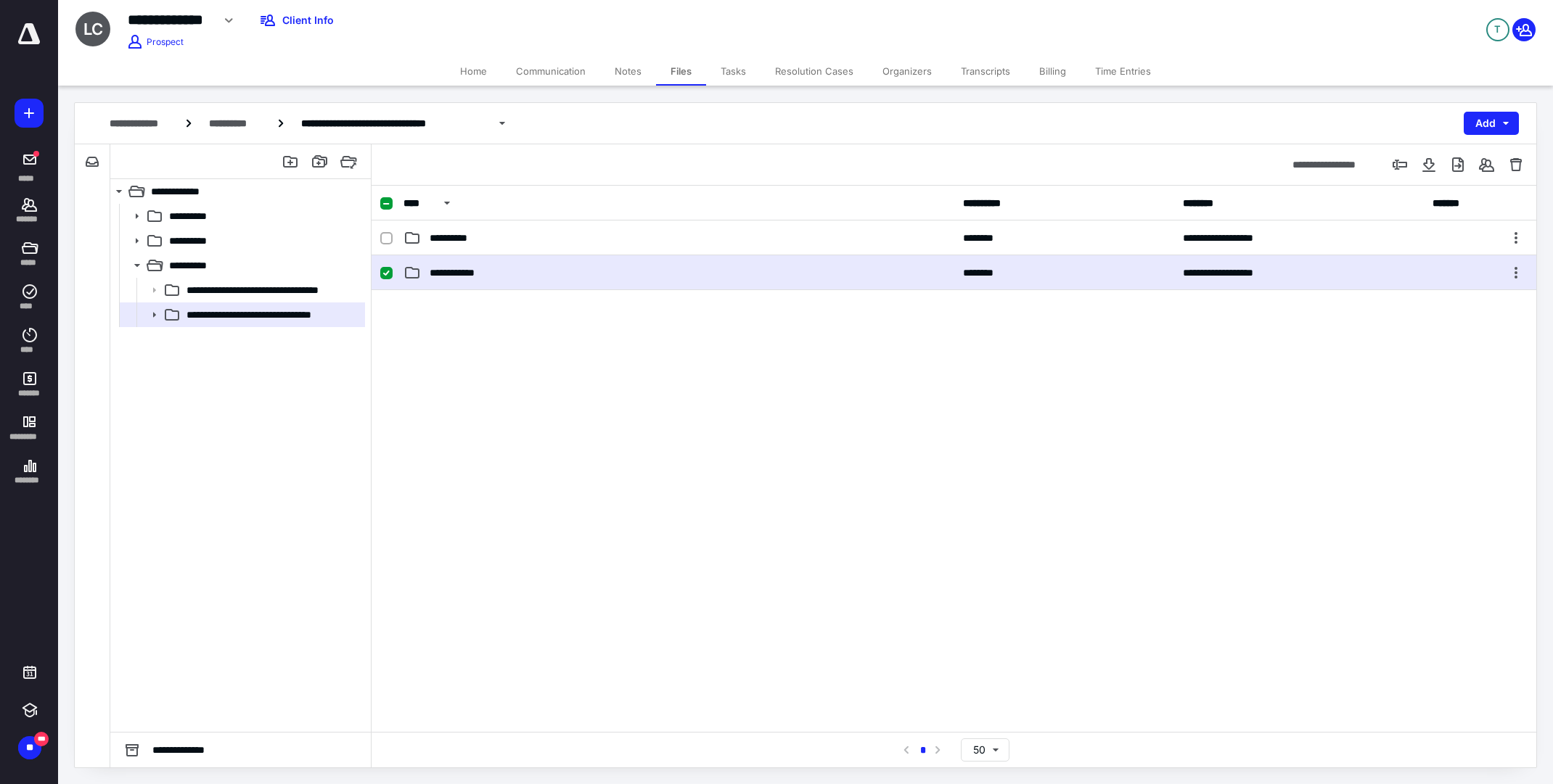 click on "**********" at bounding box center [954, 273] 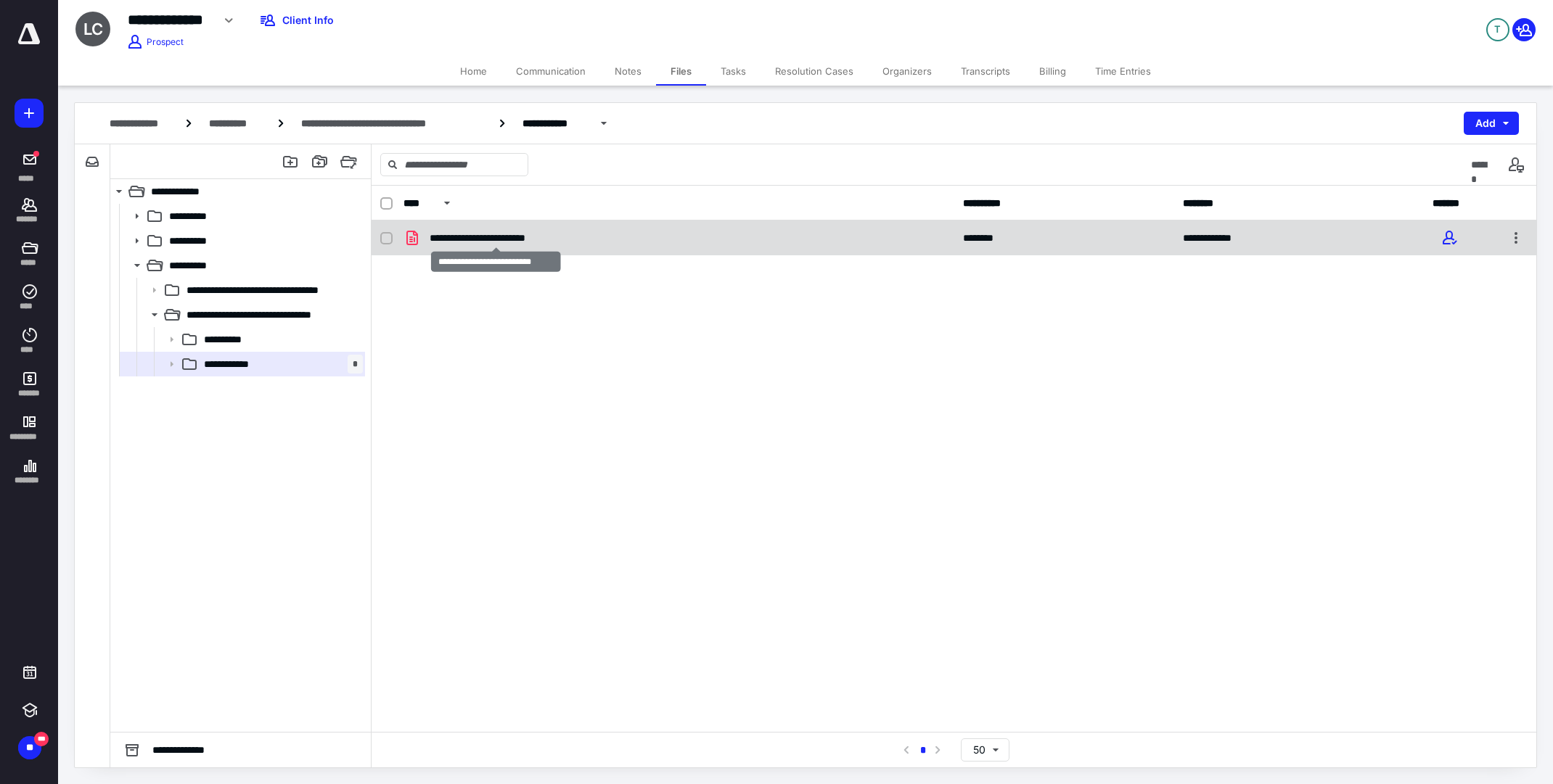 click on "**********" at bounding box center (496, 238) 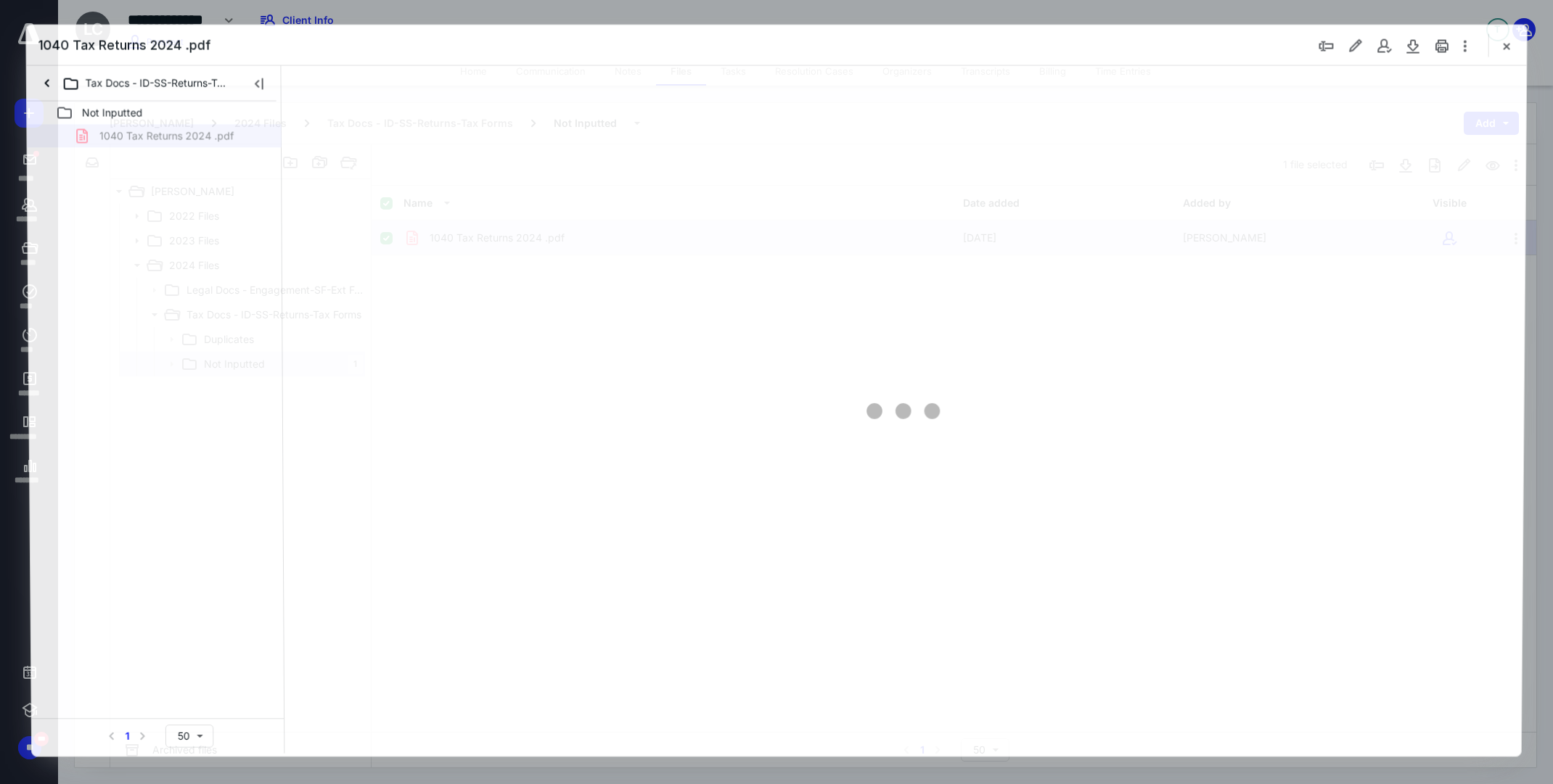 scroll, scrollTop: 0, scrollLeft: 0, axis: both 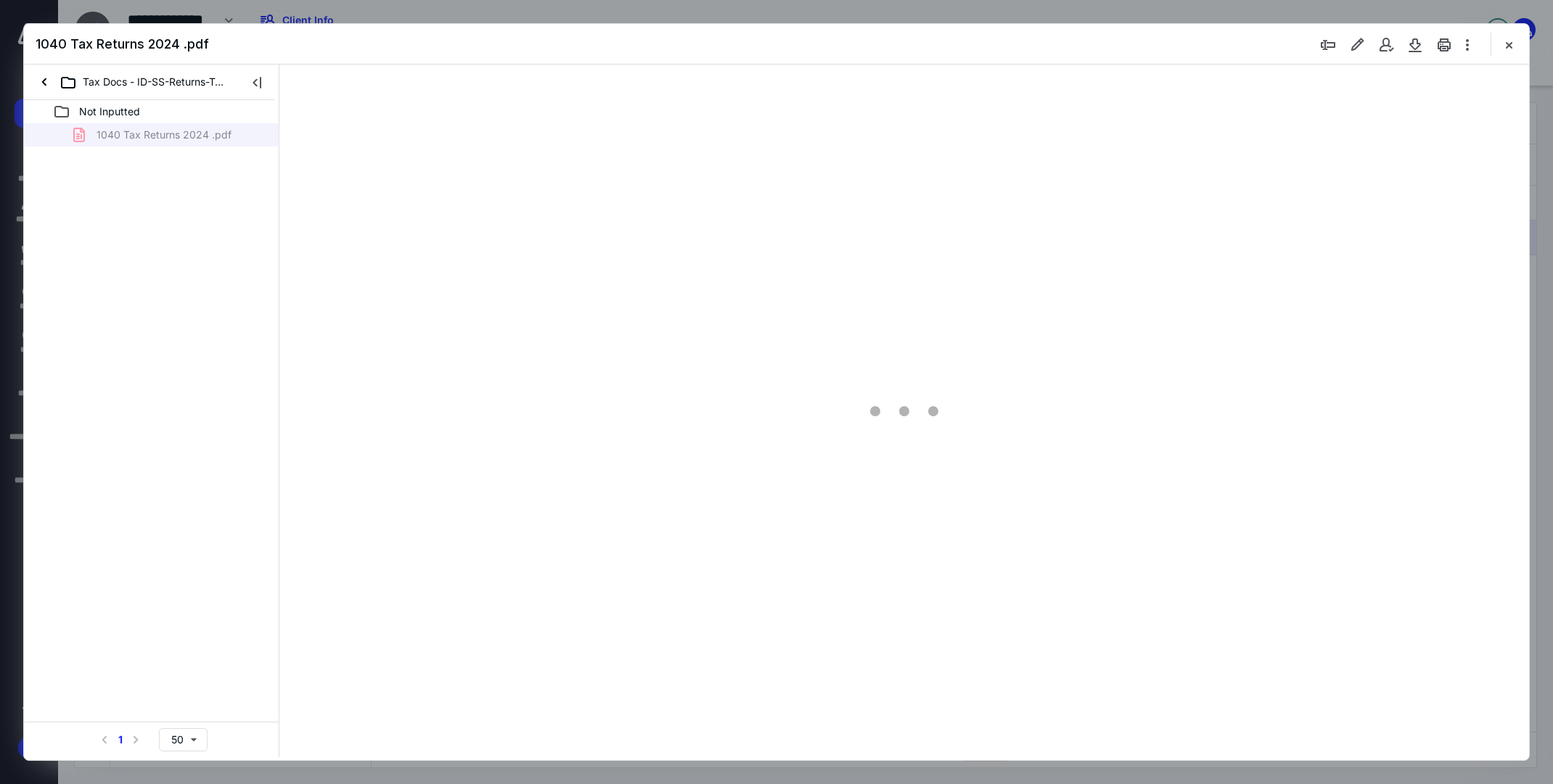 type on "111" 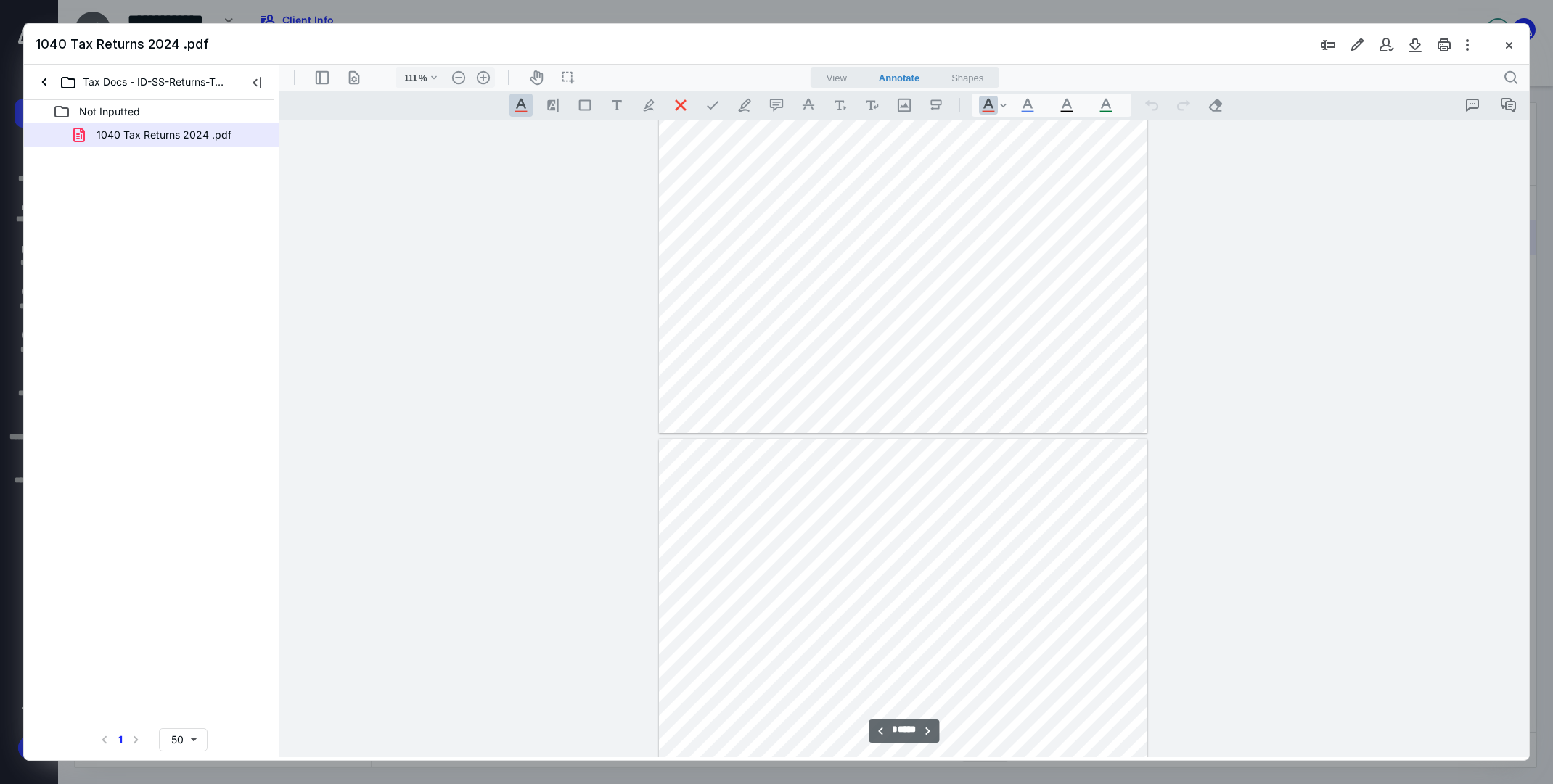 type on "**" 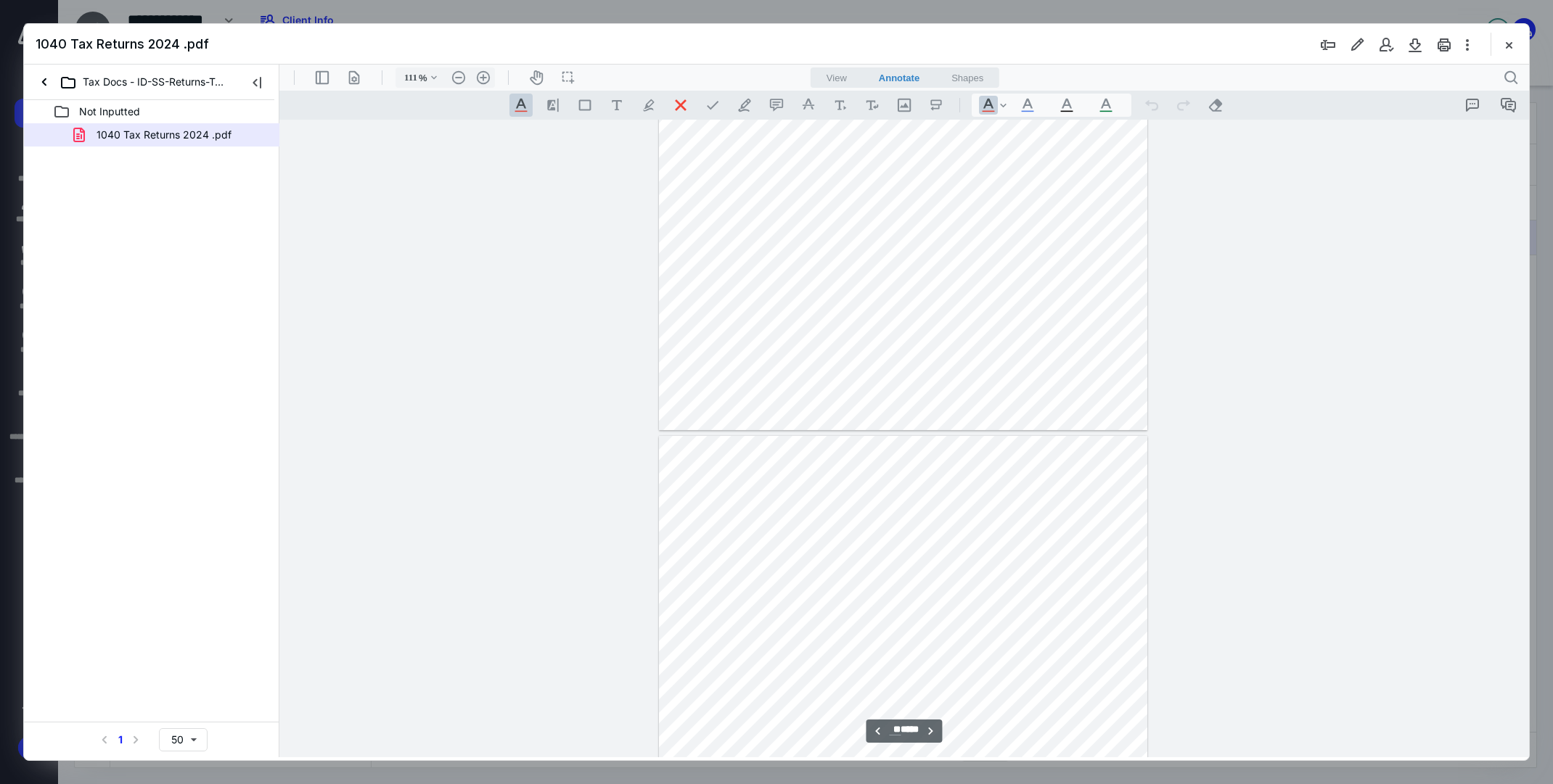 scroll, scrollTop: 5497, scrollLeft: 0, axis: vertical 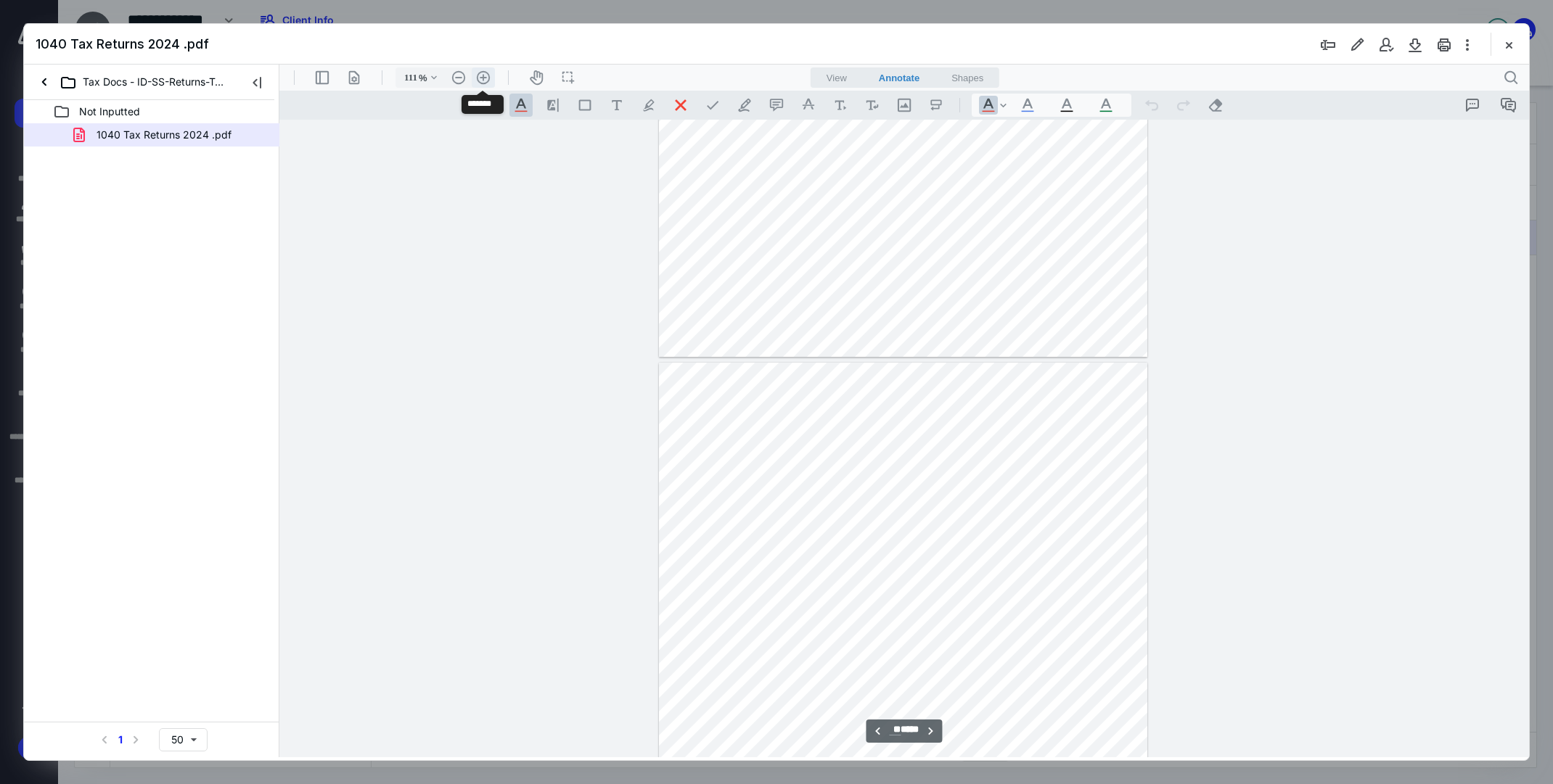click on ".cls-1{fill:#abb0c4;} icon - header - zoom - in - line" at bounding box center [483, 78] 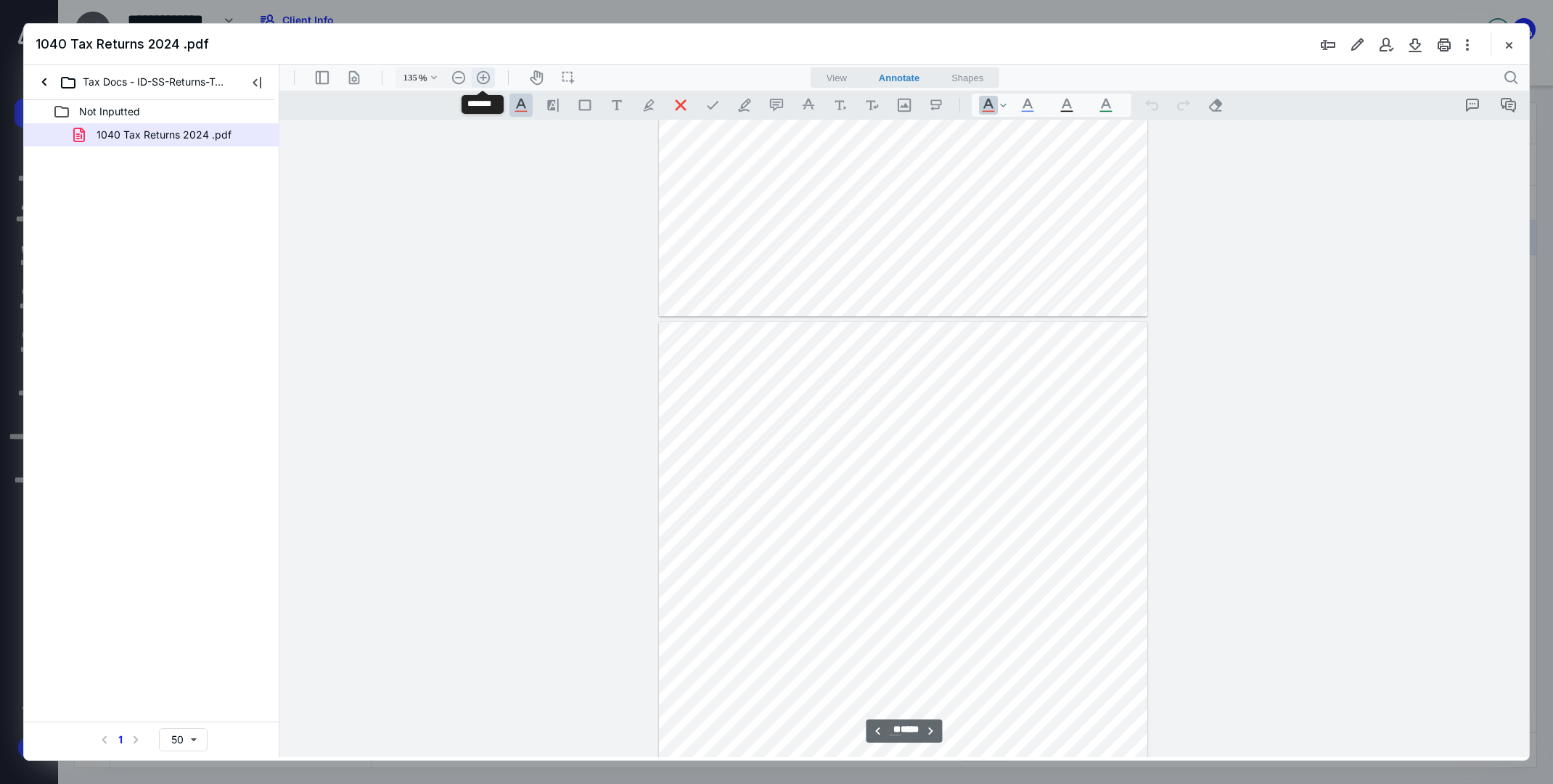 click on ".cls-1{fill:#abb0c4;} icon - header - zoom - in - line" at bounding box center [483, 78] 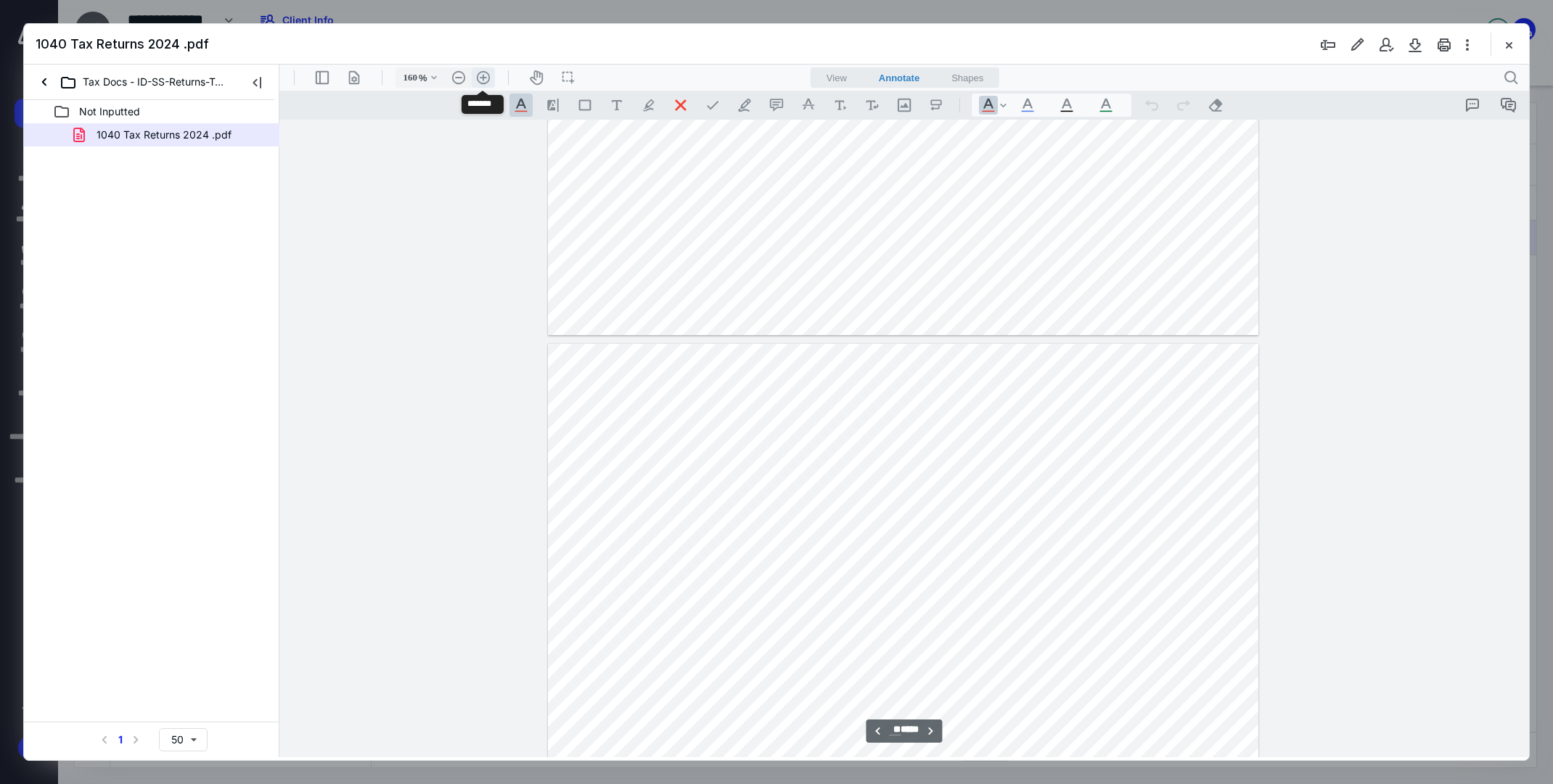 click on ".cls-1{fill:#abb0c4;} icon - header - zoom - in - line" at bounding box center (483, 78) 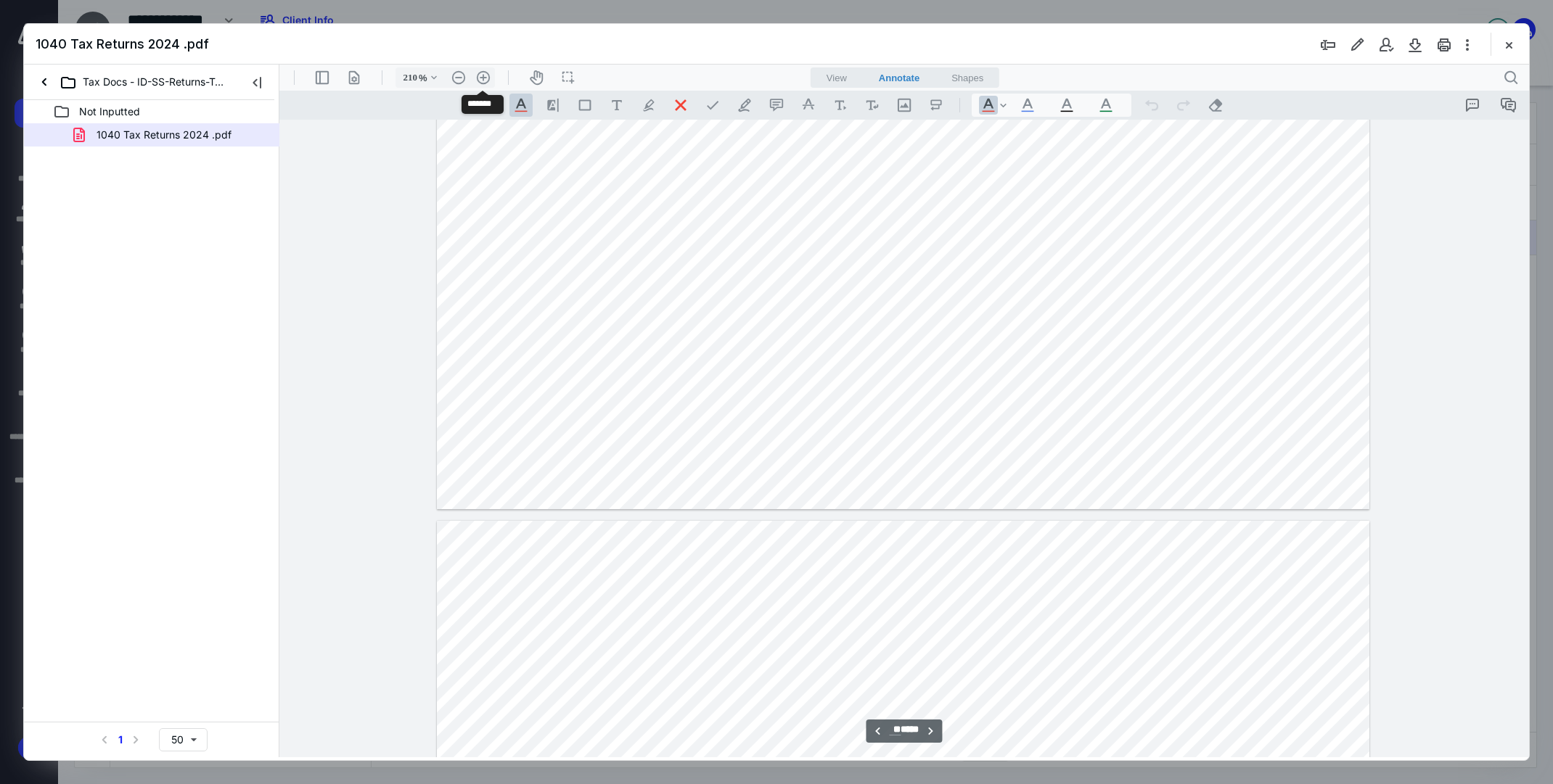 scroll, scrollTop: 10761, scrollLeft: 0, axis: vertical 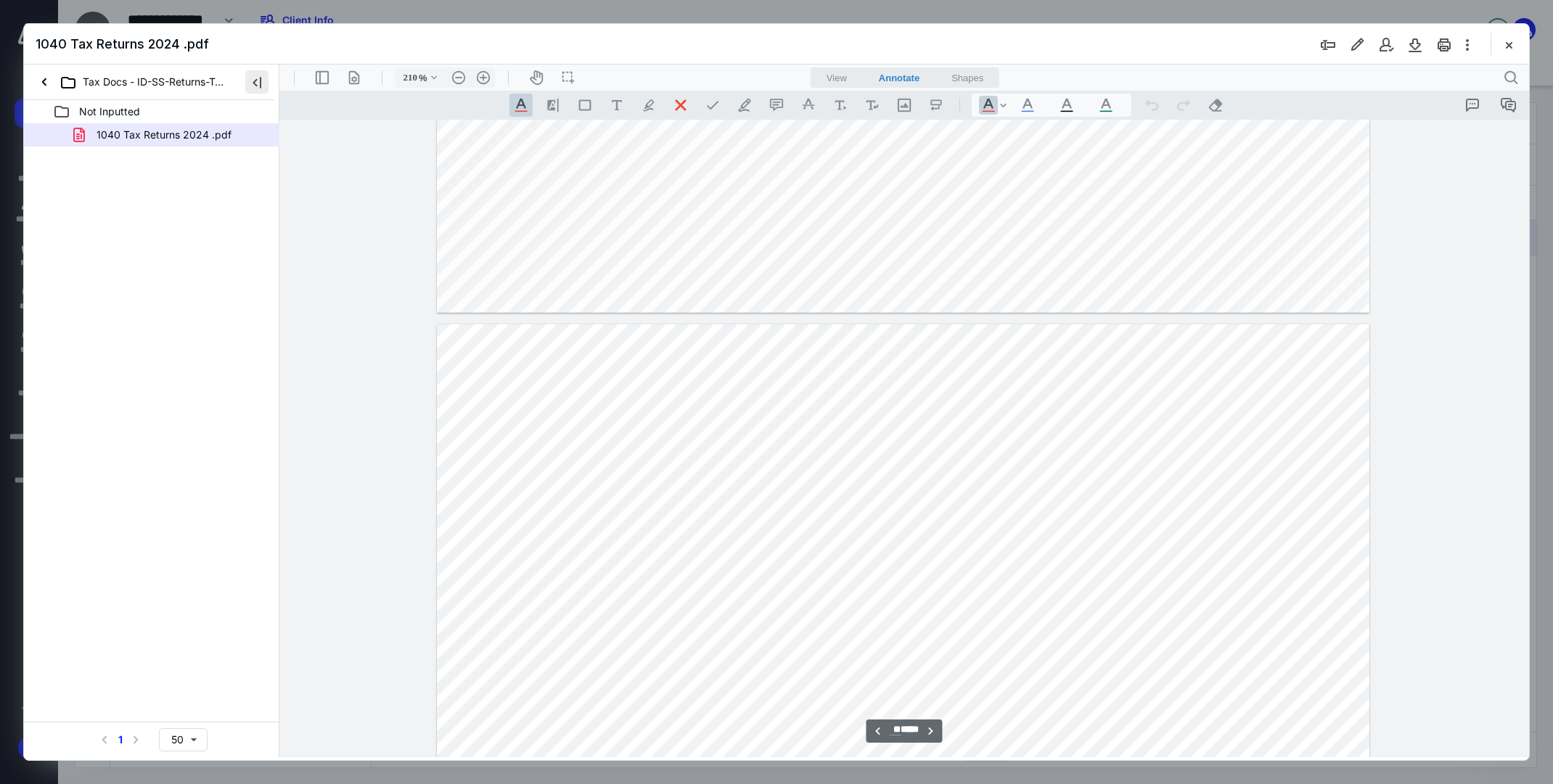 click at bounding box center [257, 82] 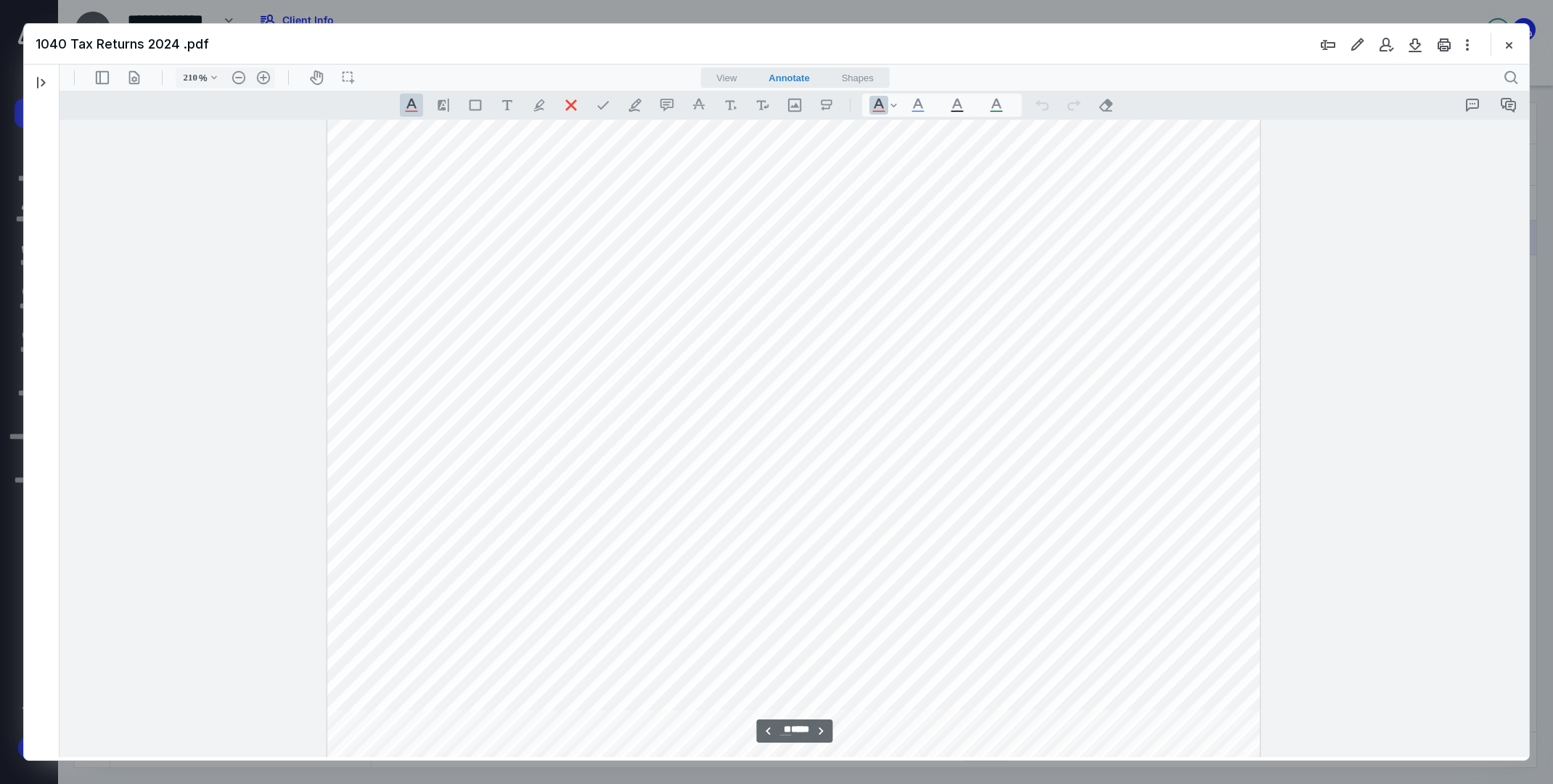 scroll, scrollTop: 18738, scrollLeft: 0, axis: vertical 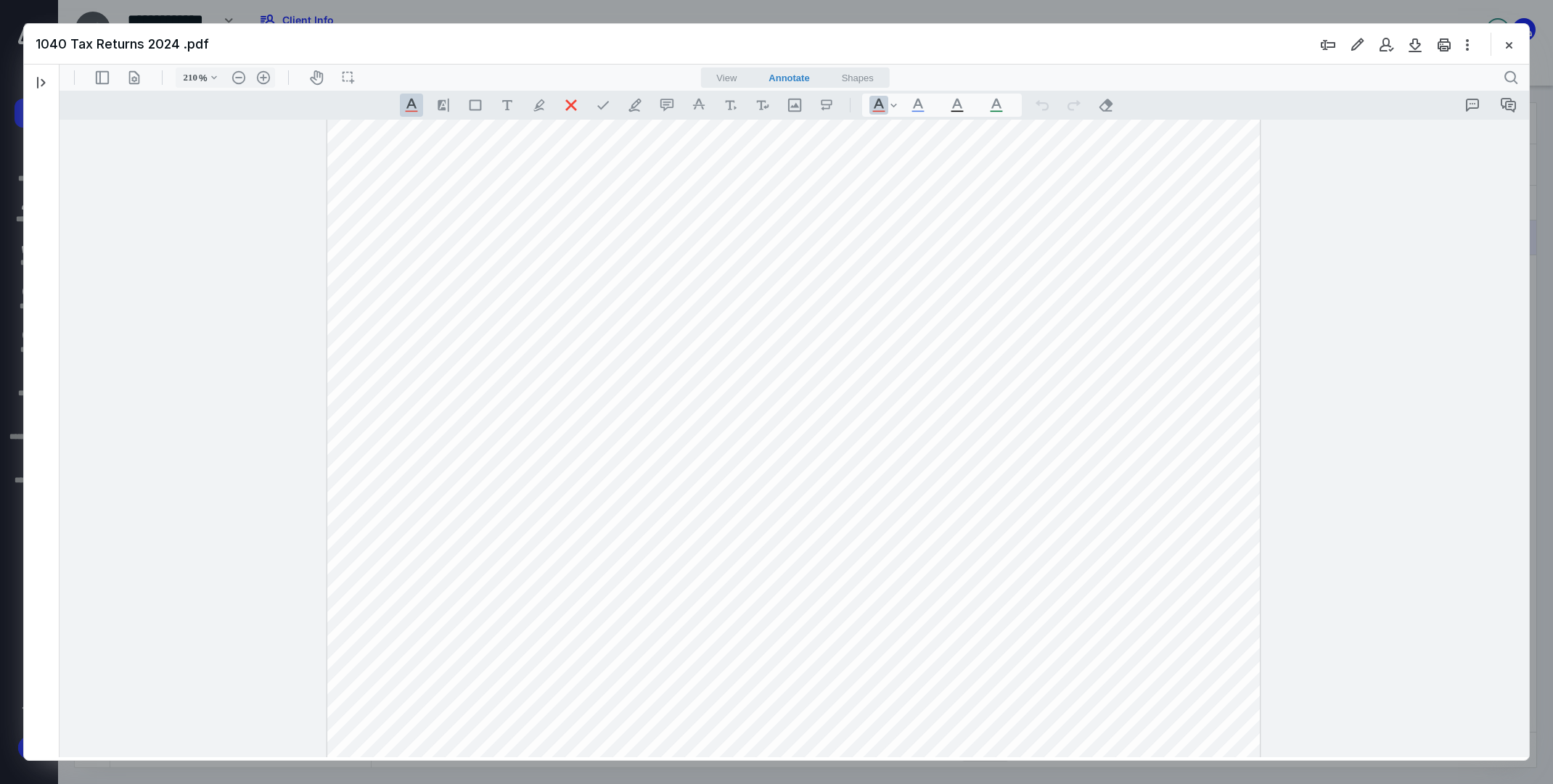 drag, startPoint x: 877, startPoint y: 414, endPoint x: 919, endPoint y: 410, distance: 42.190046 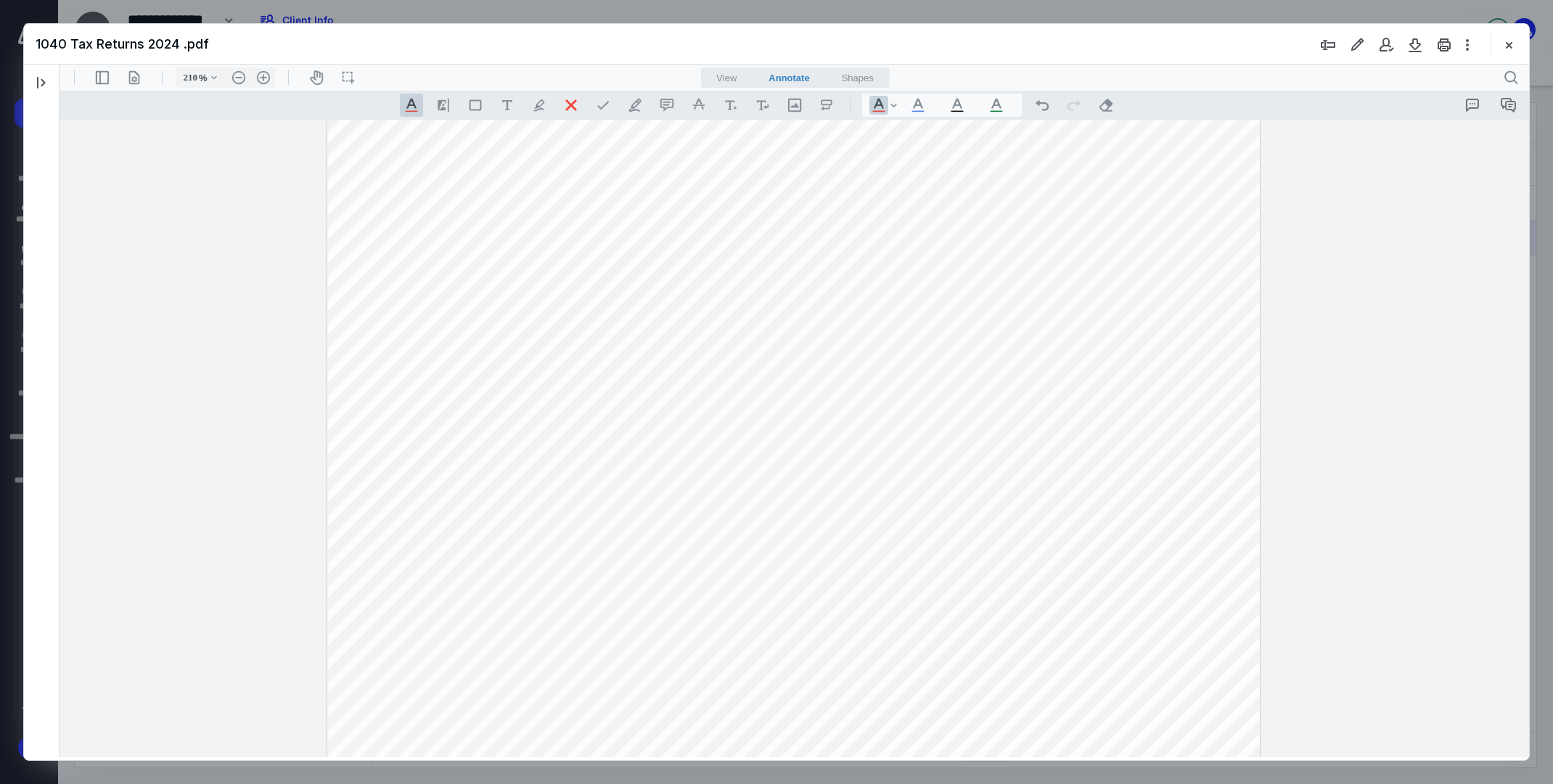 drag, startPoint x: 878, startPoint y: 392, endPoint x: 925, endPoint y: 397, distance: 47.265209 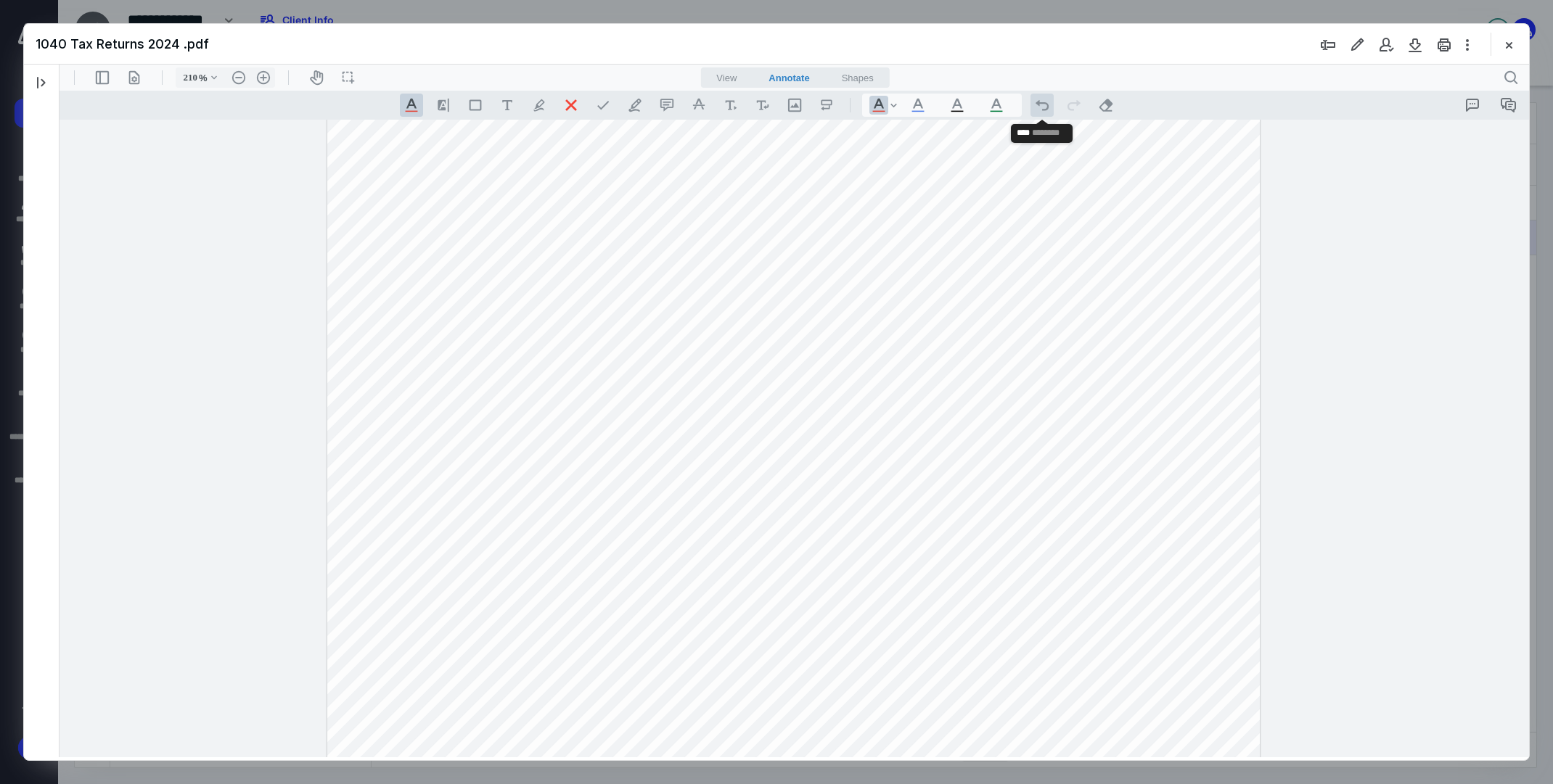 click on ".cls-1{fill:#abb0c4;} icon - operation - undo" at bounding box center (1042, 105) 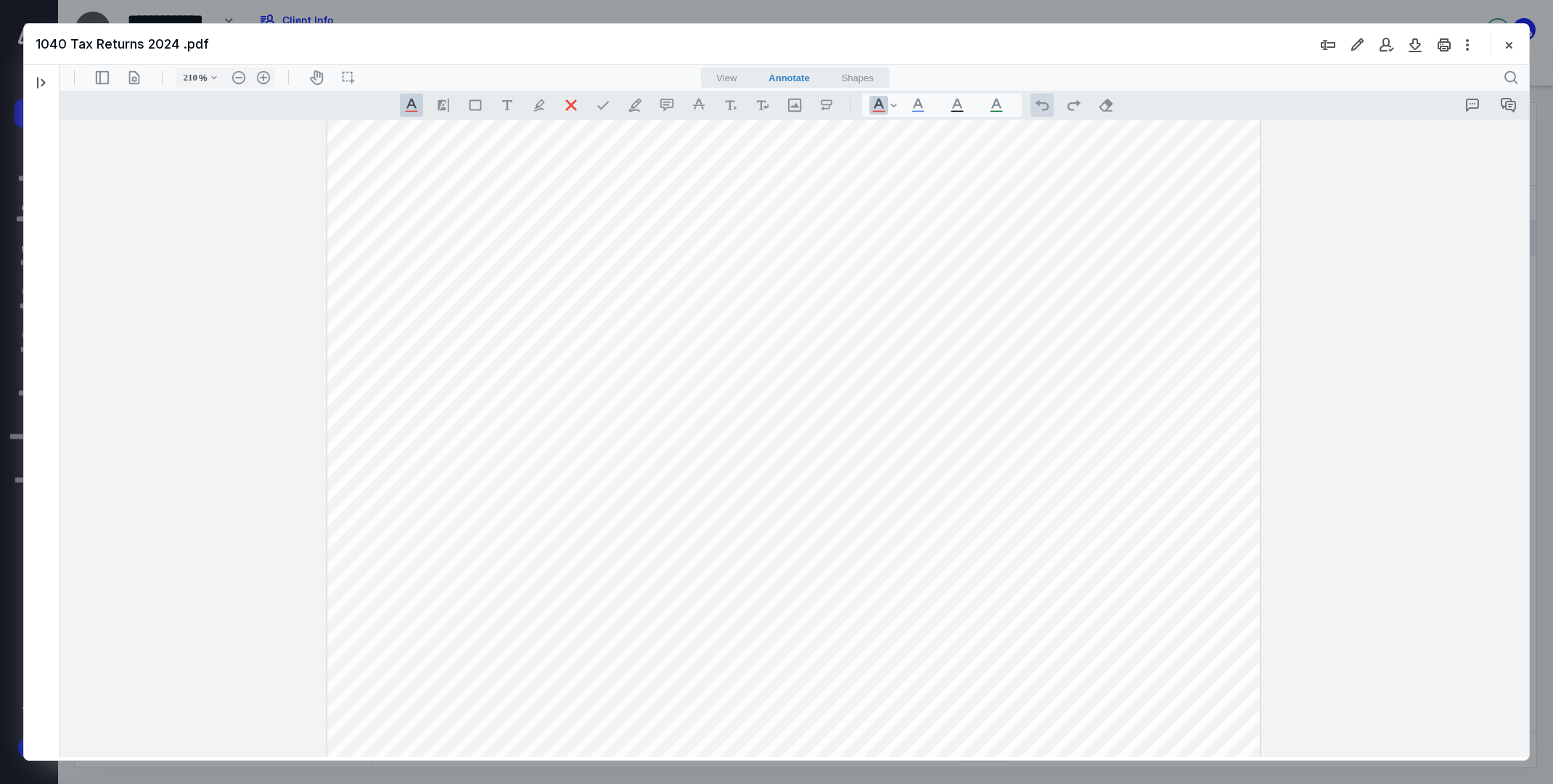 click on ".cls-1{fill:#abb0c4;} icon - operation - undo" at bounding box center (1042, 105) 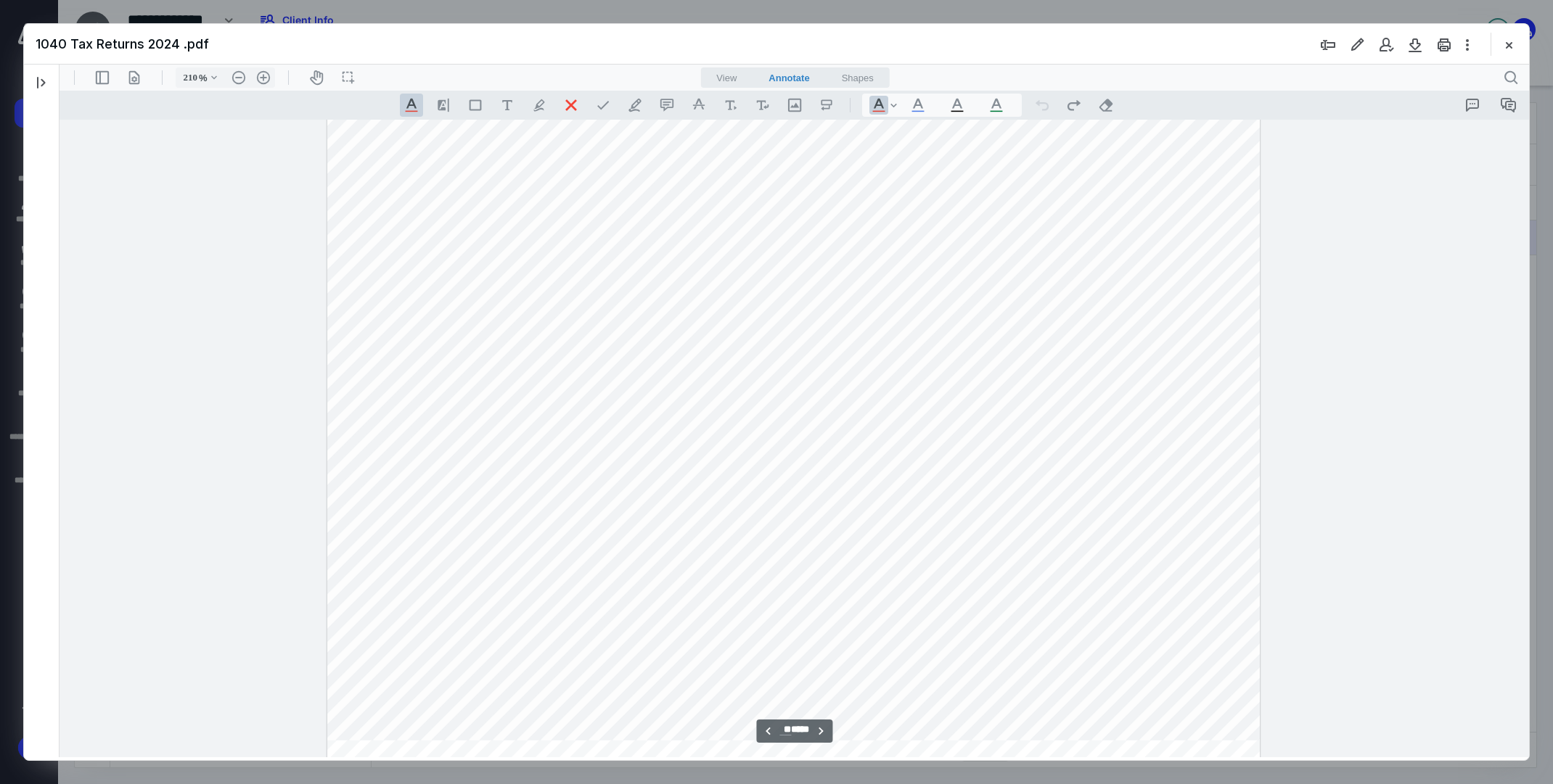 scroll, scrollTop: 18666, scrollLeft: 0, axis: vertical 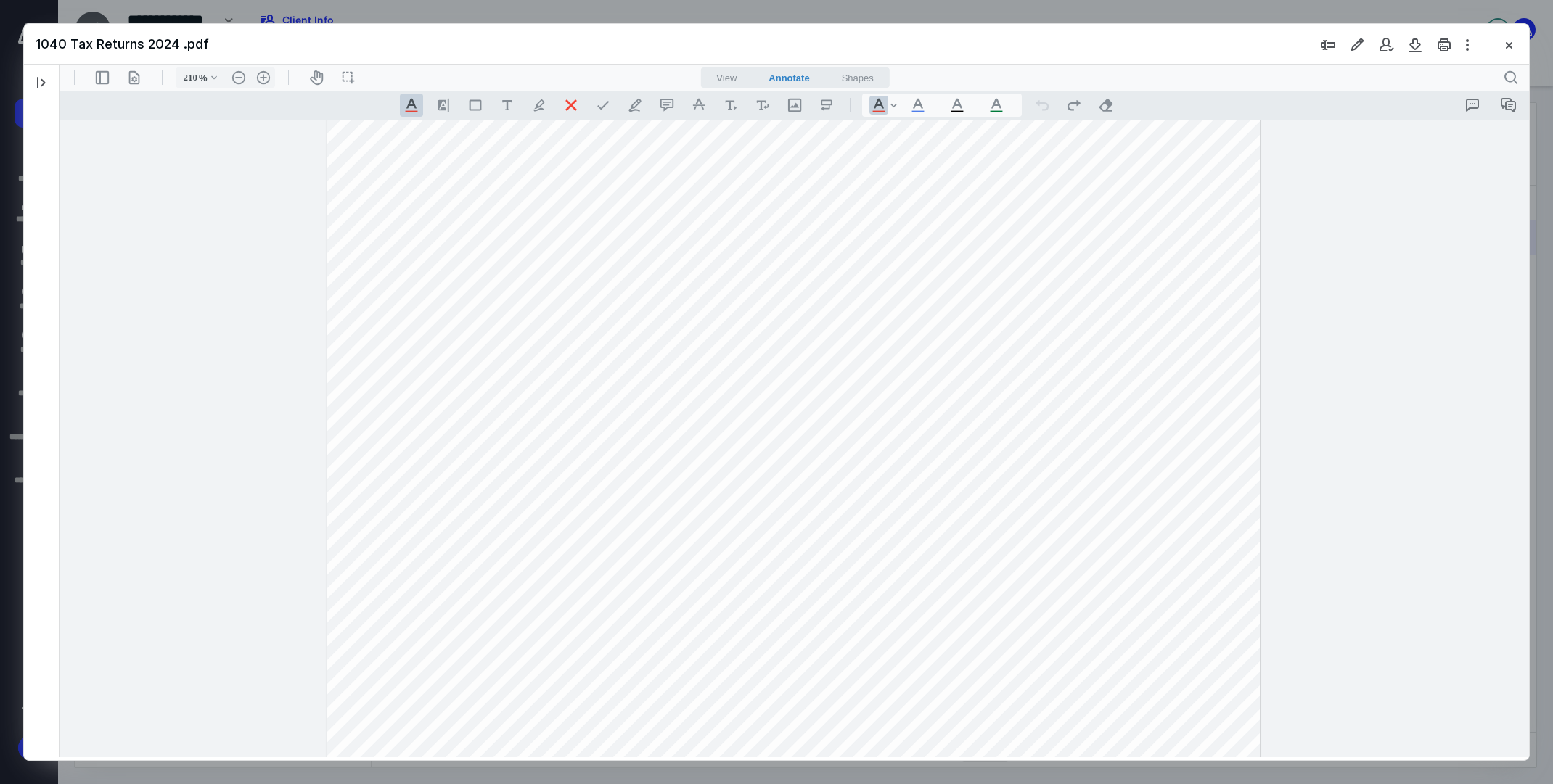 click at bounding box center (793, 328) 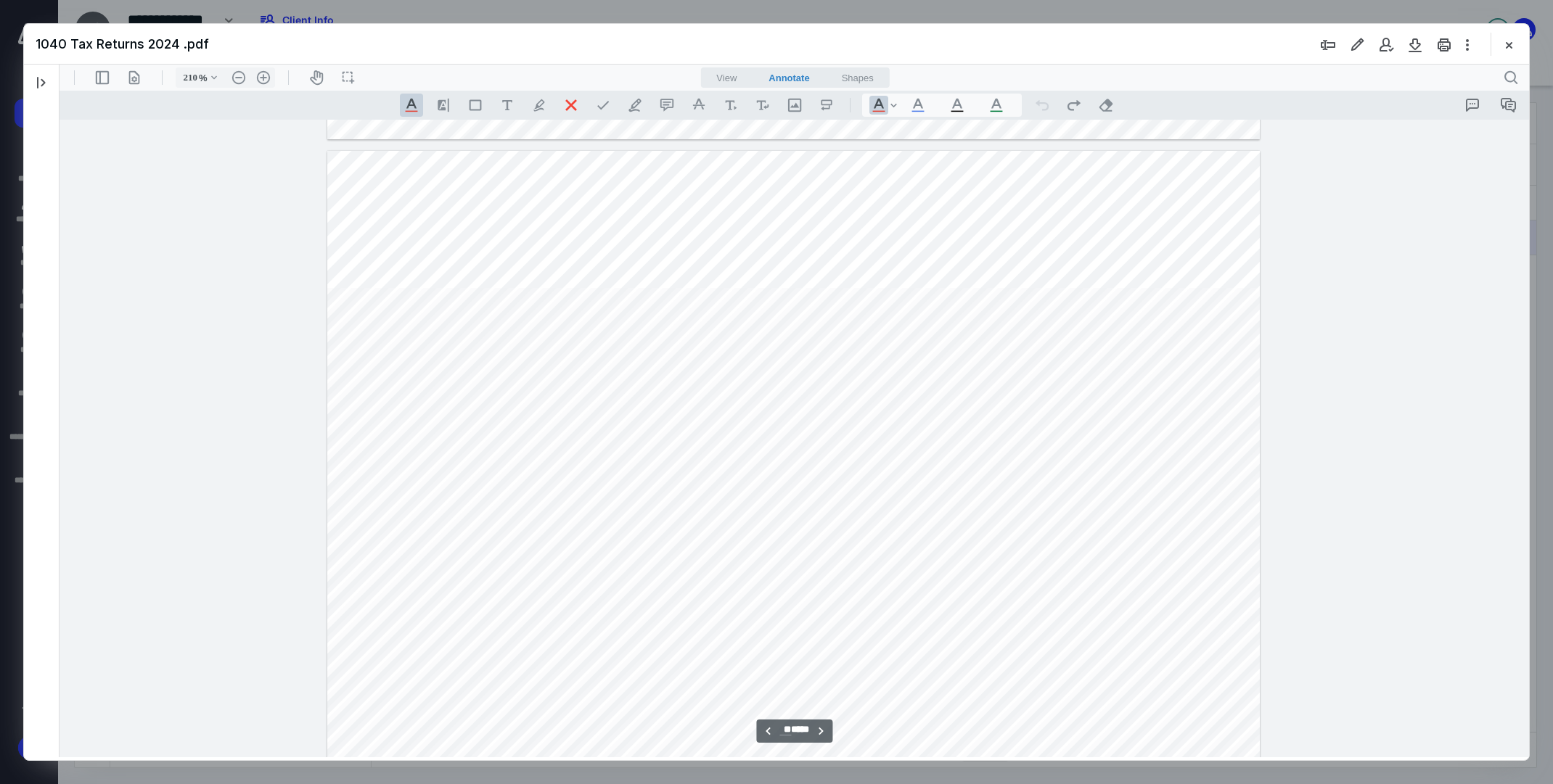 type on "**" 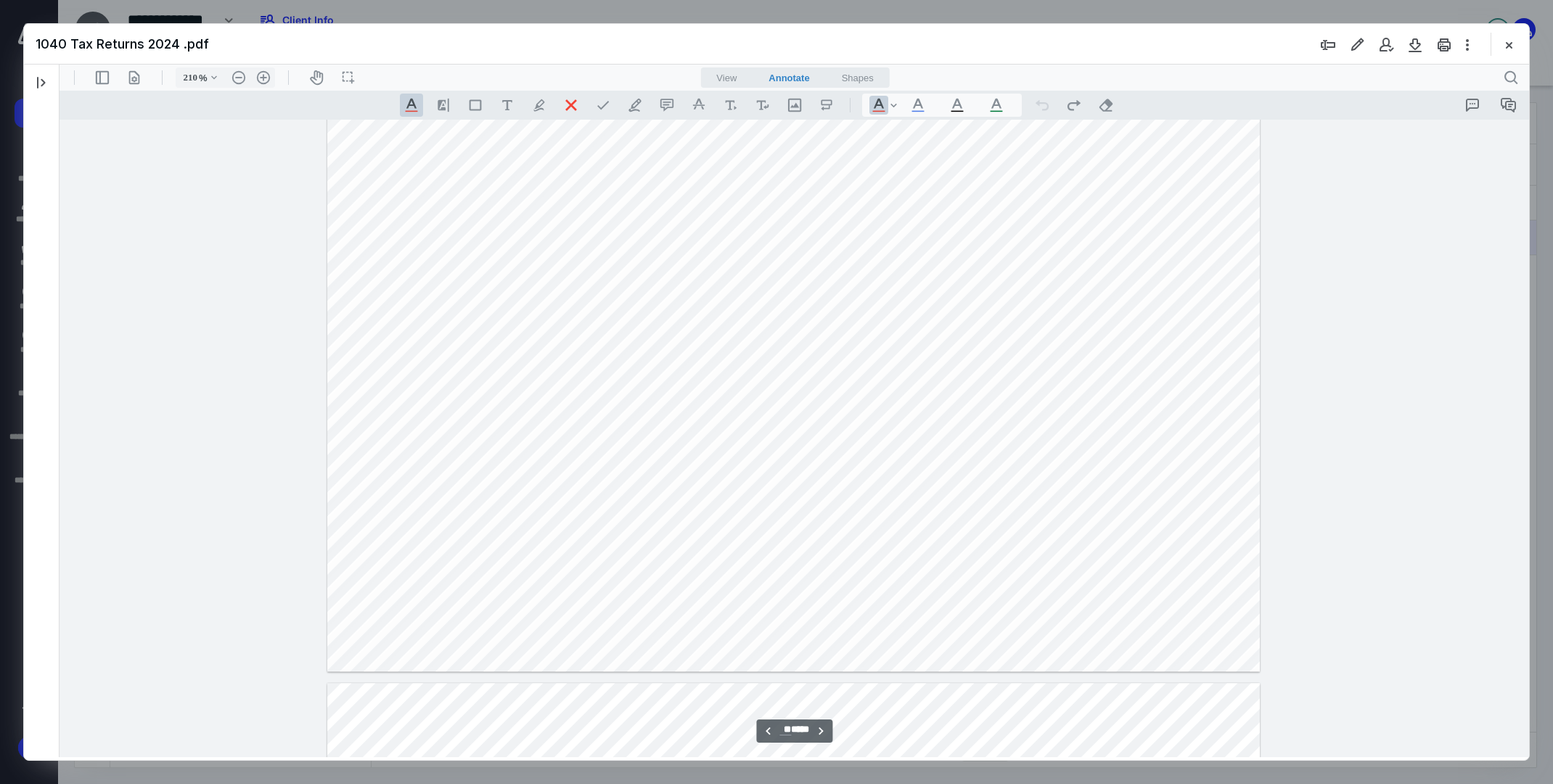 scroll, scrollTop: 16200, scrollLeft: 0, axis: vertical 